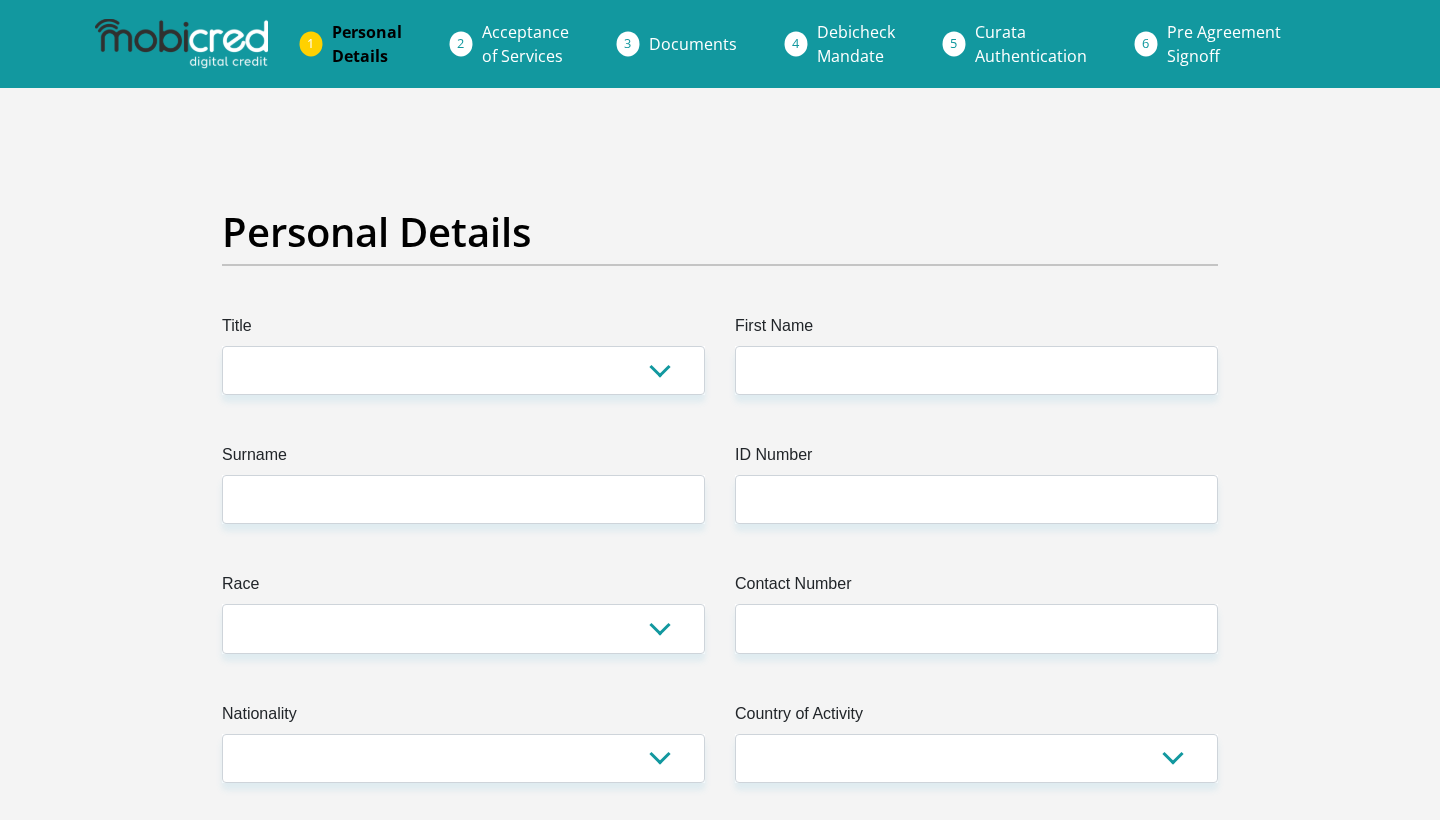 scroll, scrollTop: 0, scrollLeft: 0, axis: both 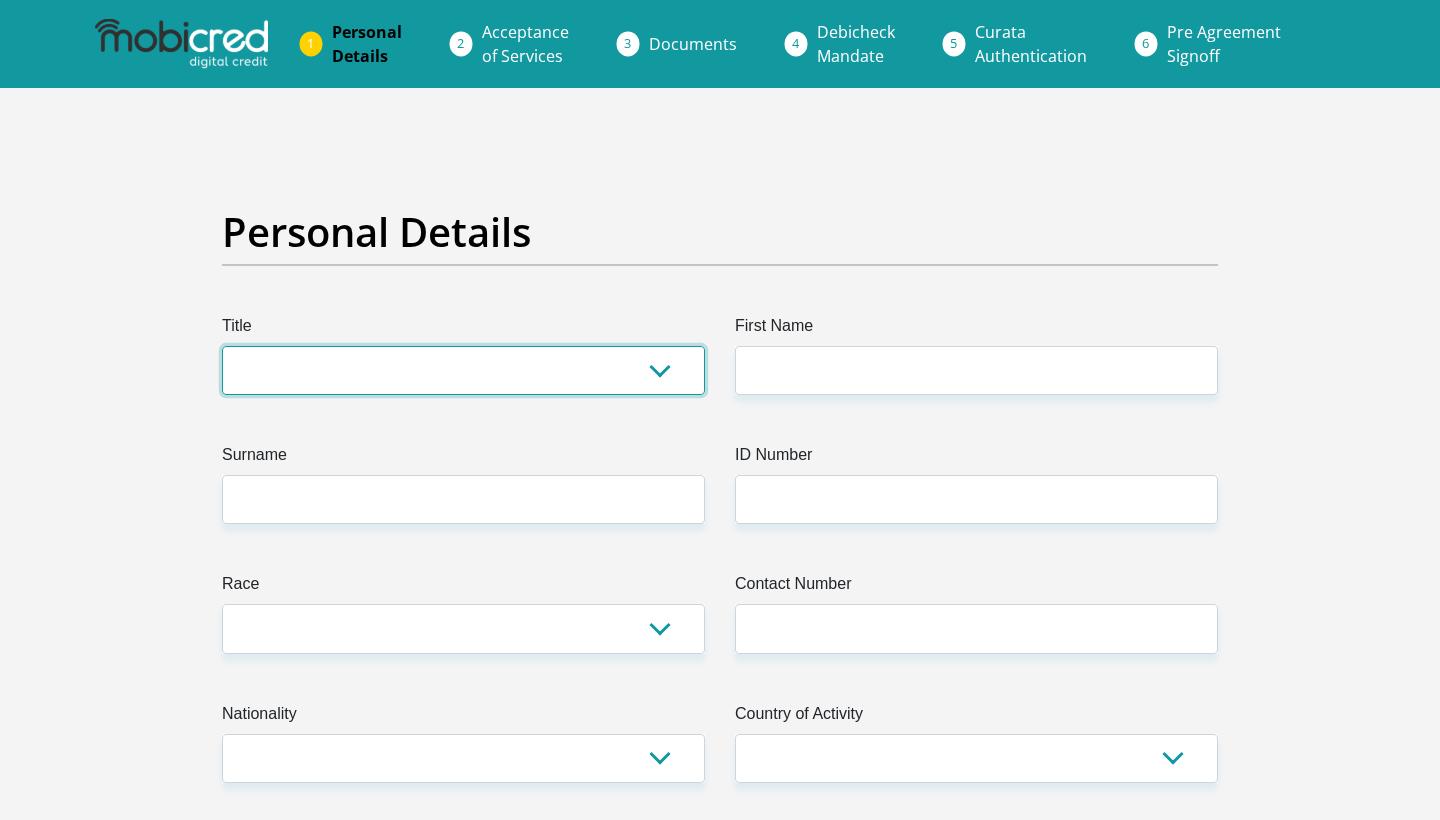select on "Ms" 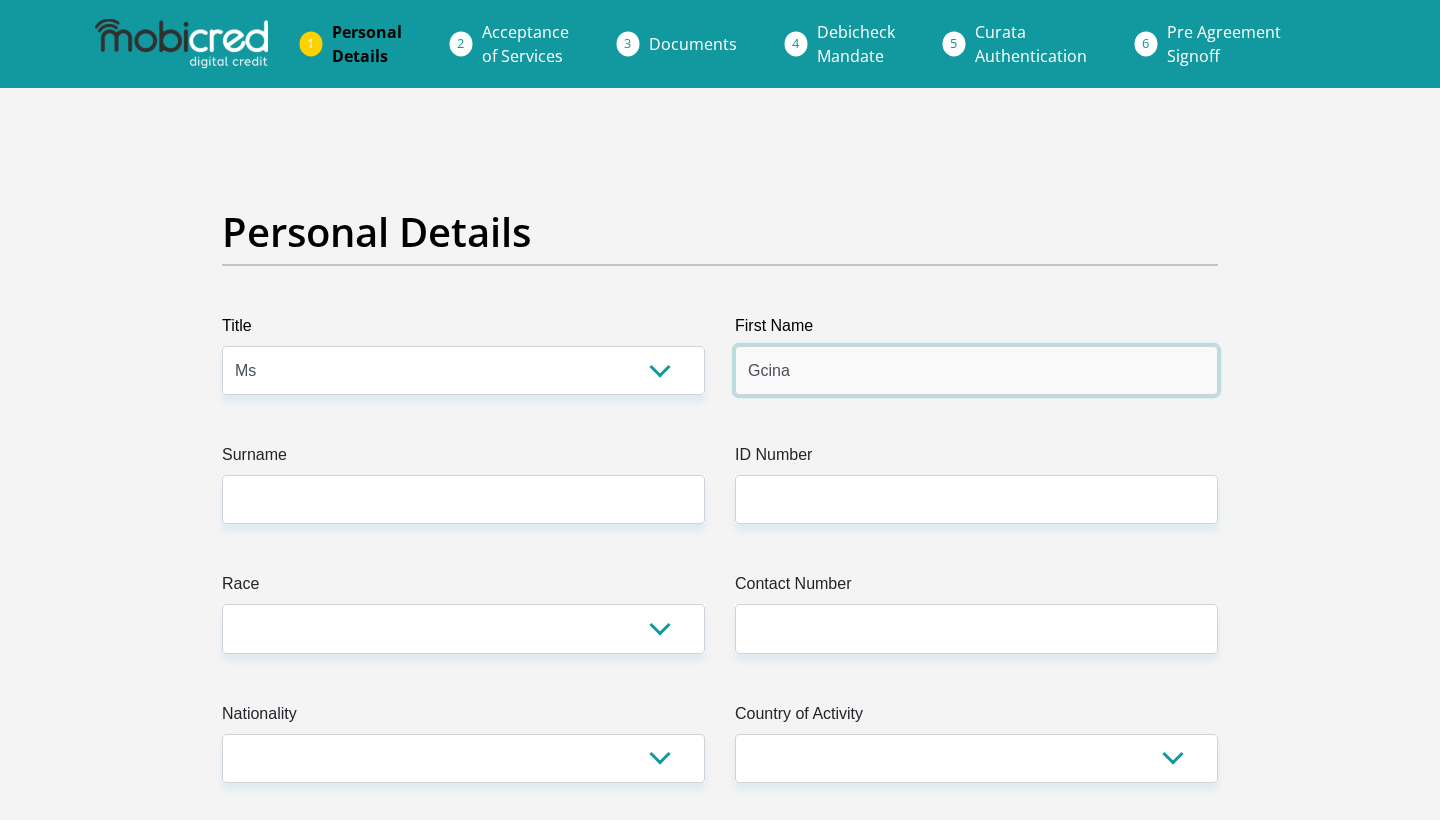 type on "Gcina" 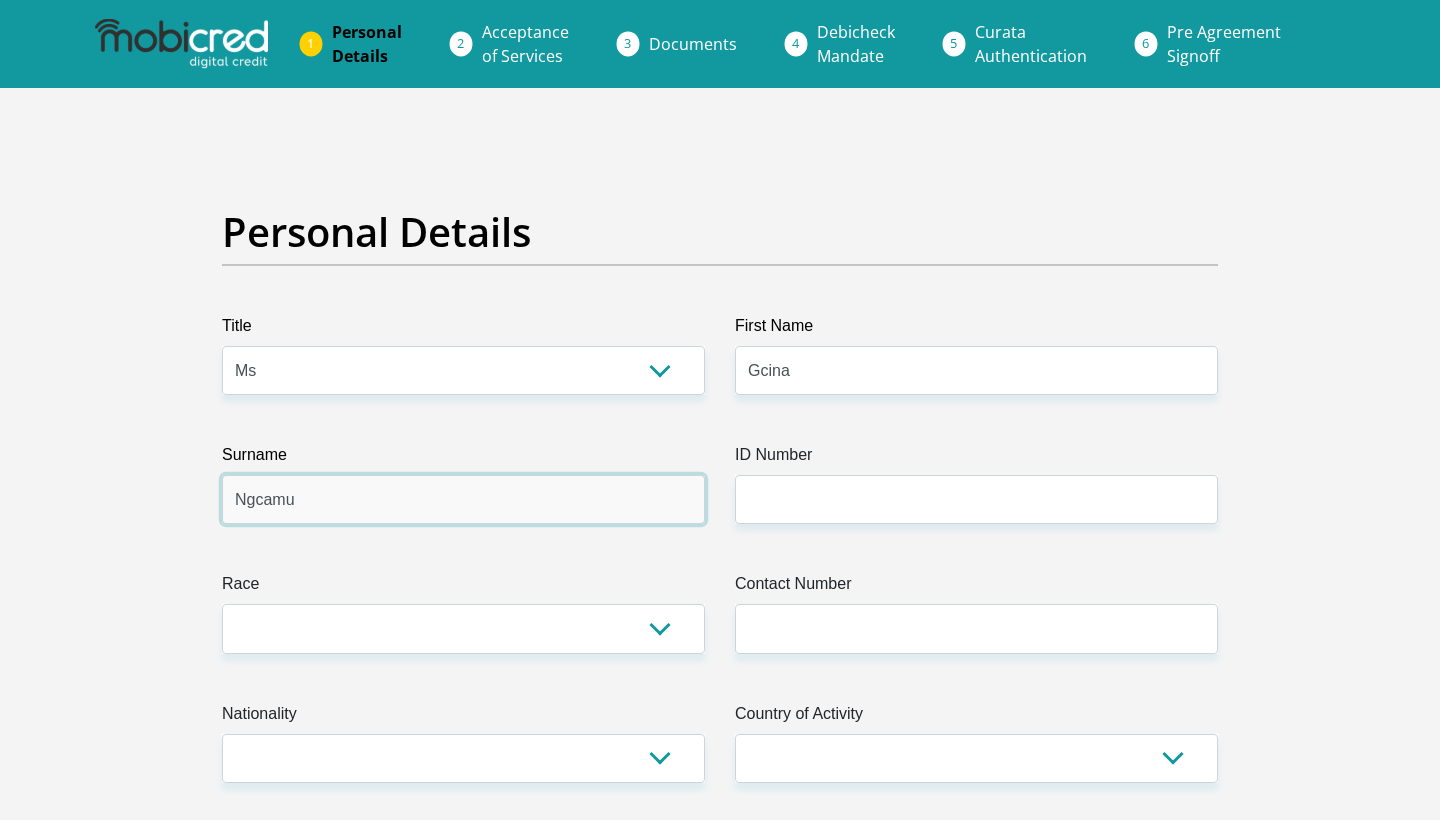 type on "Ngcamu" 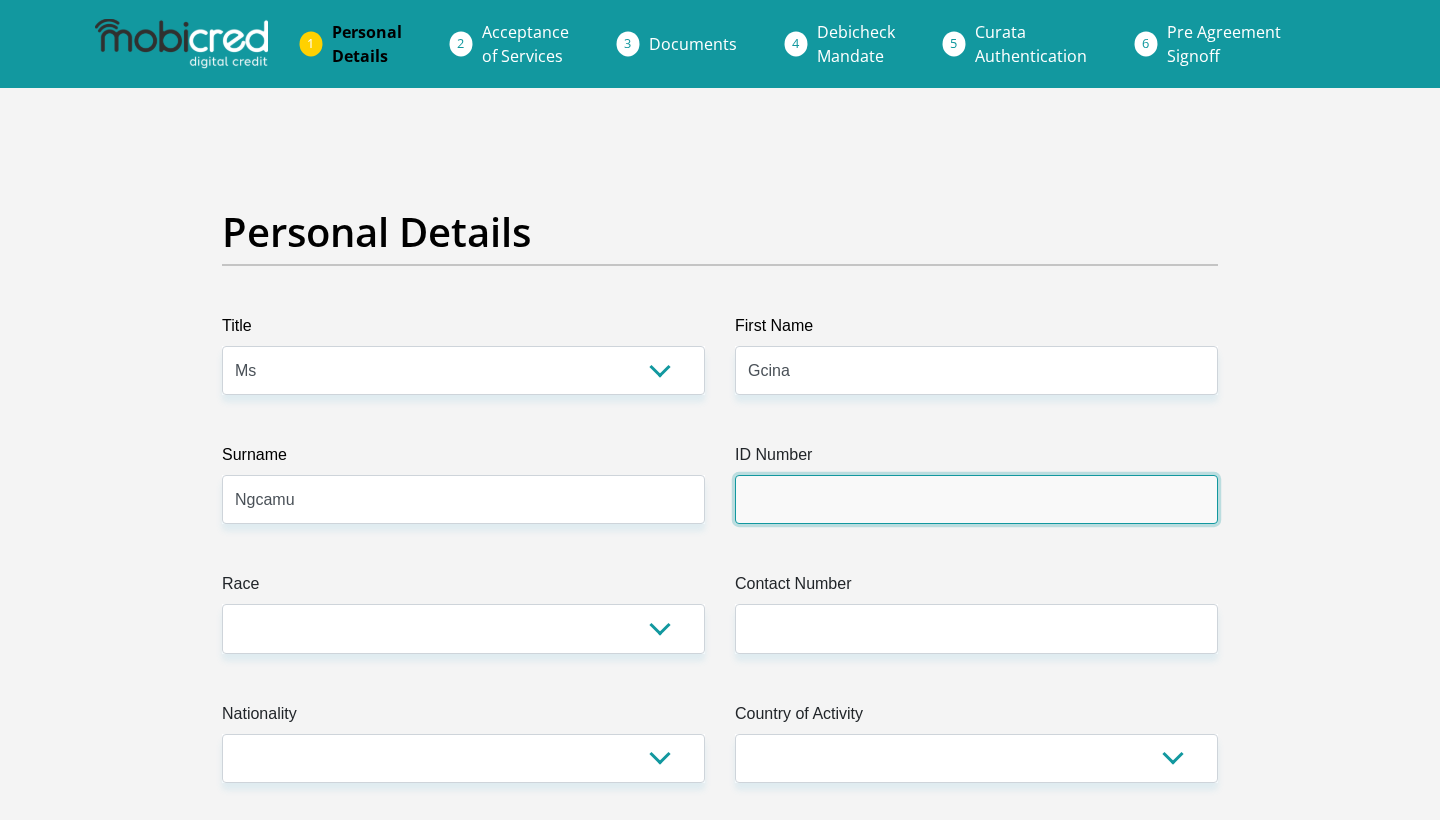 click on "ID Number" at bounding box center (976, 499) 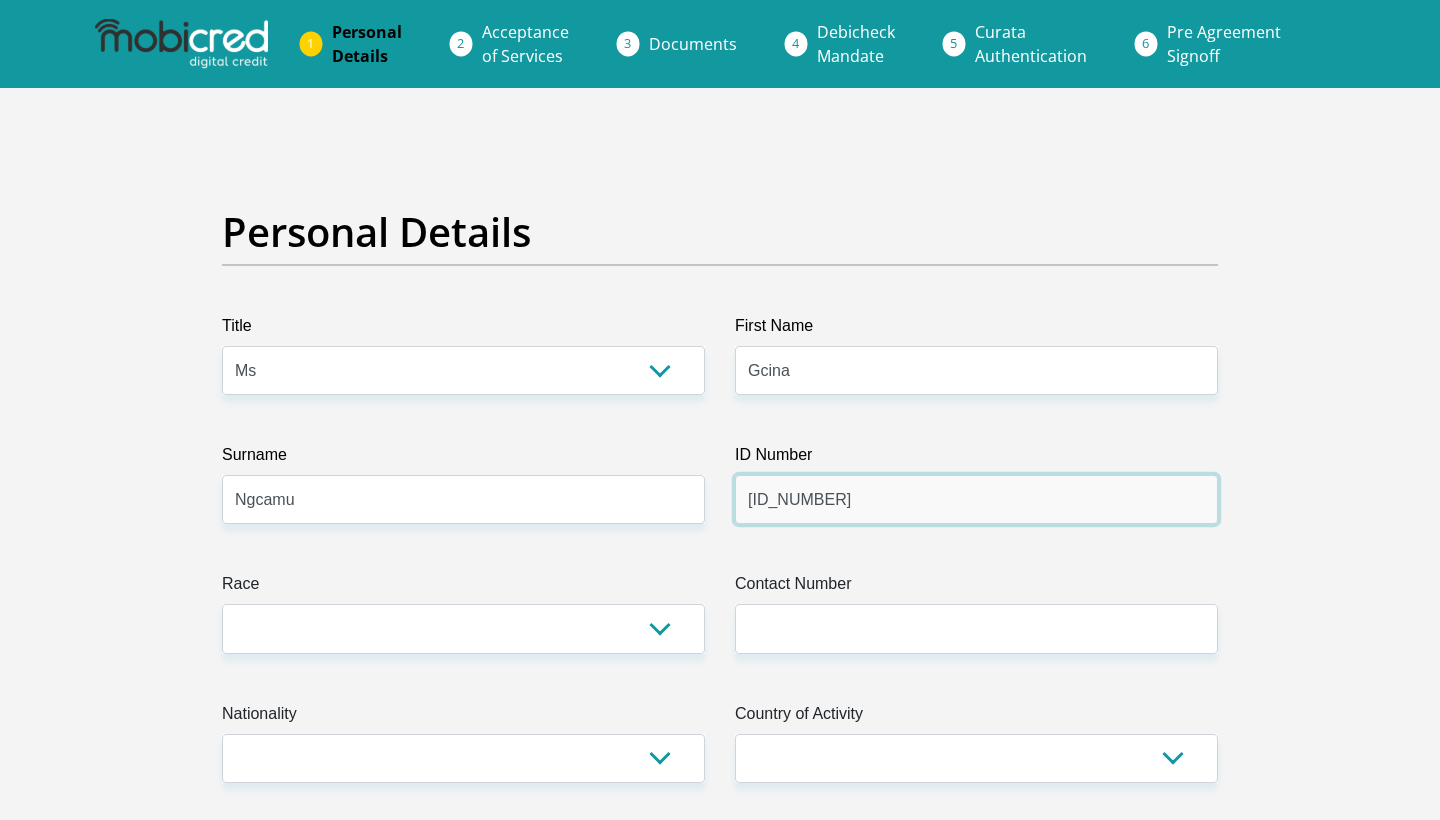 type on "9712060180081" 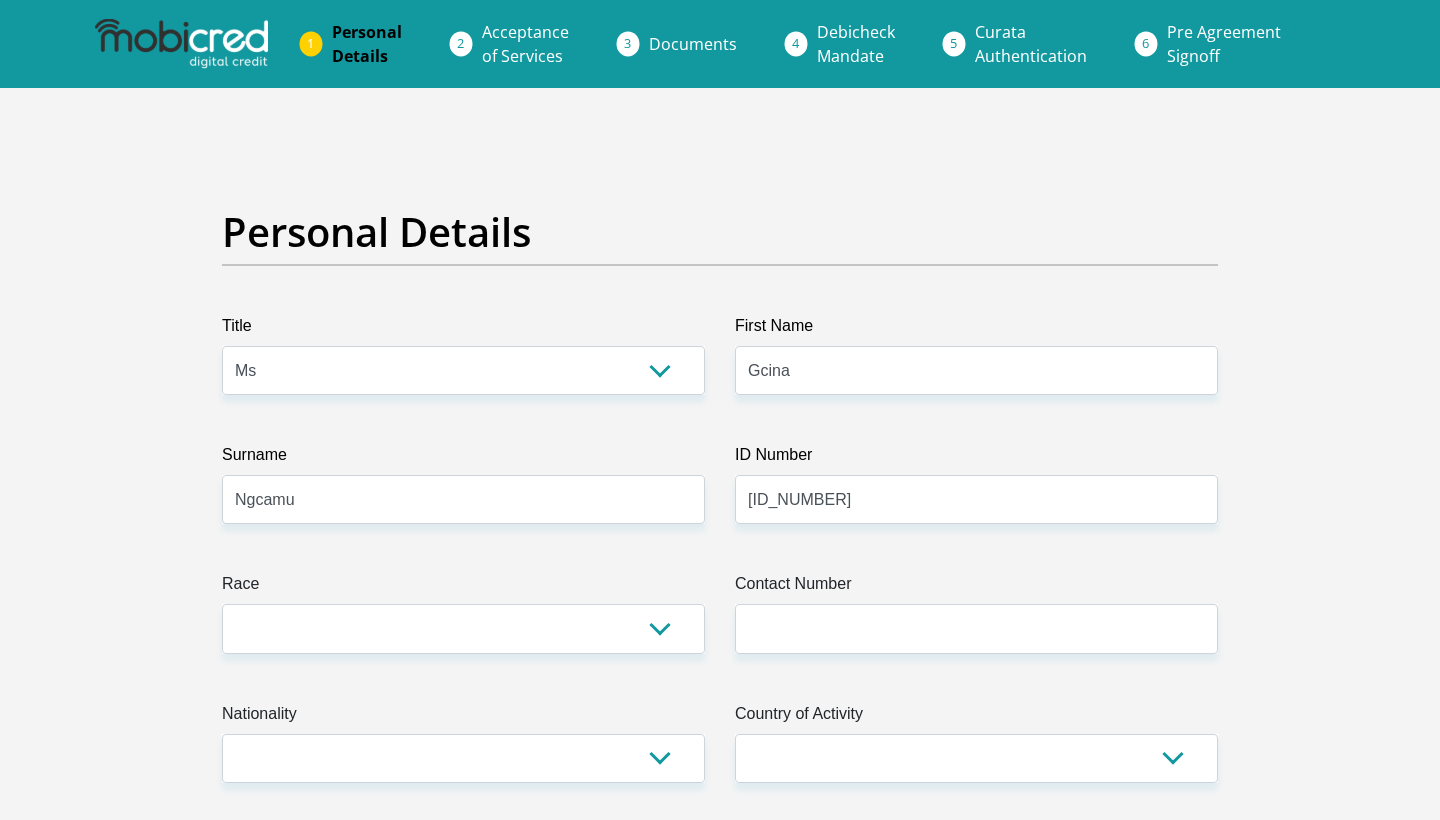 click on "Race" at bounding box center (463, 588) 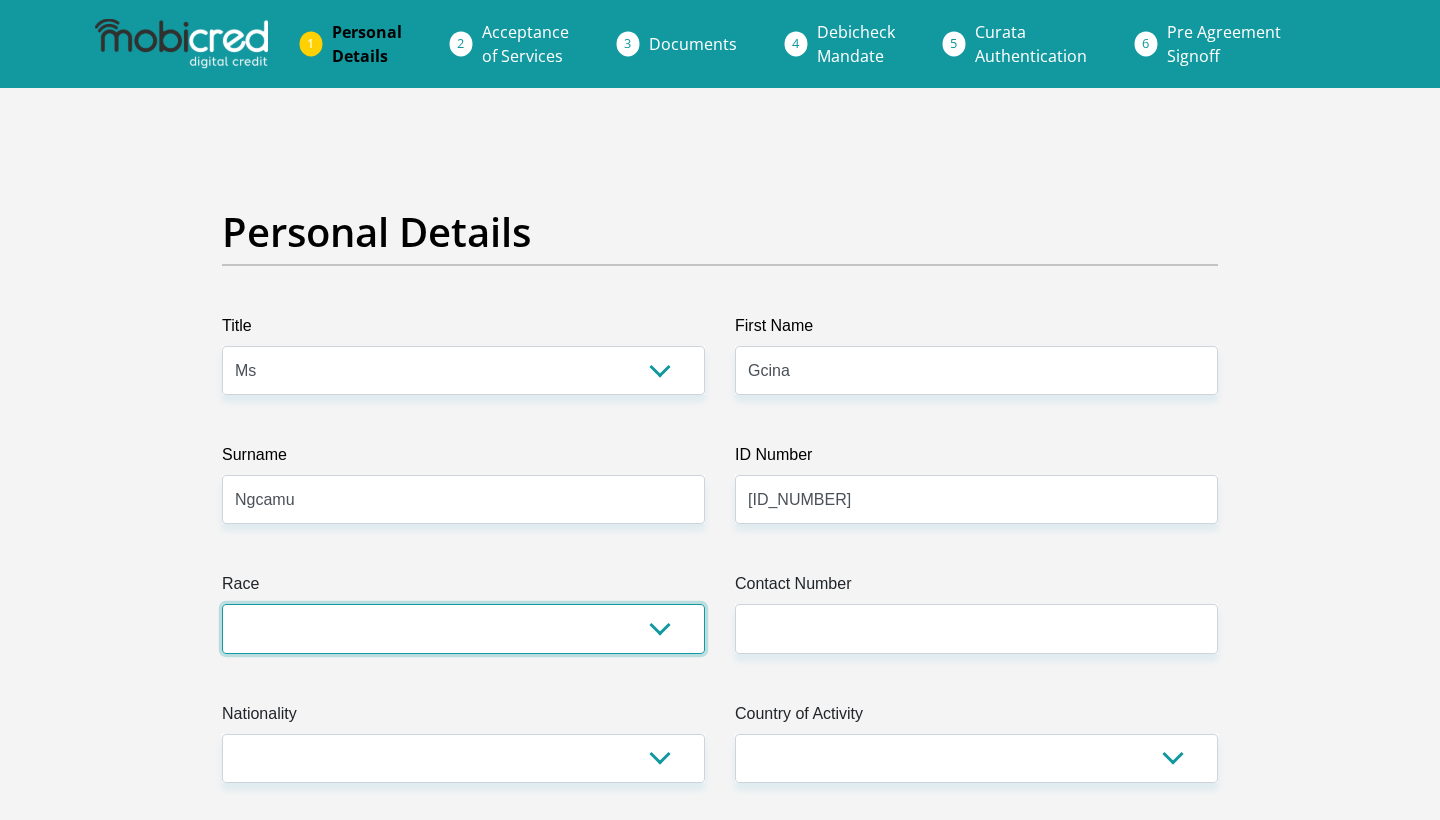 select on "1" 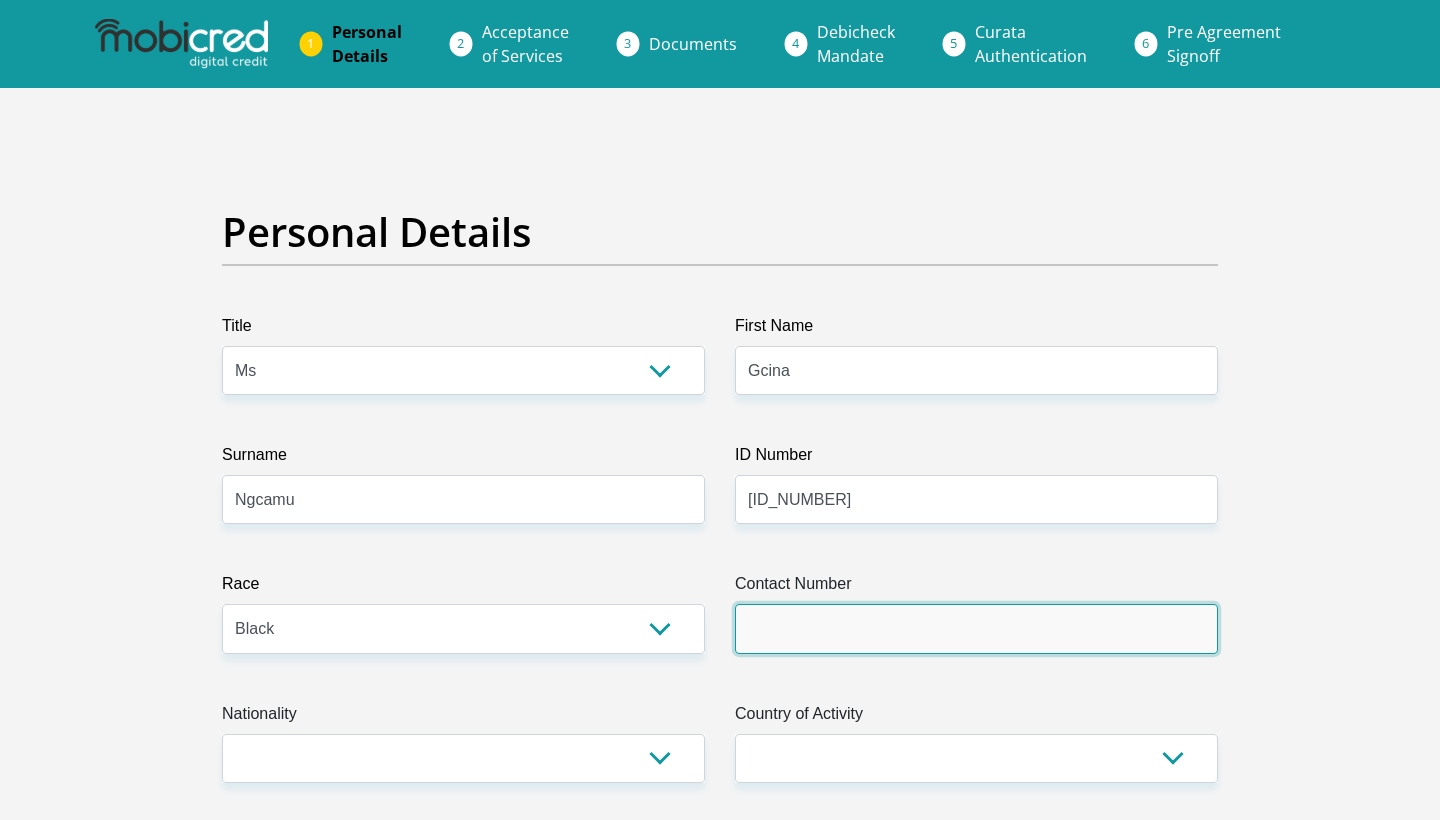 click on "Contact Number" at bounding box center [976, 628] 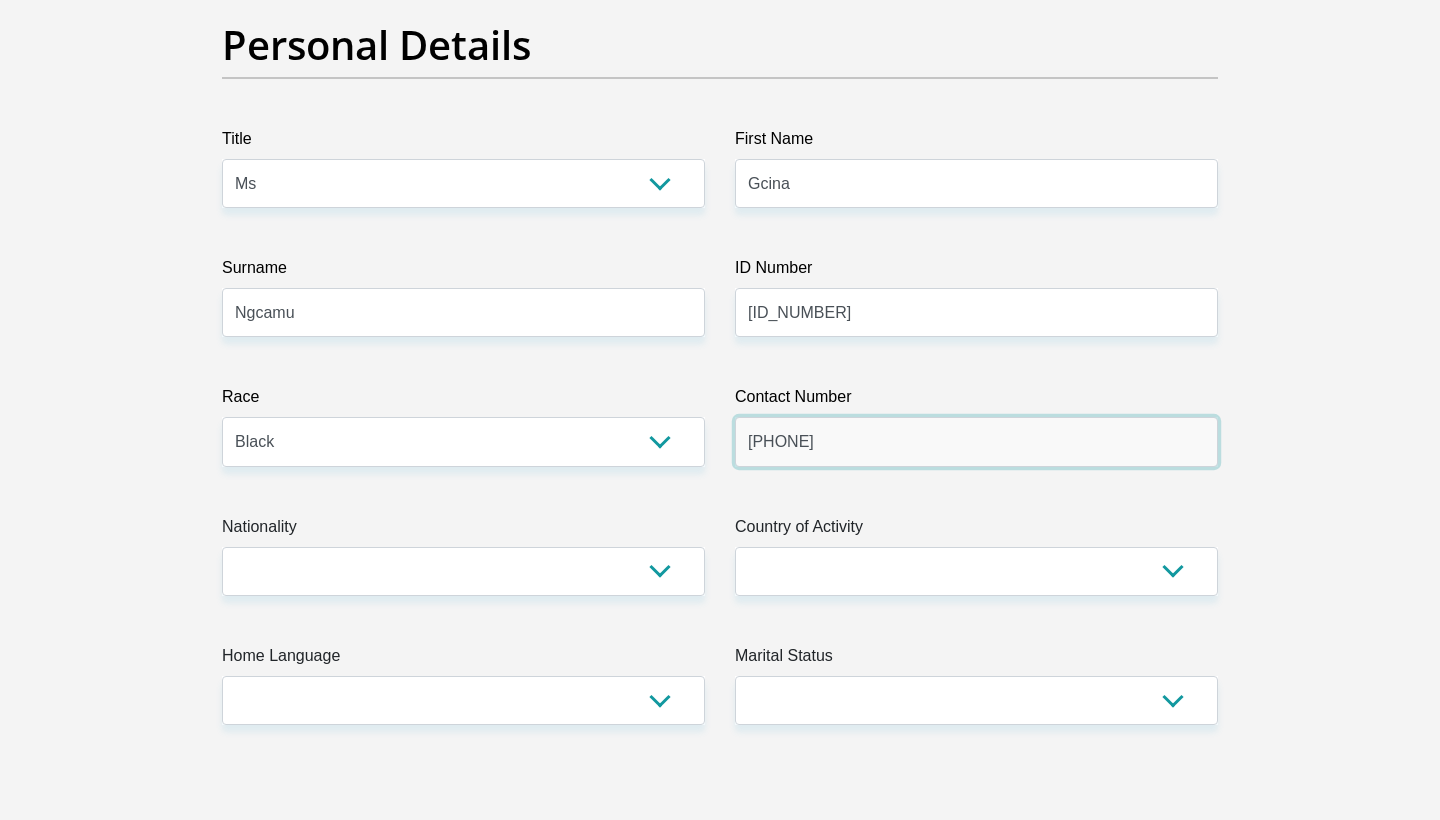 scroll, scrollTop: 216, scrollLeft: 0, axis: vertical 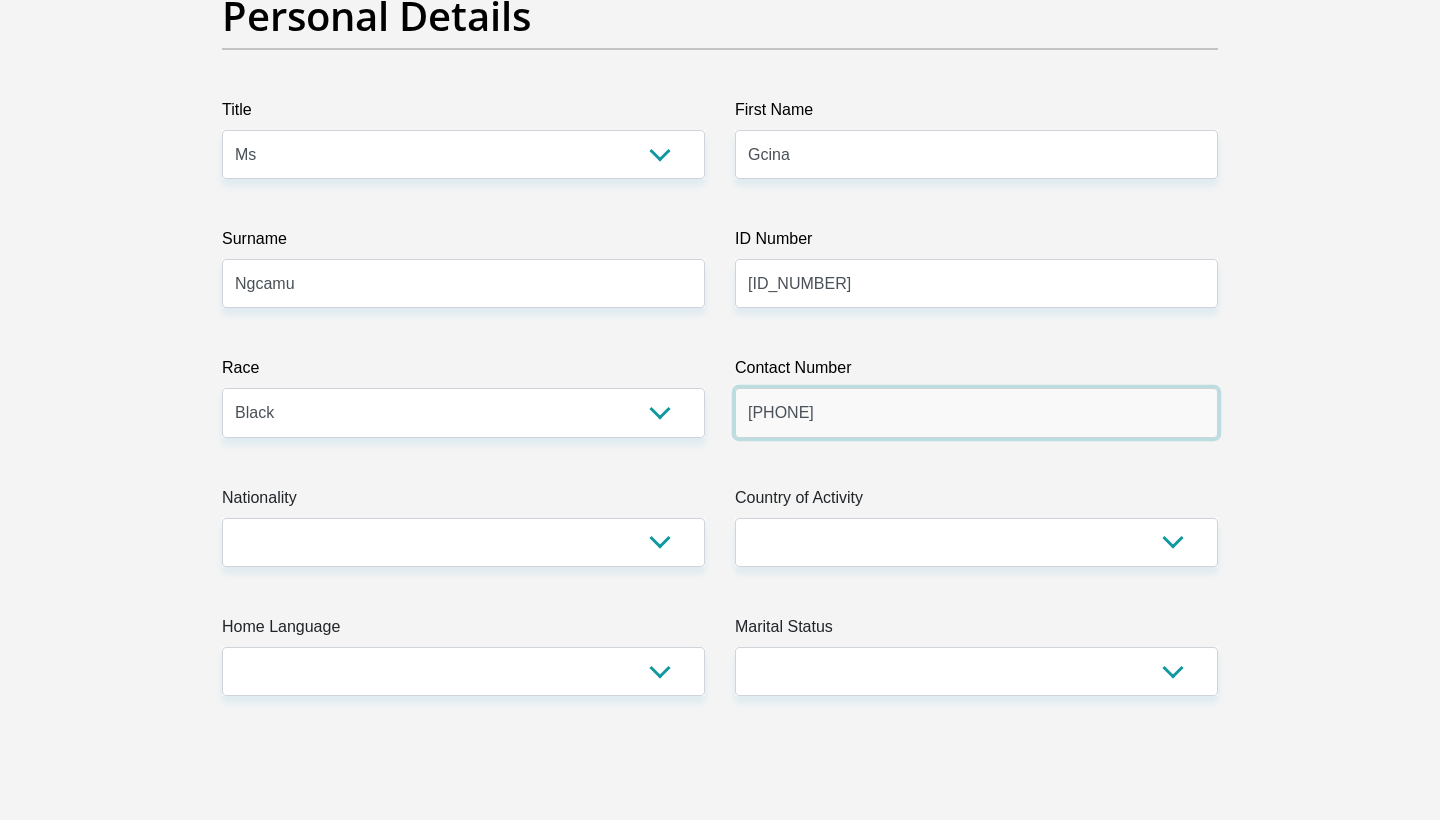type on "0699311277" 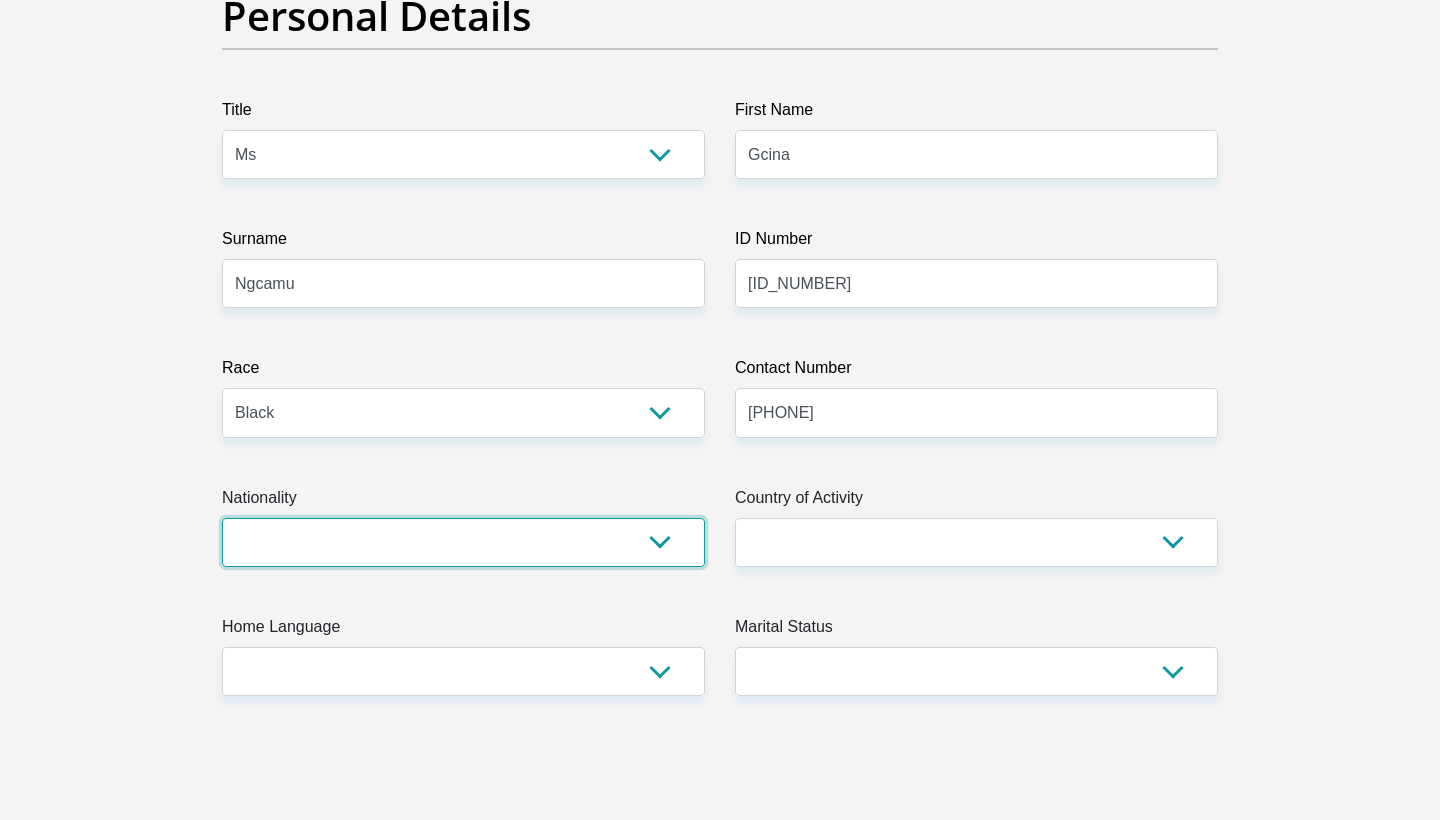 select on "ZAF" 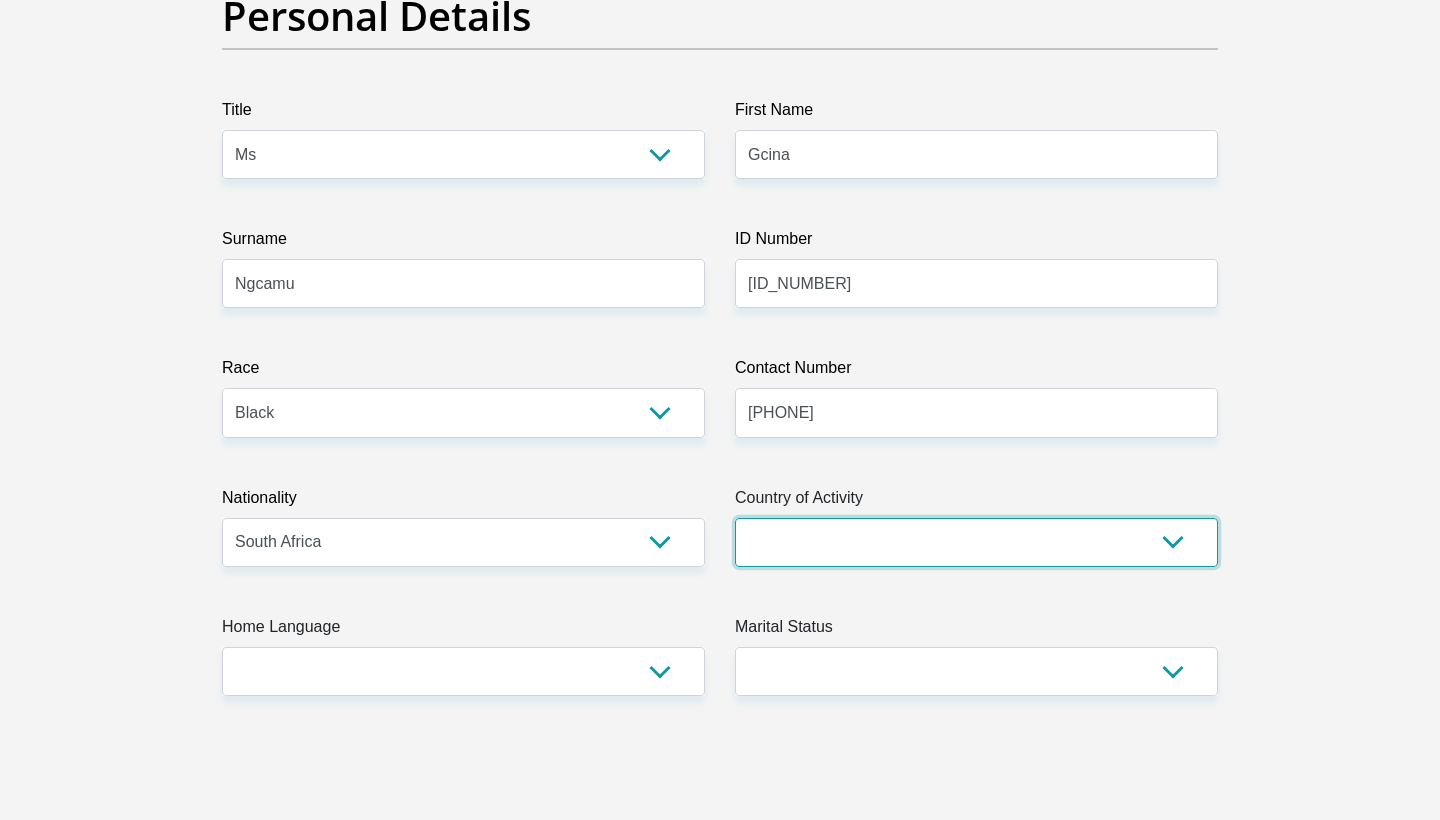 select on "ZAF" 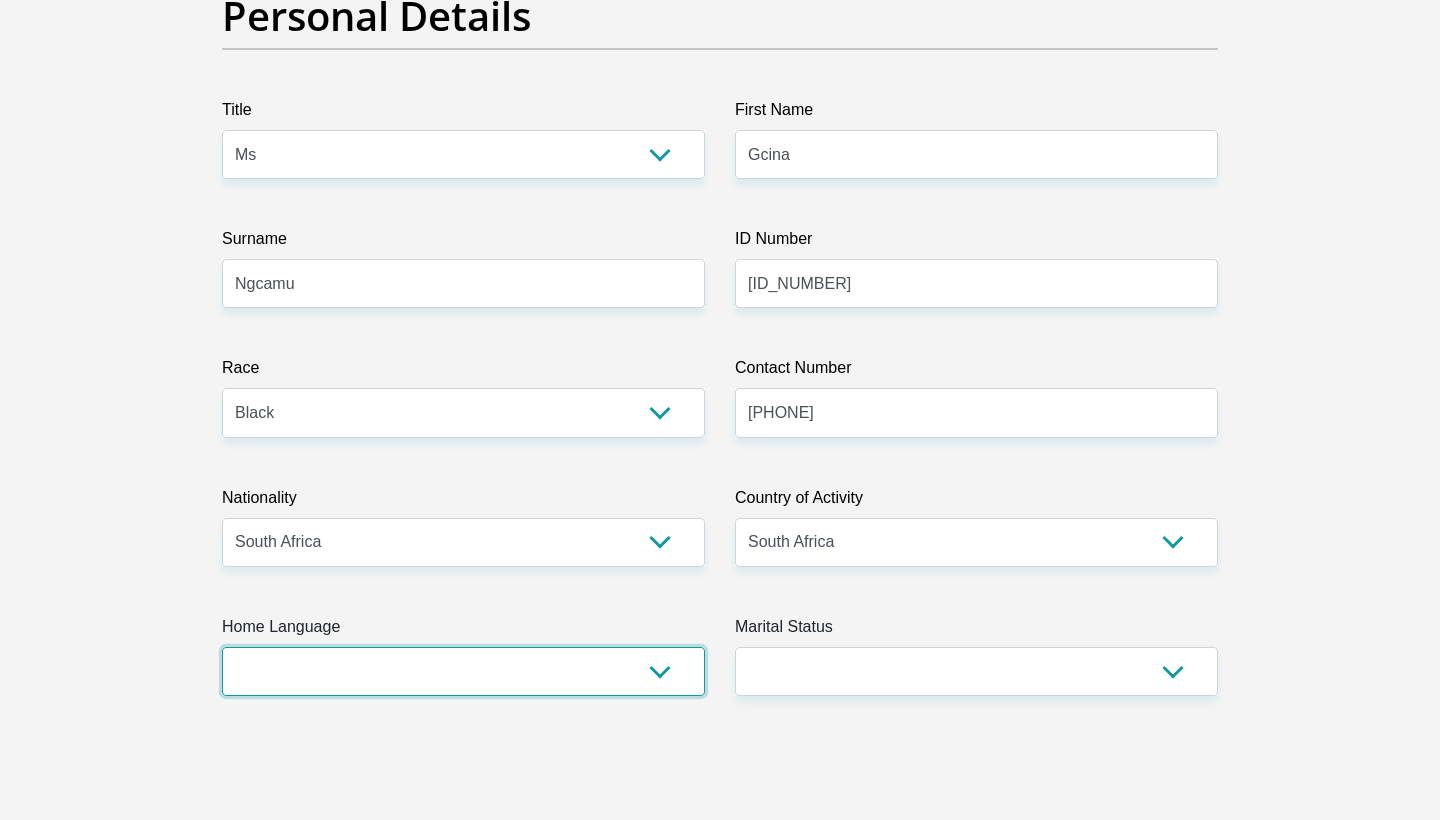 select on "eng" 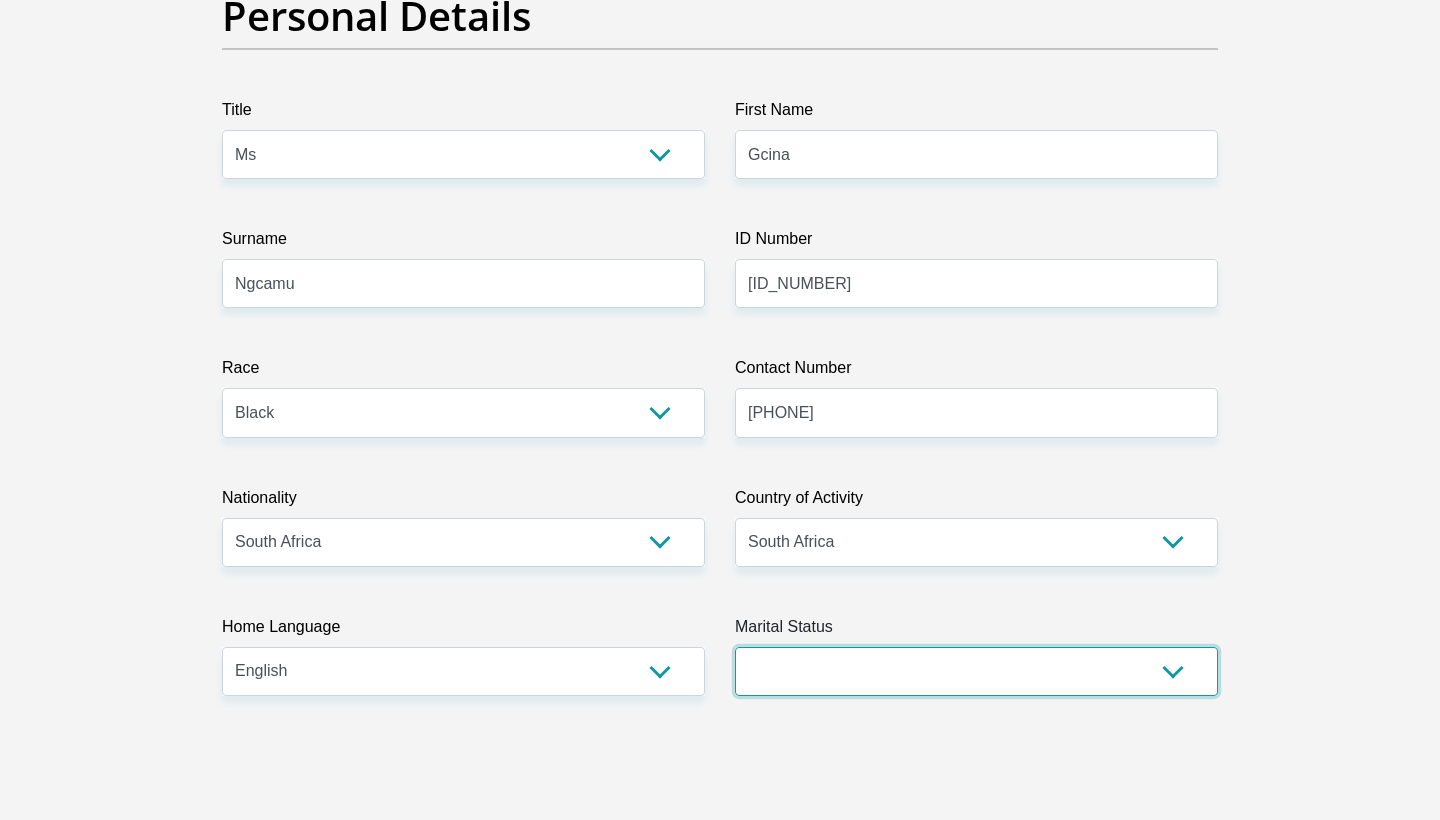 select on "2" 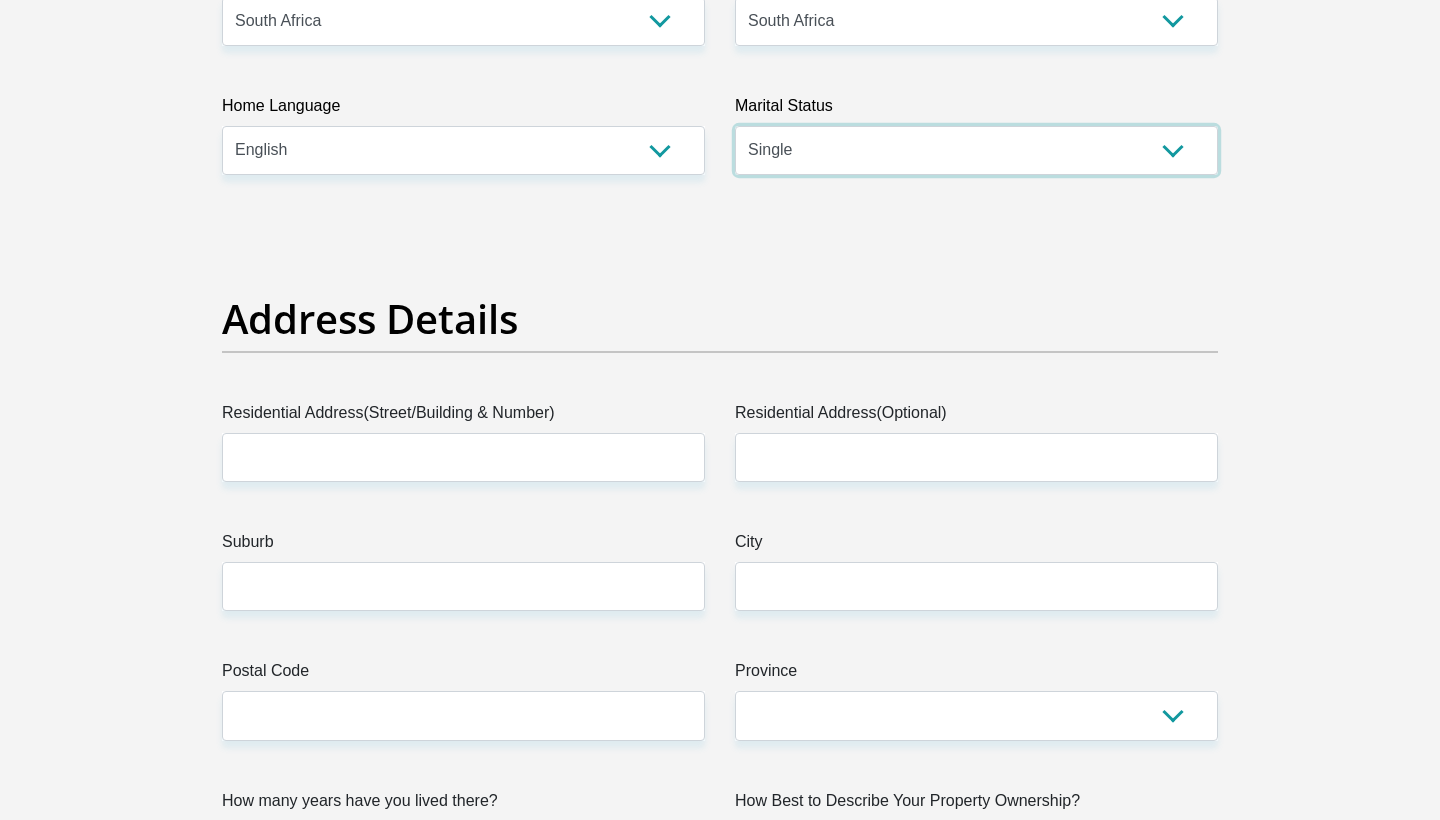 scroll, scrollTop: 871, scrollLeft: 0, axis: vertical 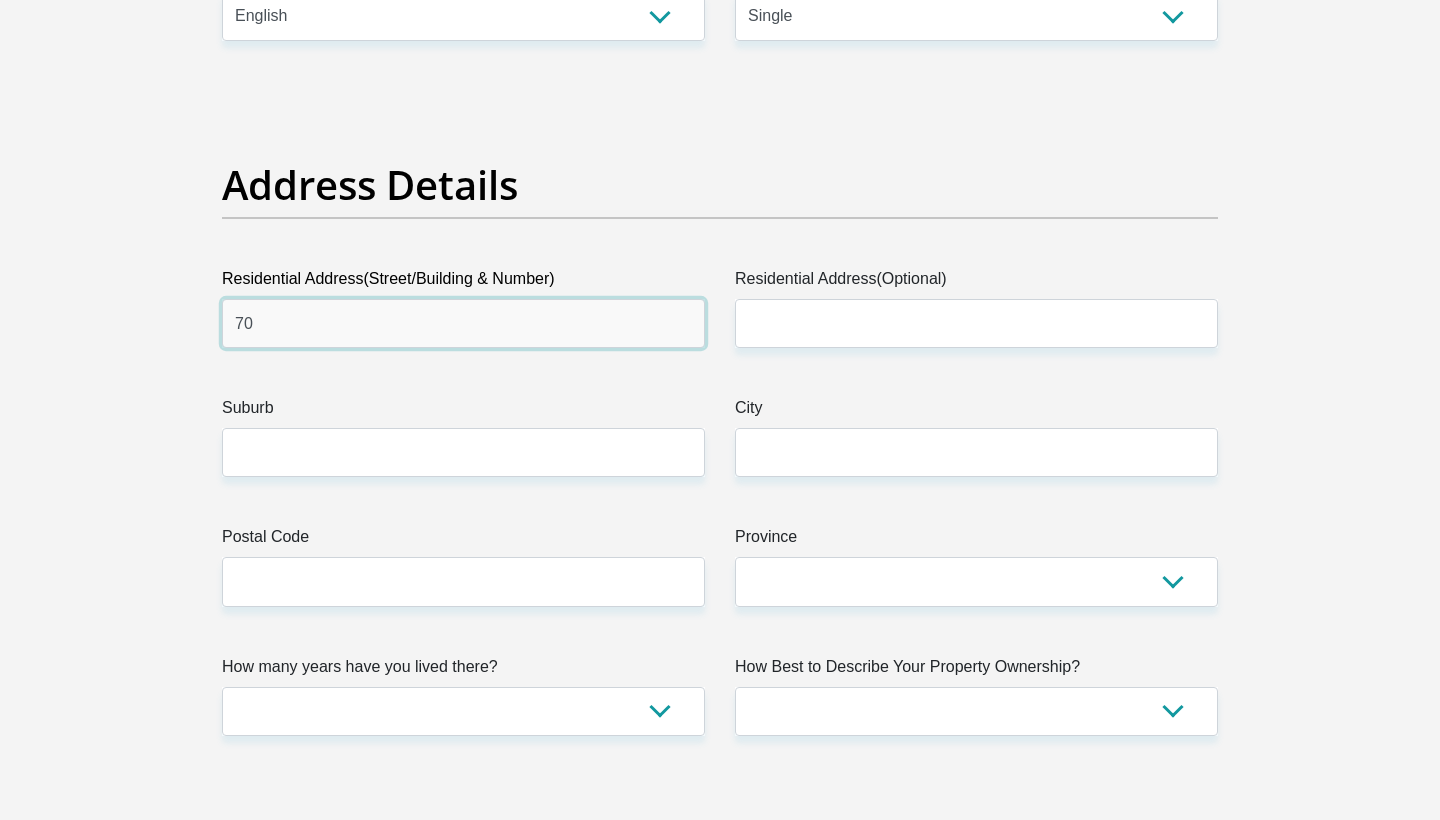 type on "70" 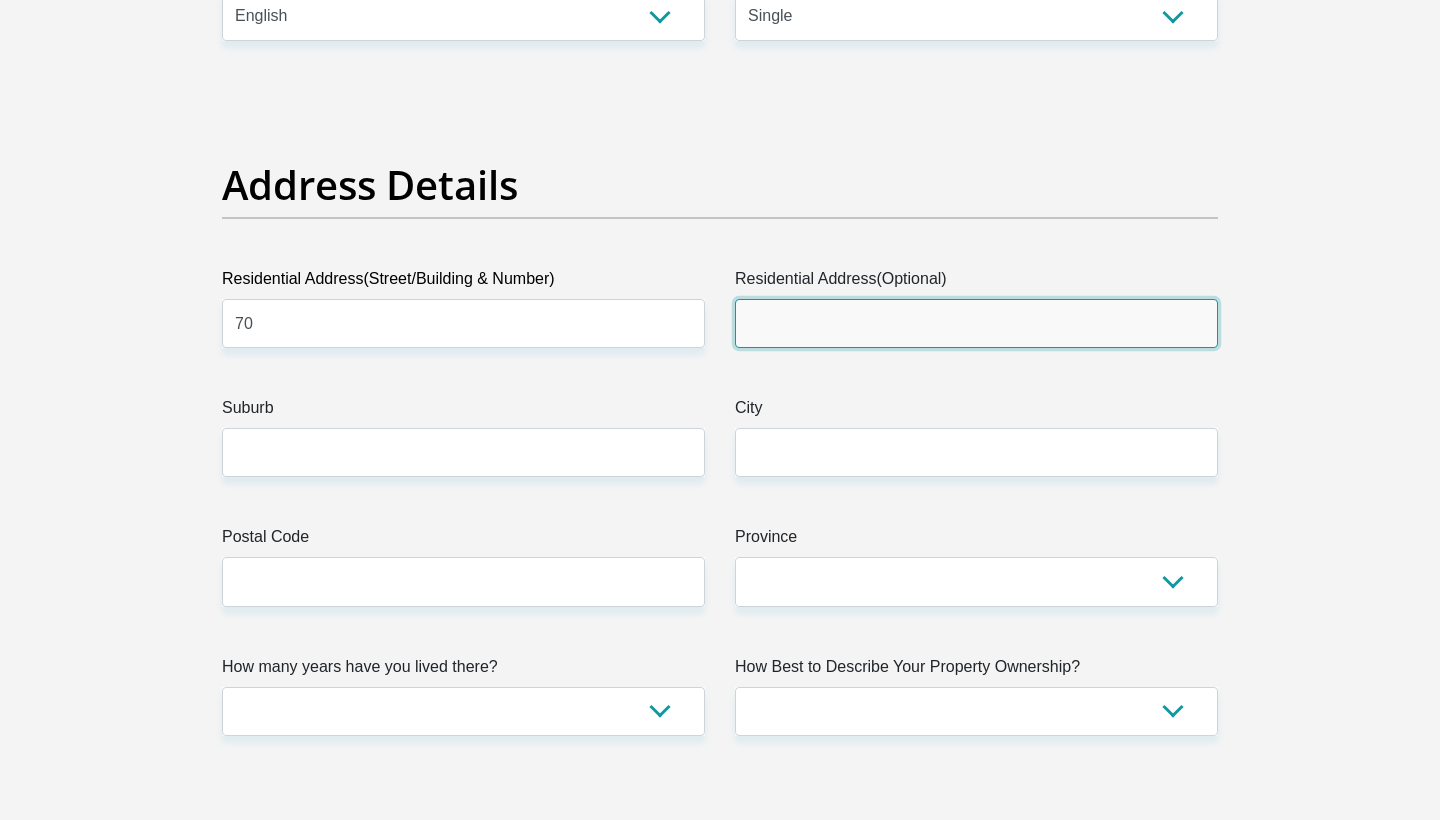 type on "n" 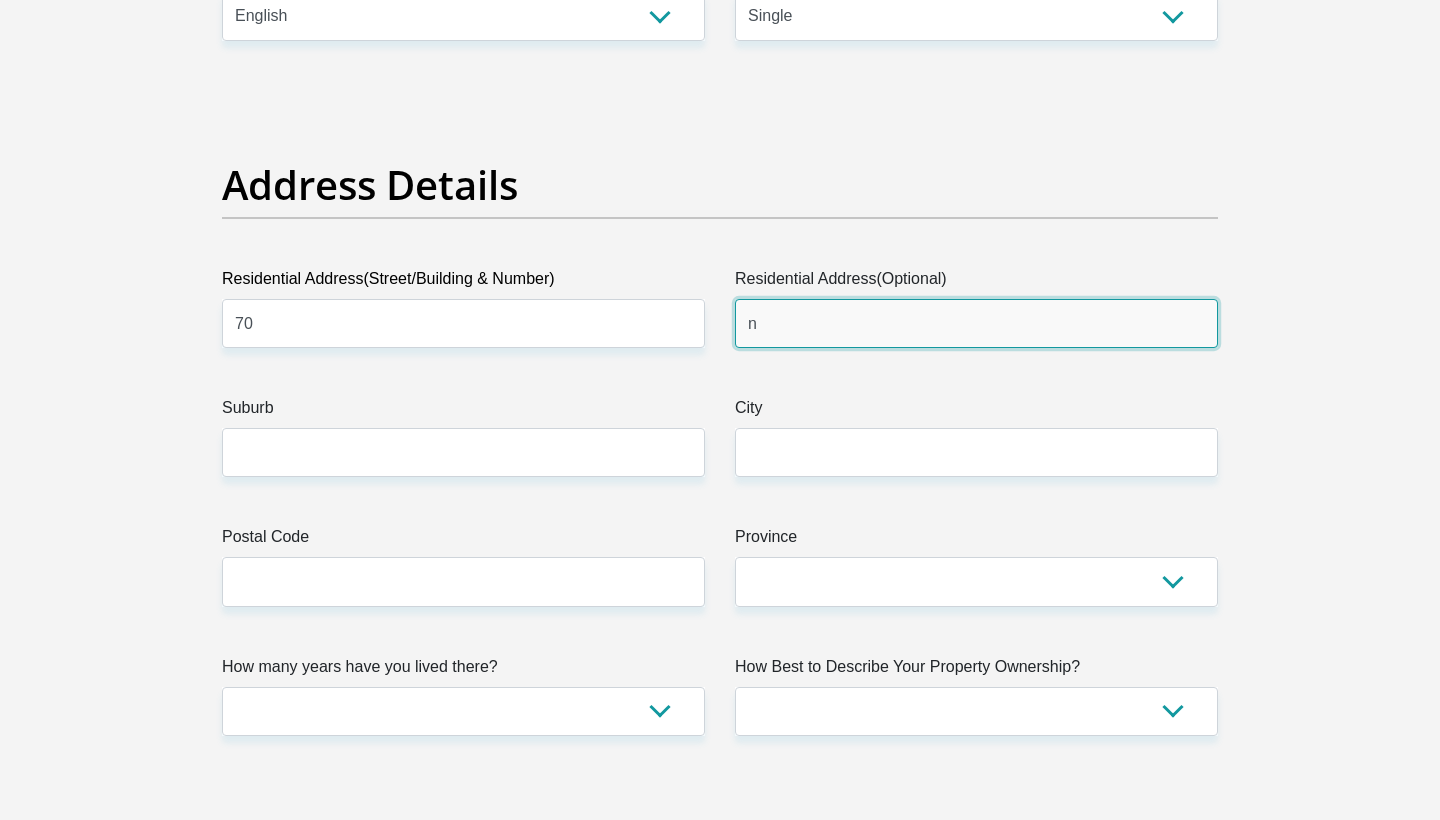 click on "n" at bounding box center (976, 323) 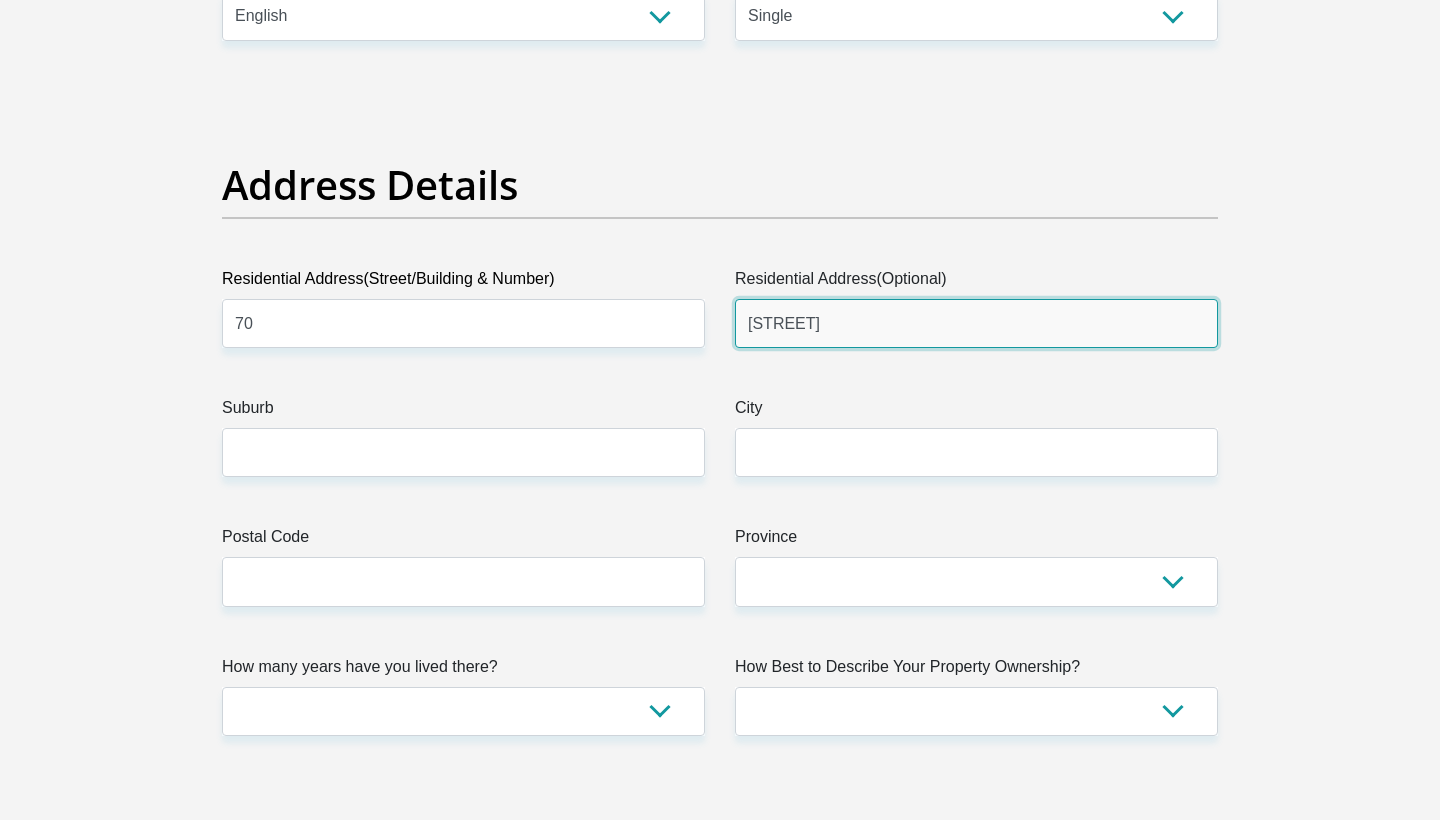 type on "Antelope avenue" 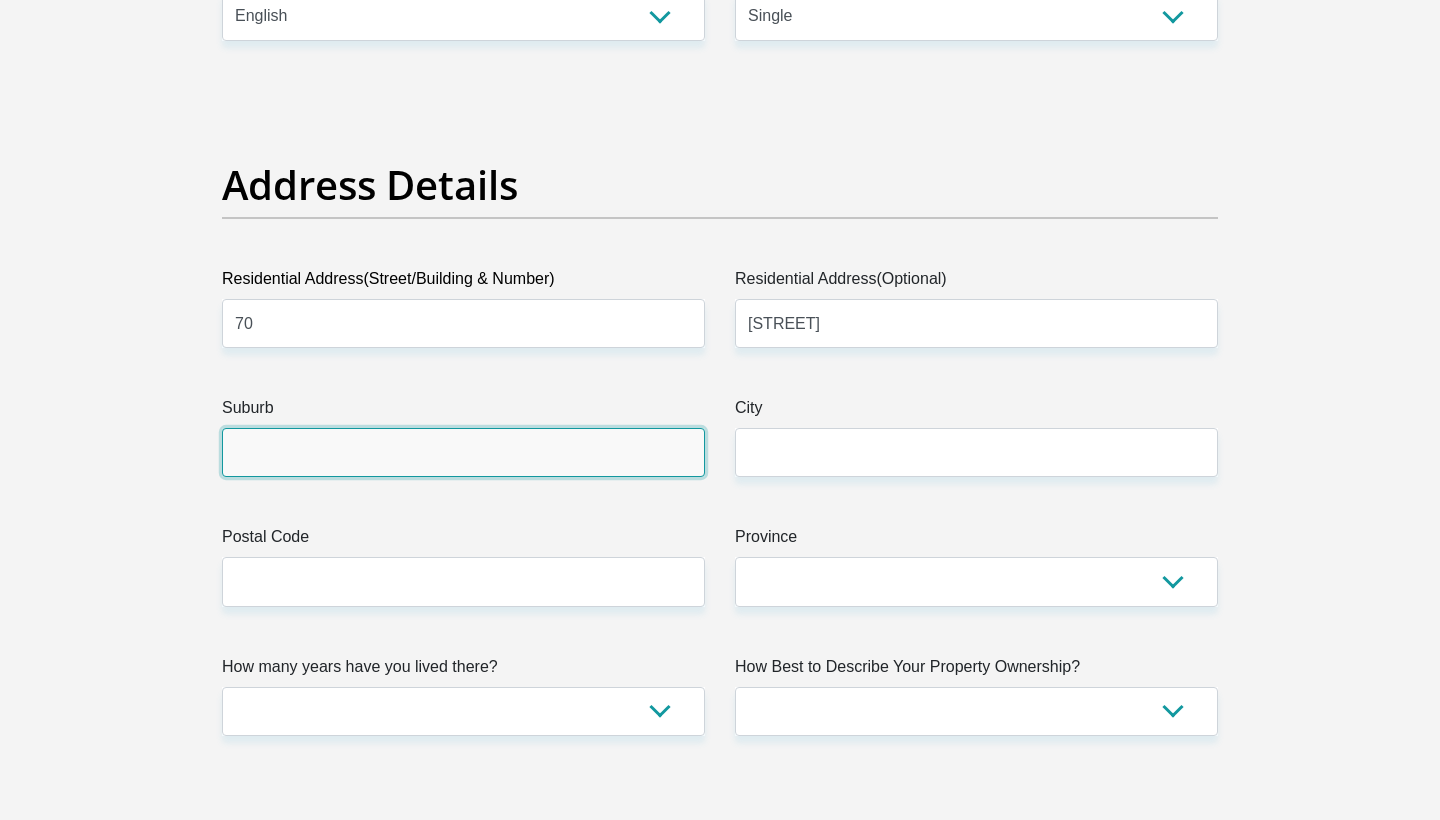 click on "Suburb" at bounding box center [463, 452] 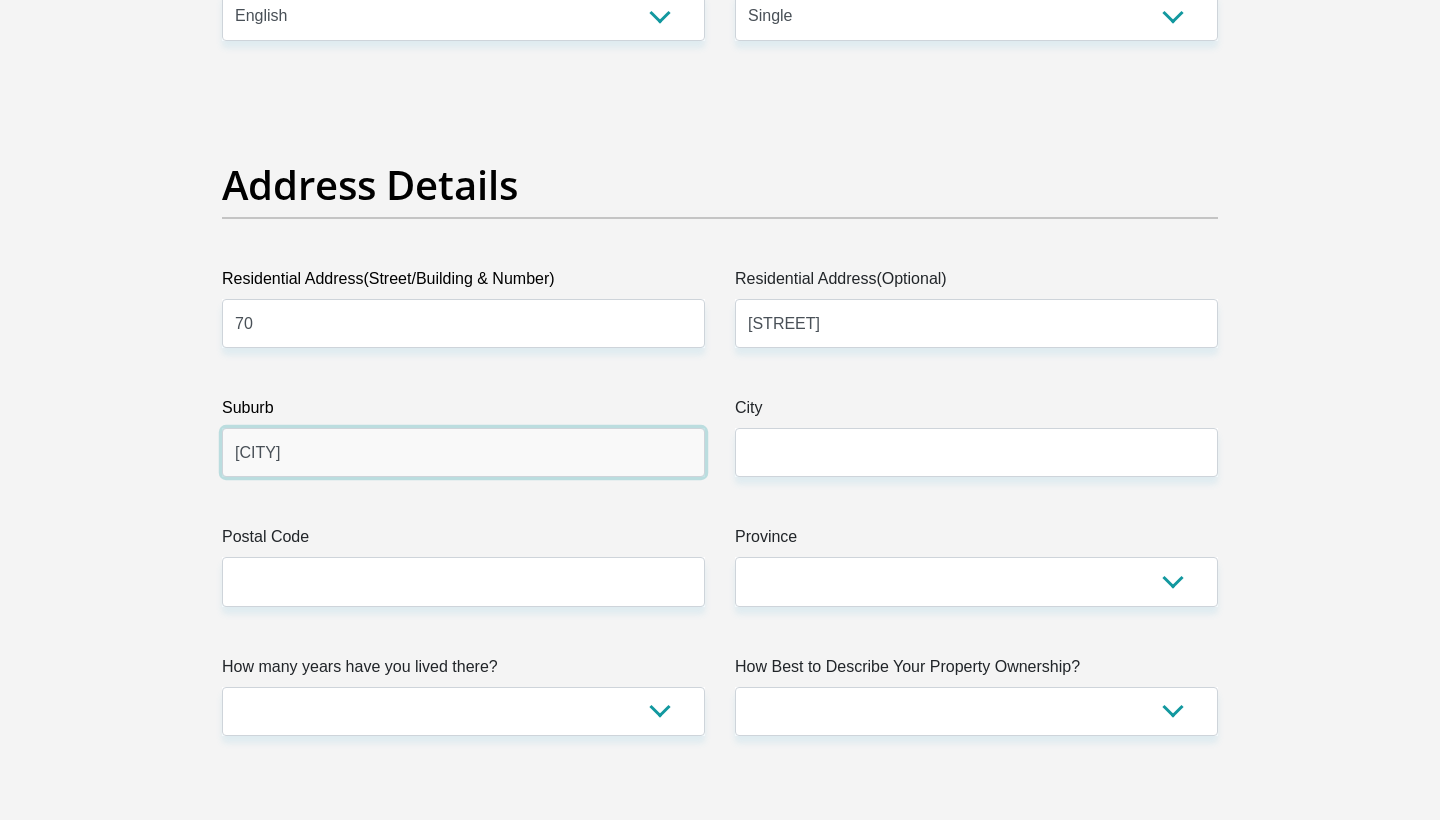 type on "Leondale" 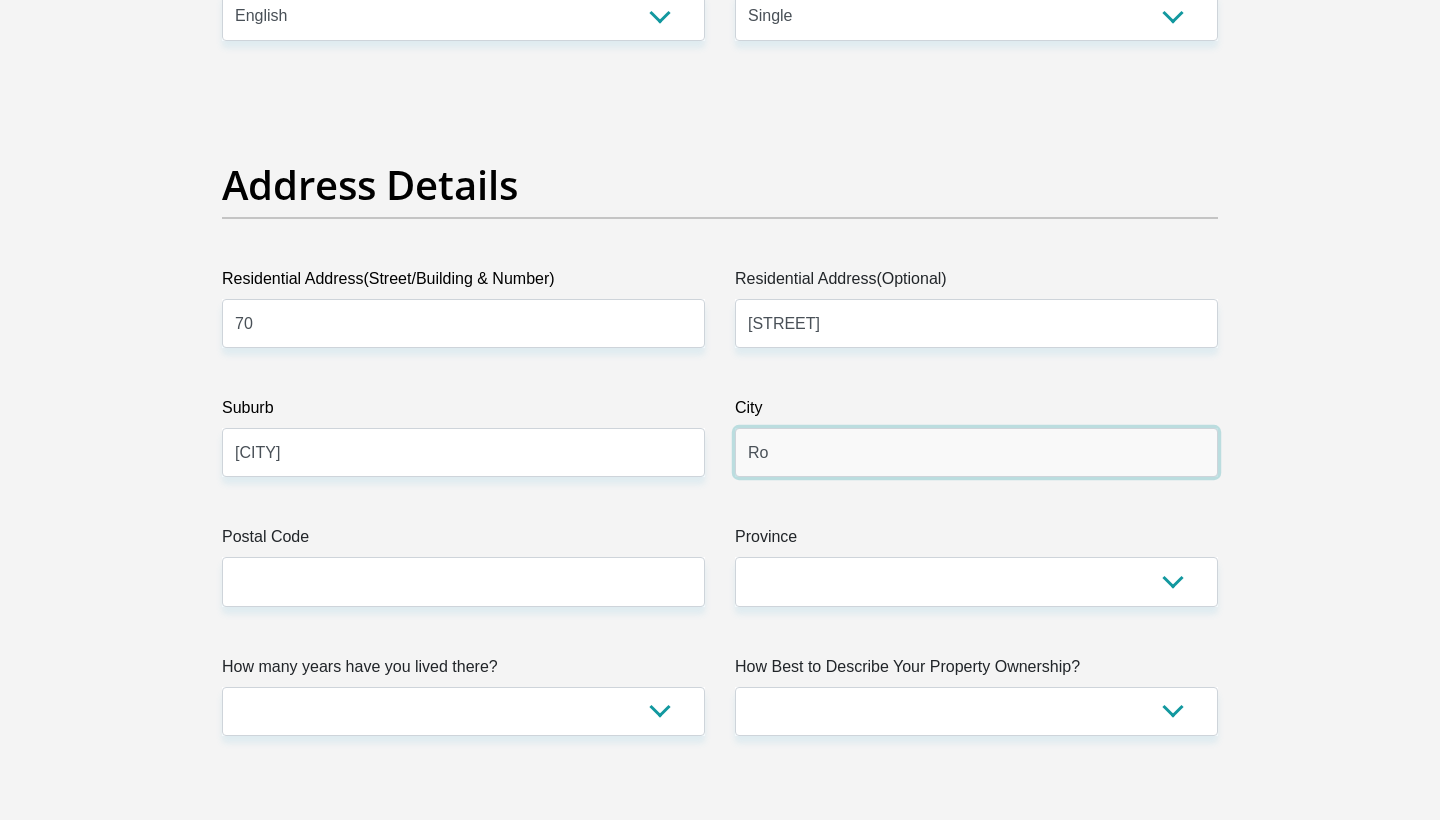 type on "R" 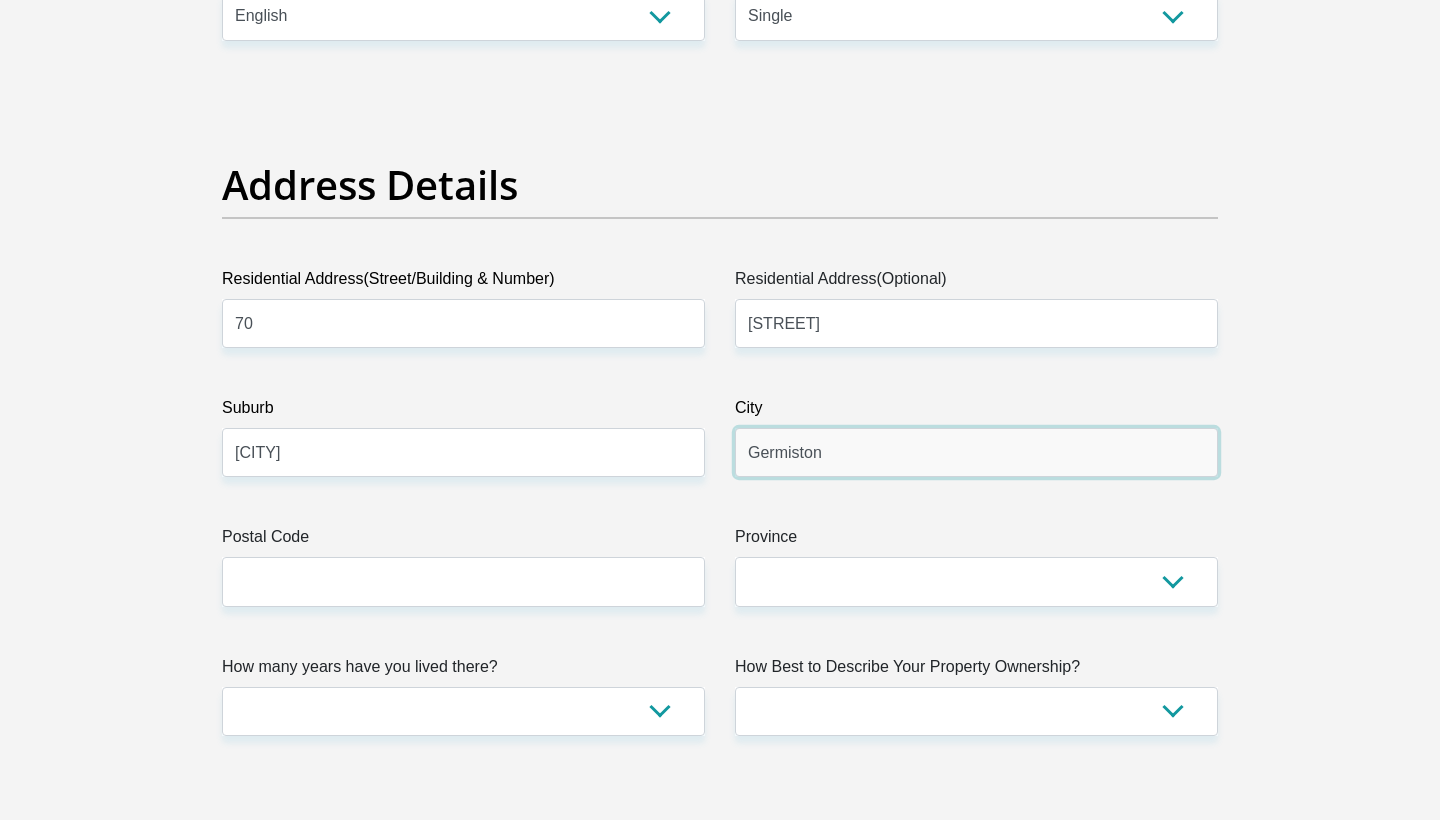 type on "Germiston" 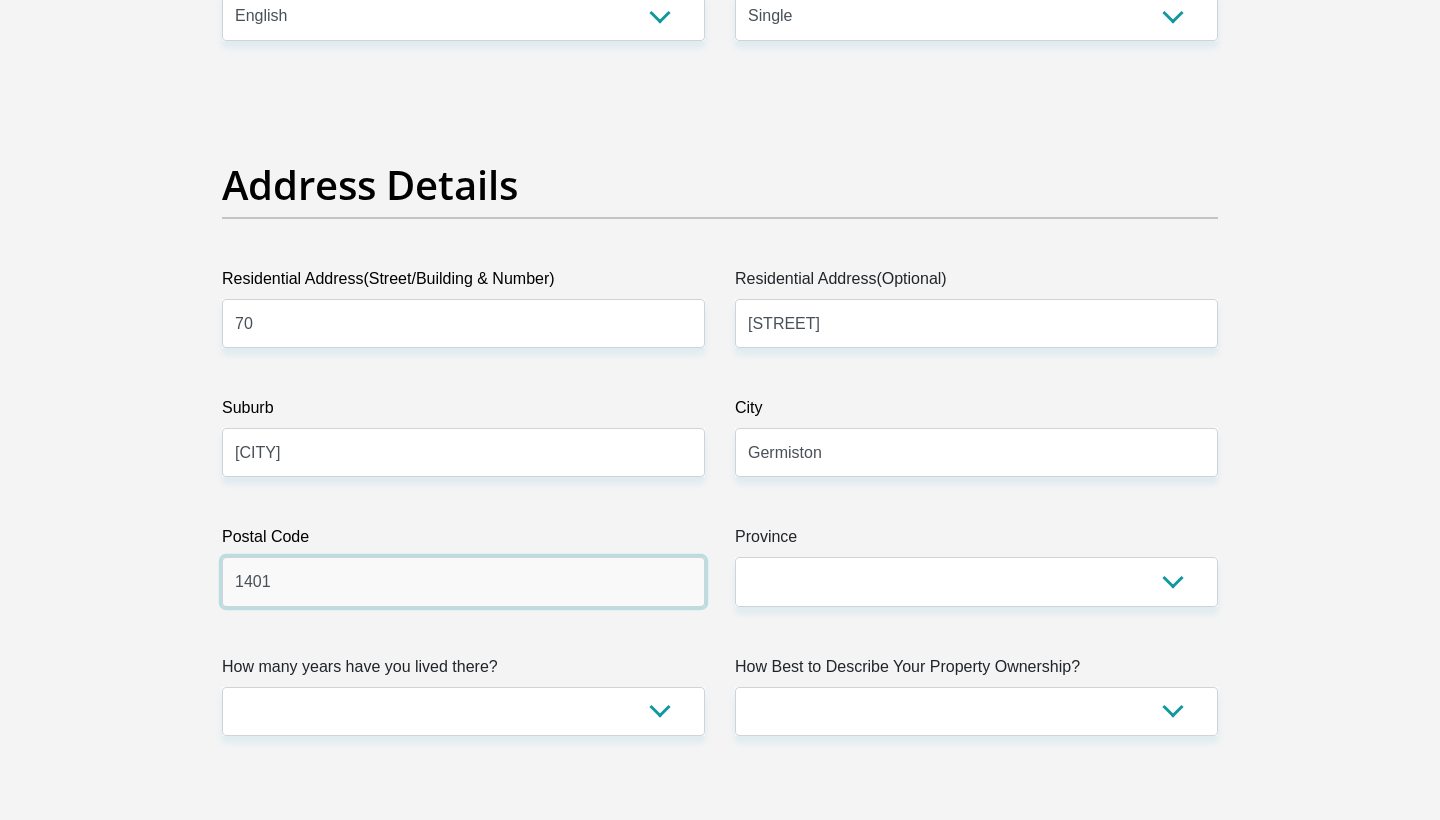 type on "1401" 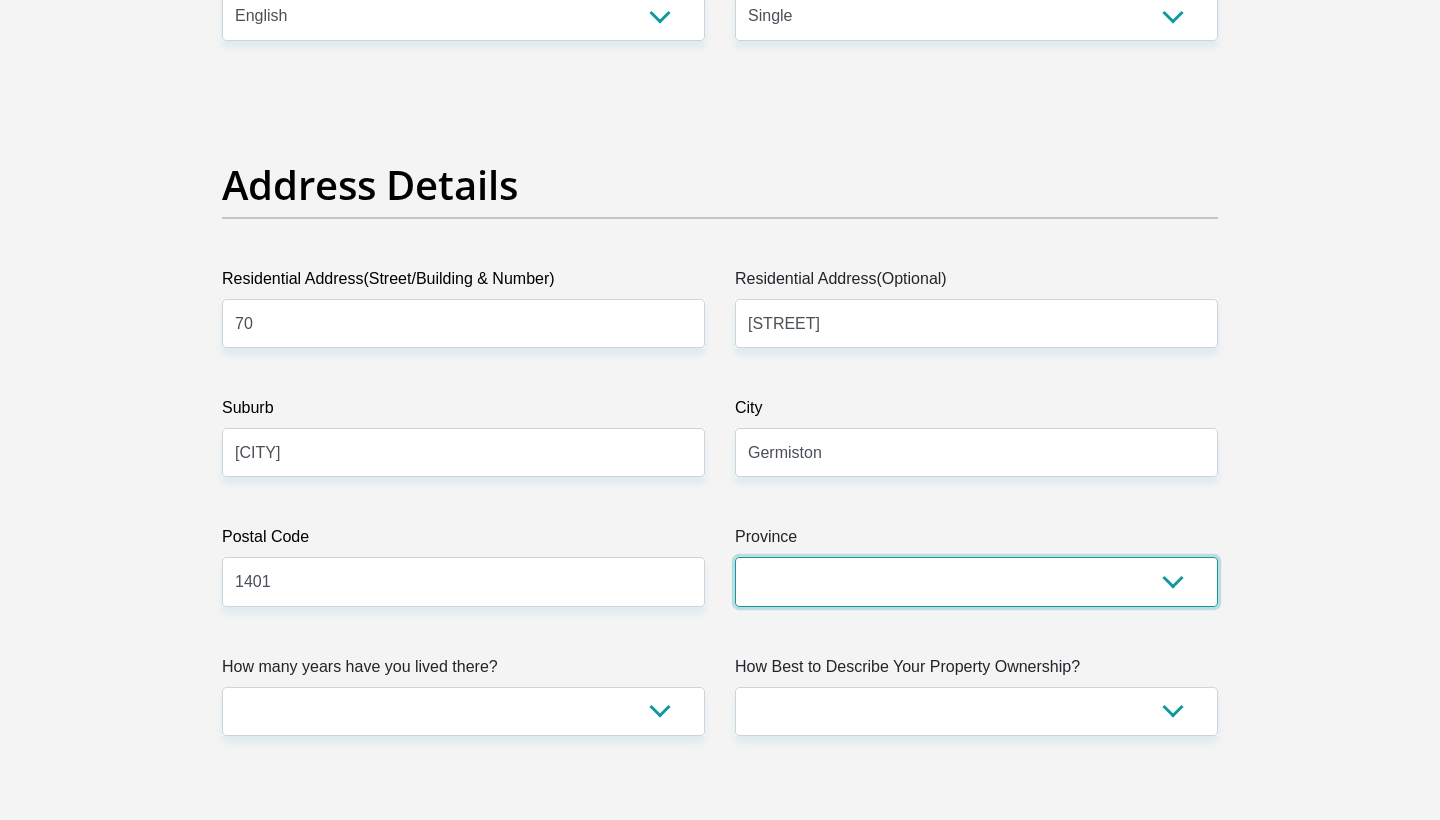 select on "Gauteng" 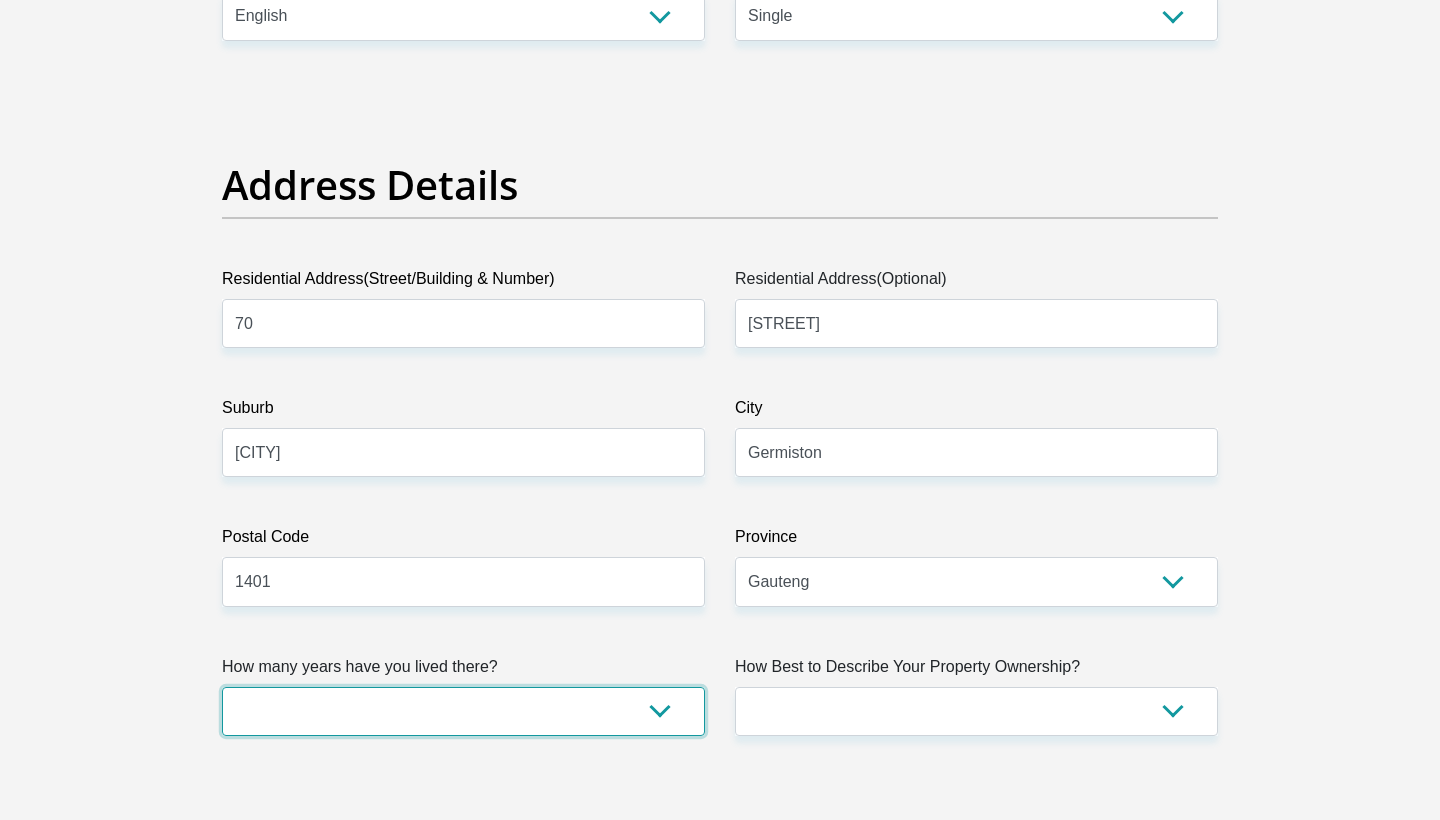 select on "5" 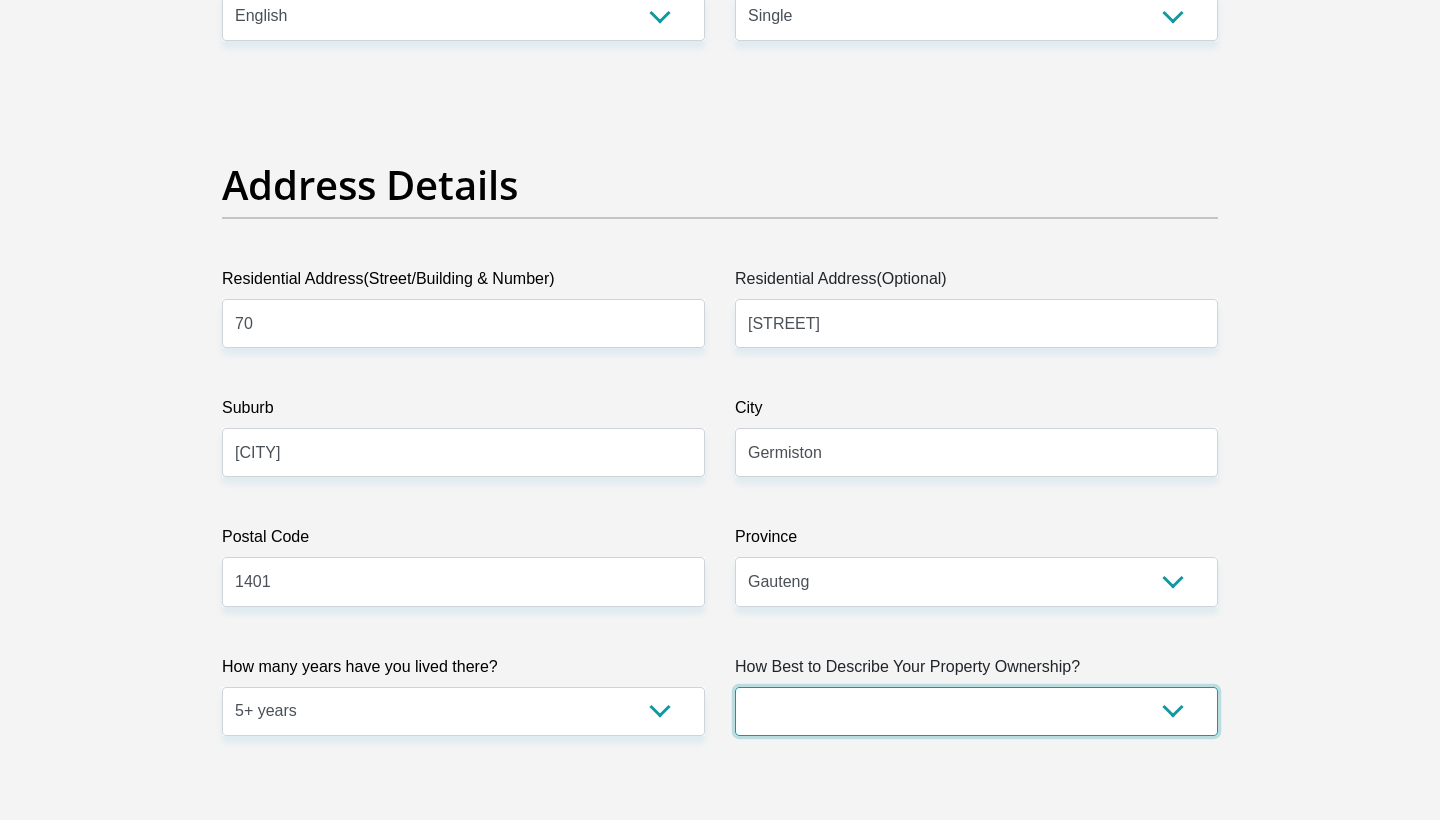 select on "parents" 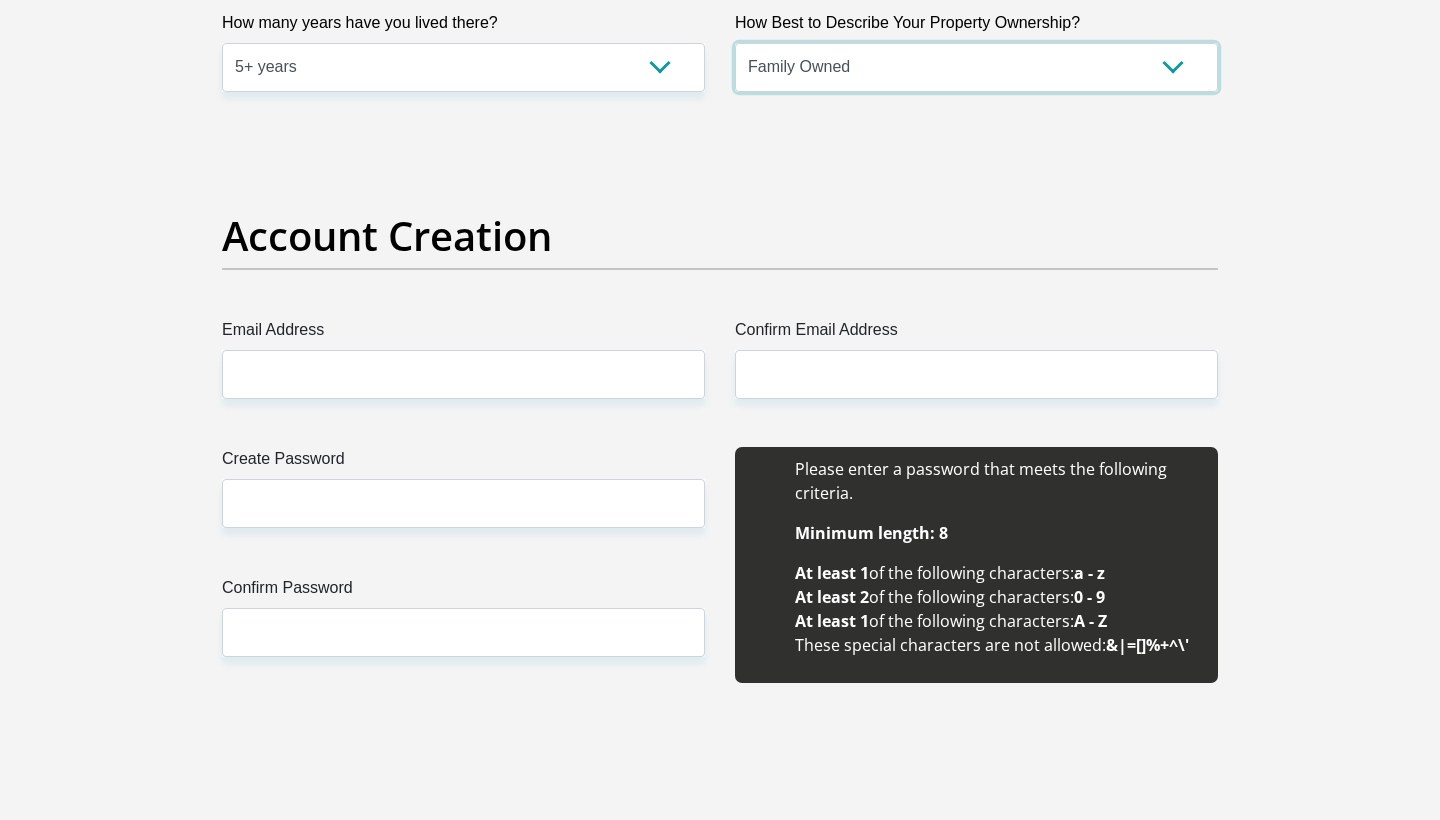 scroll, scrollTop: 1618, scrollLeft: 0, axis: vertical 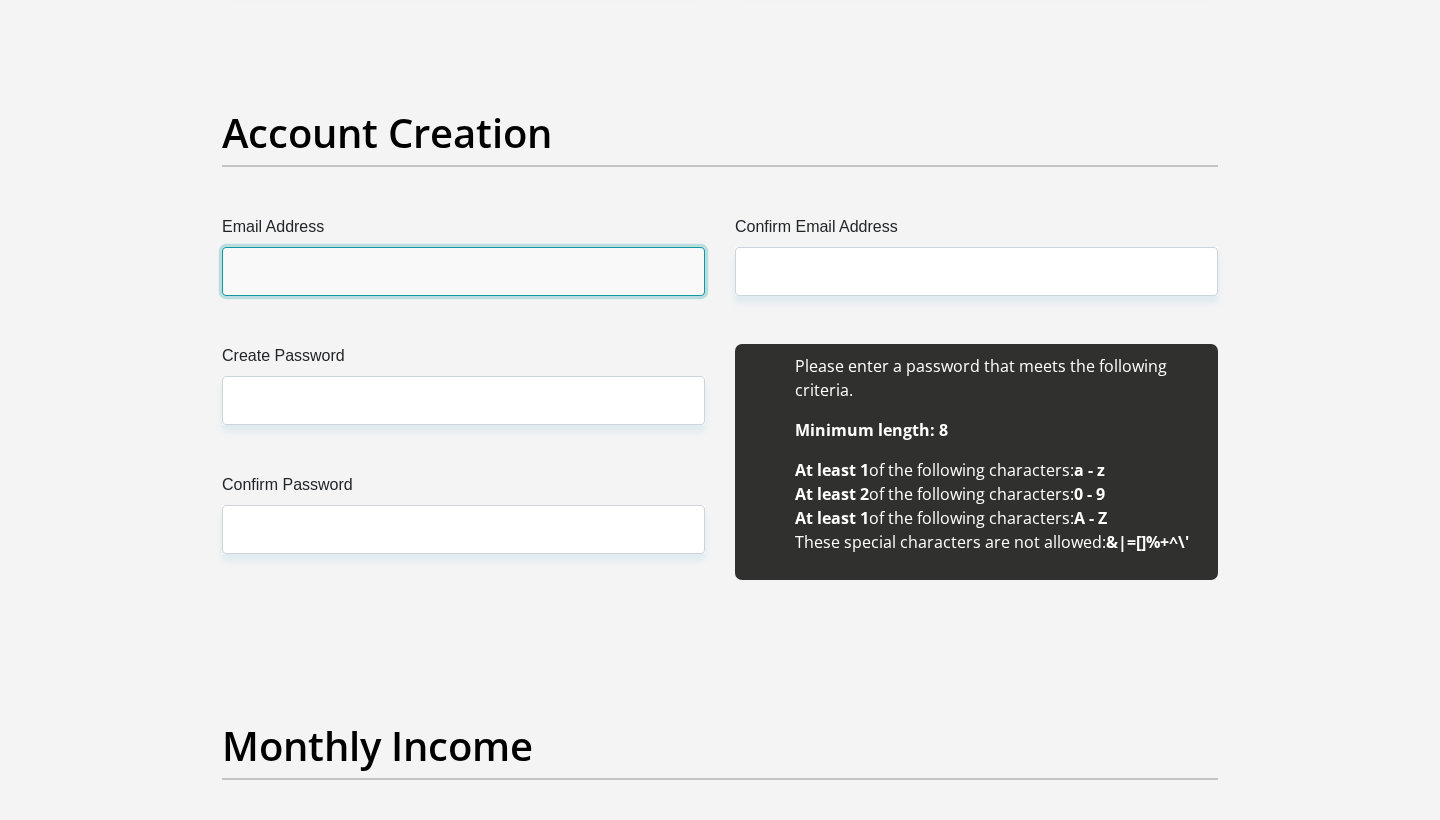 click on "Email Address" at bounding box center (463, 271) 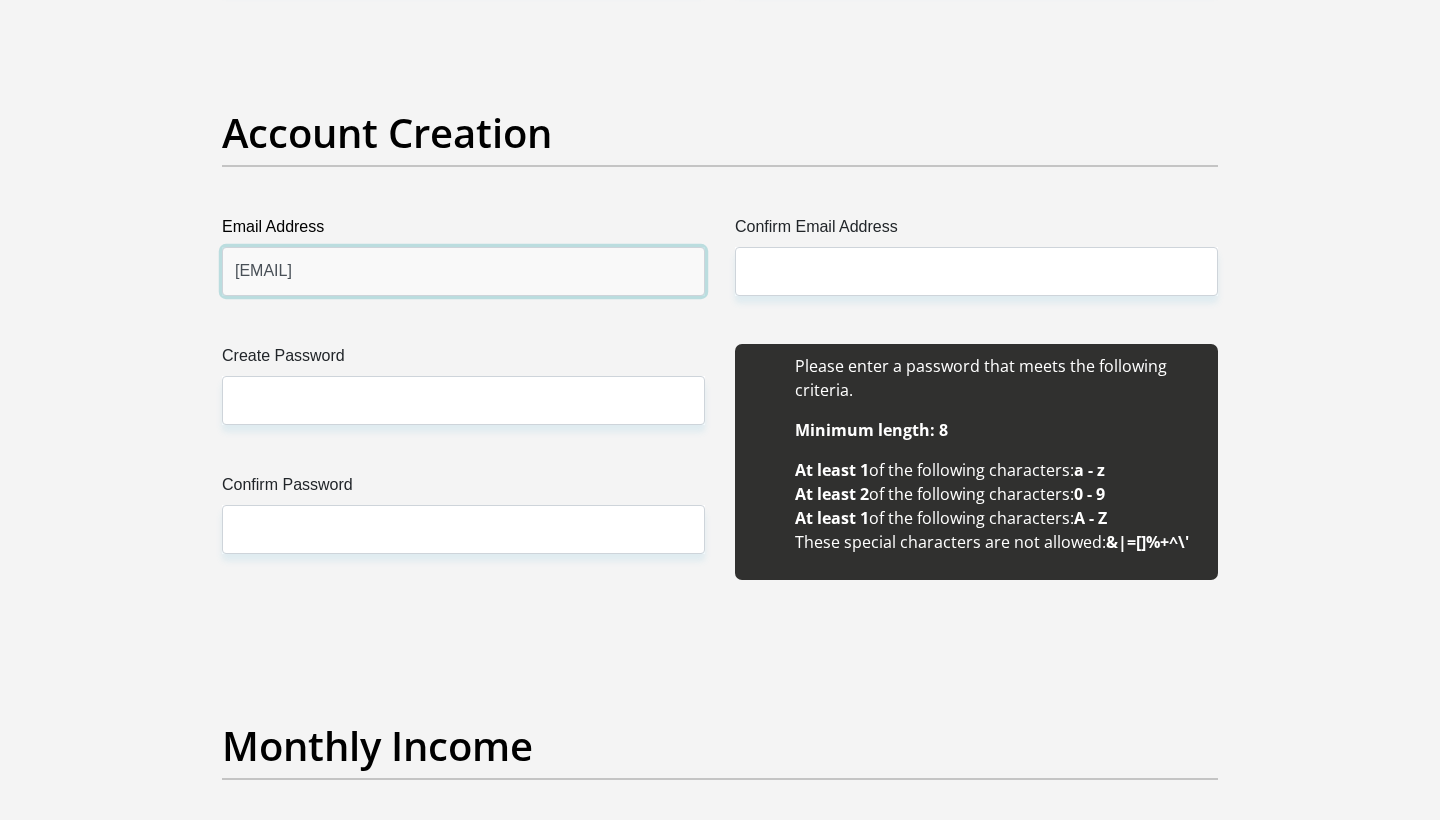 drag, startPoint x: 473, startPoint y: 282, endPoint x: 144, endPoint y: 239, distance: 331.79813 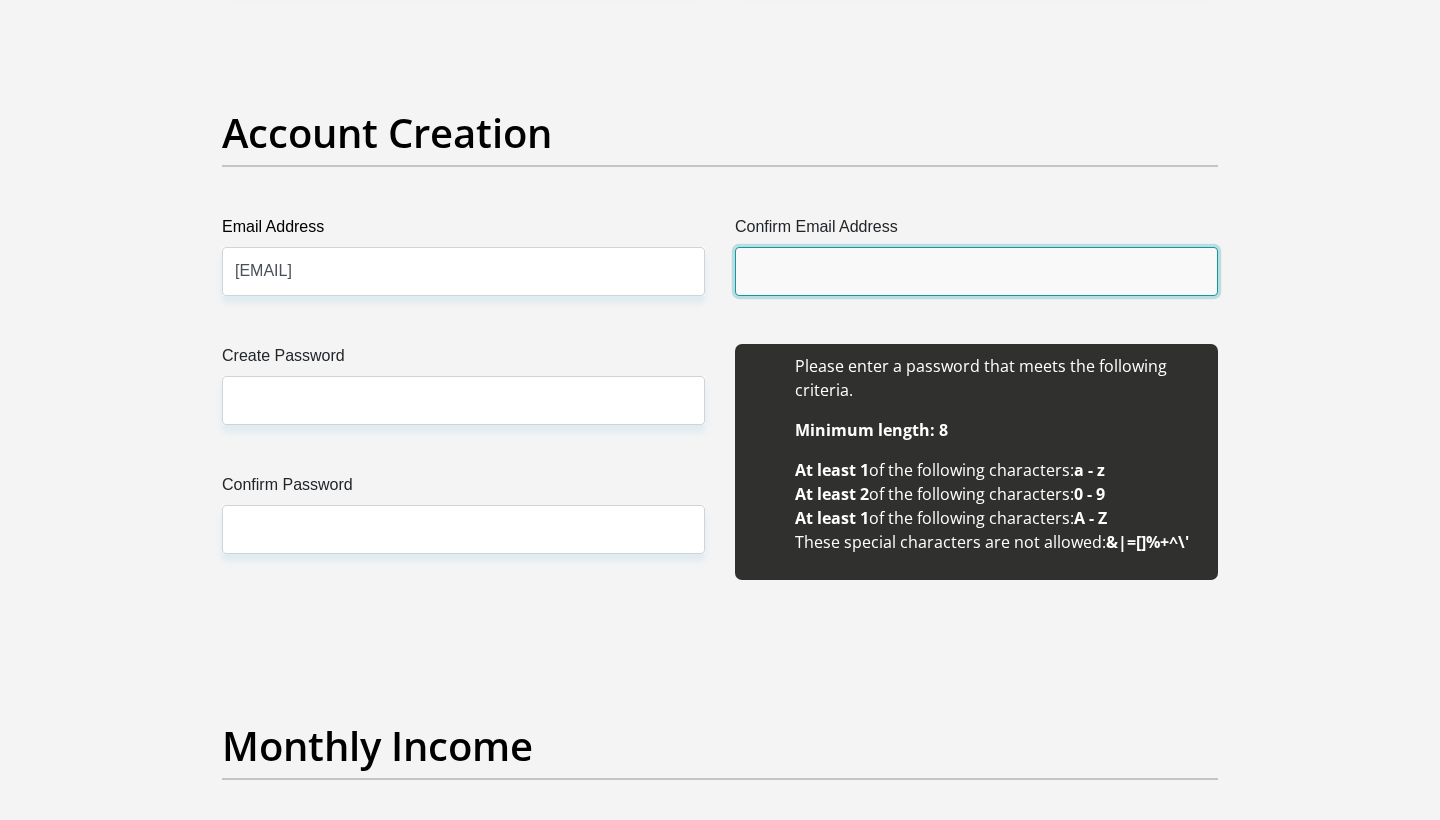 paste on "gicina2014@gmail.com" 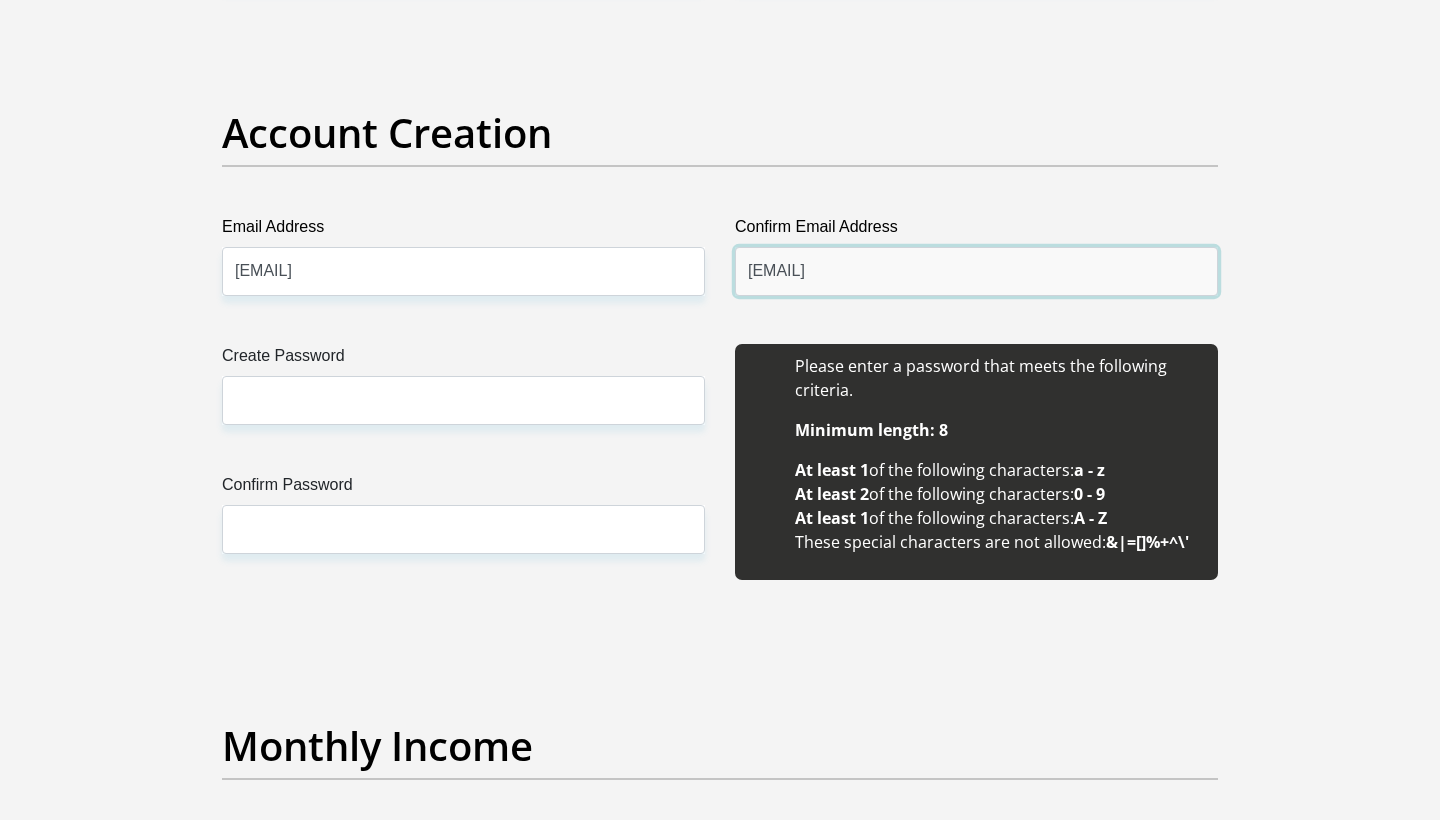 type on "gicina2014@gmail.com" 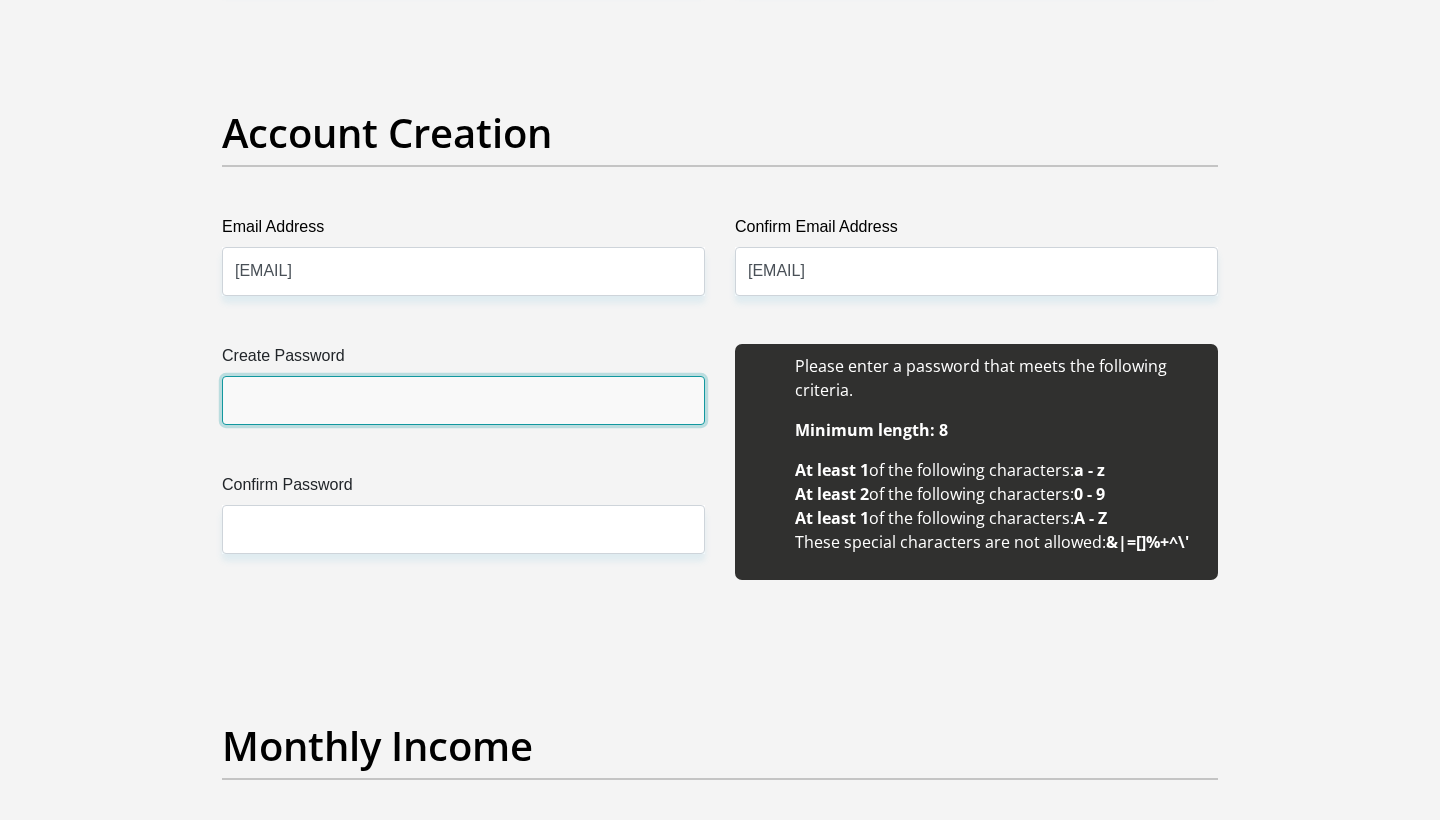 click on "Create Password" at bounding box center (463, 400) 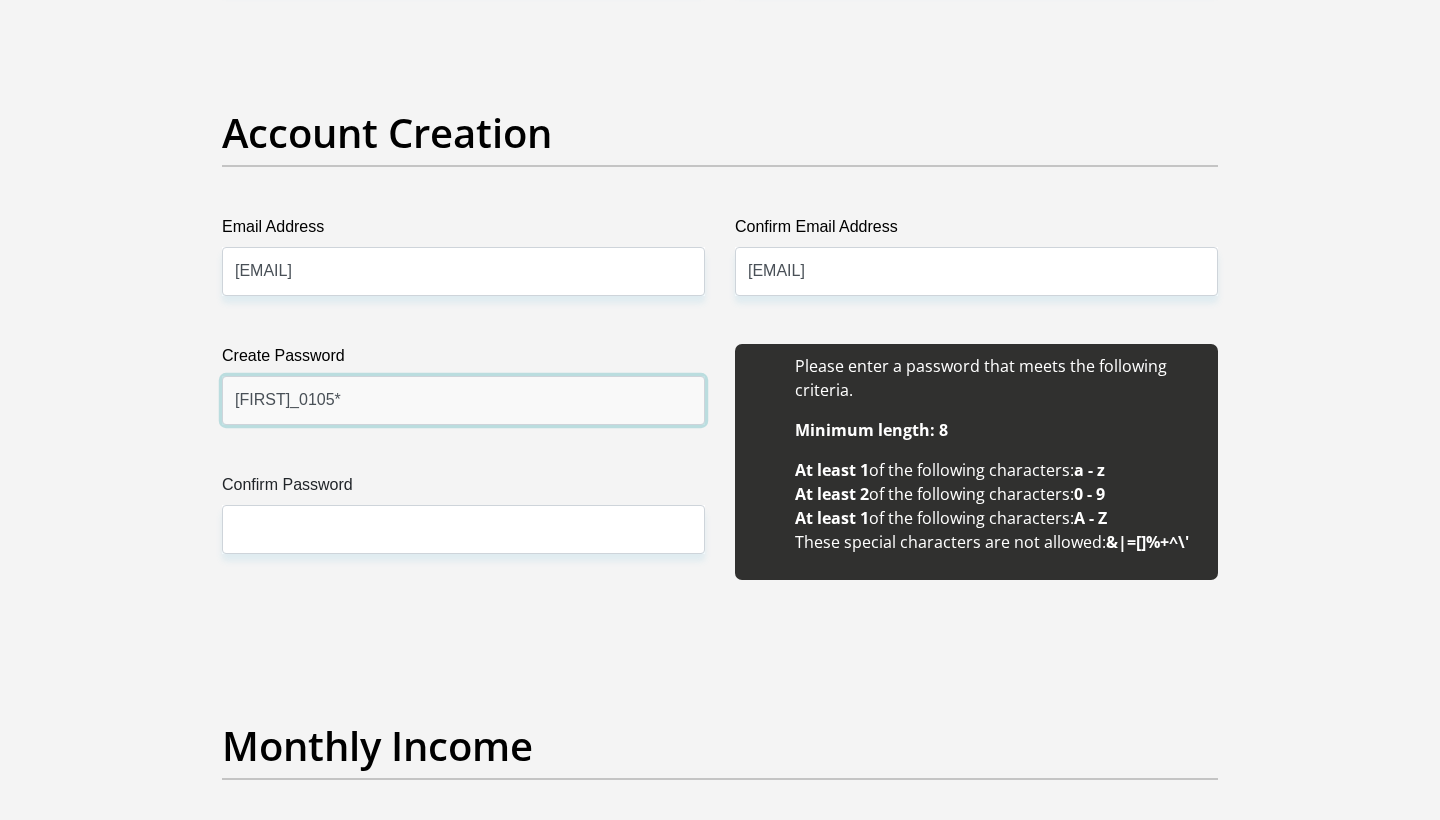type on "Emihle_0105*" 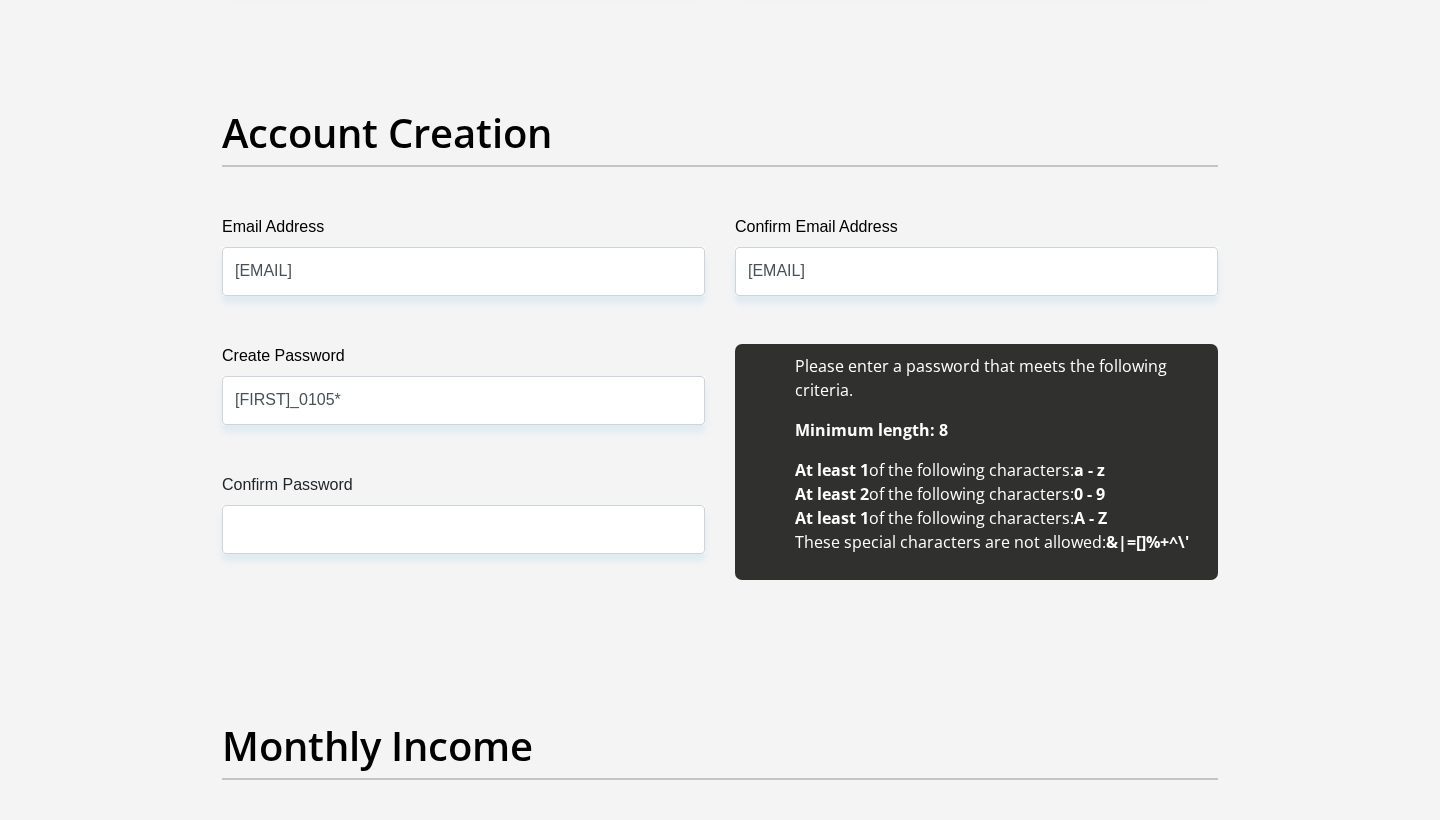click on "Please enter a password that meets the following criteria.
Minimum length: 8
At least 1  of the following characters:  a - z
At least 2  of the following characters:  0 - 9
At least 1  of the following characters:  A - Z
These special characters are not allowed:  &|=[]%+^\'" at bounding box center (976, 473) 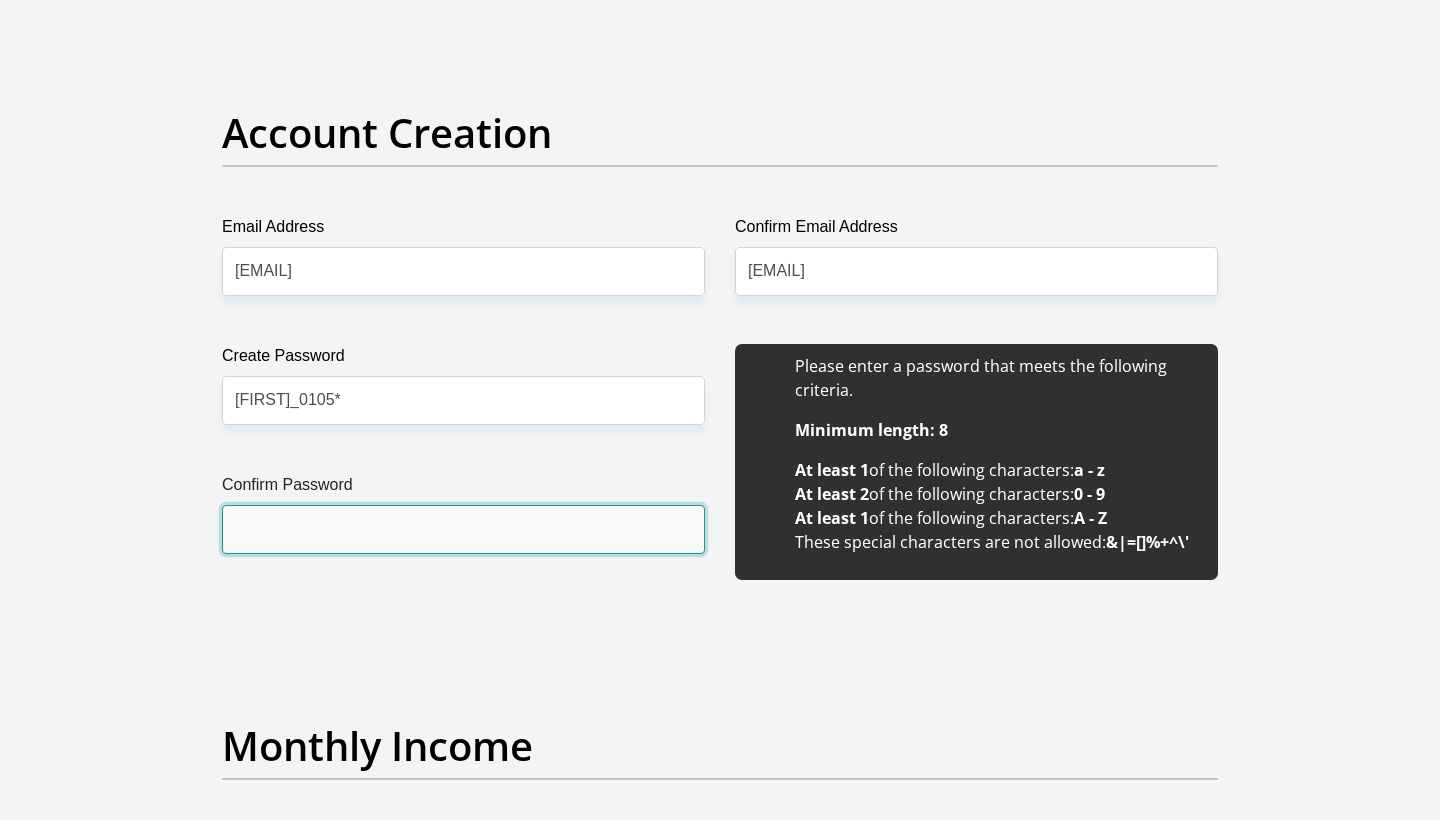 click on "Confirm Password" at bounding box center (463, 529) 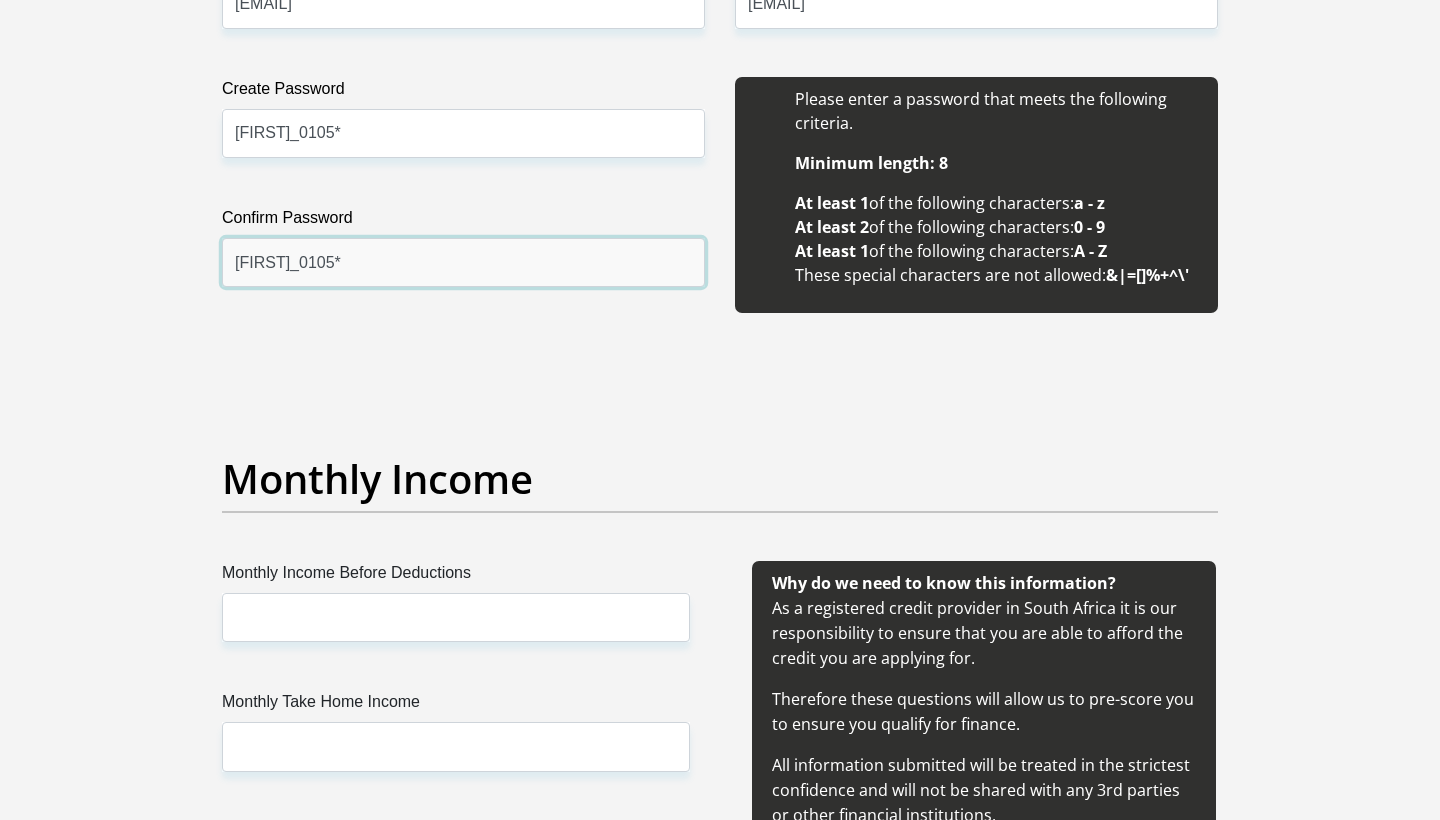scroll, scrollTop: 1976, scrollLeft: 0, axis: vertical 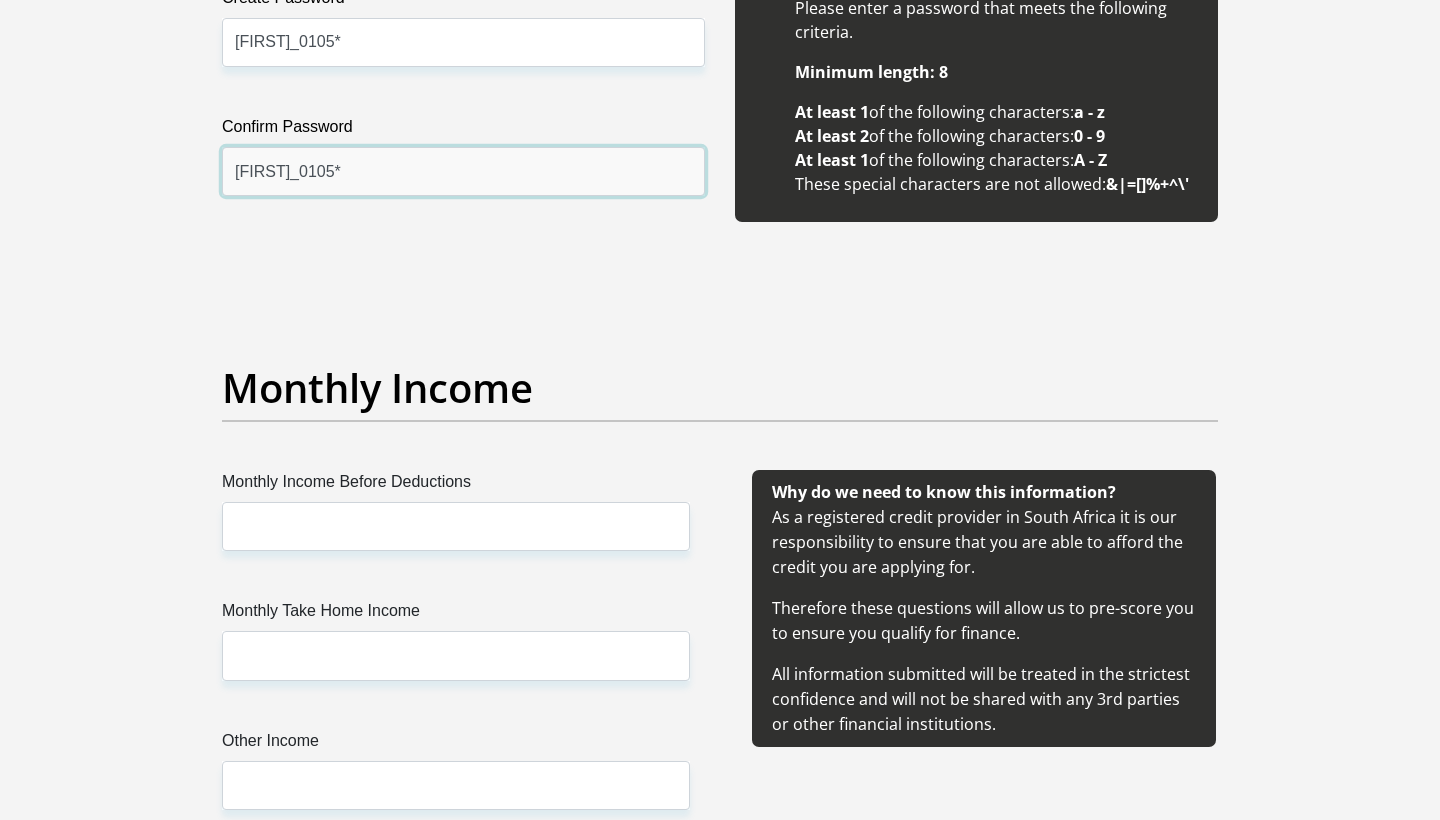 type on "Emihle_0105*" 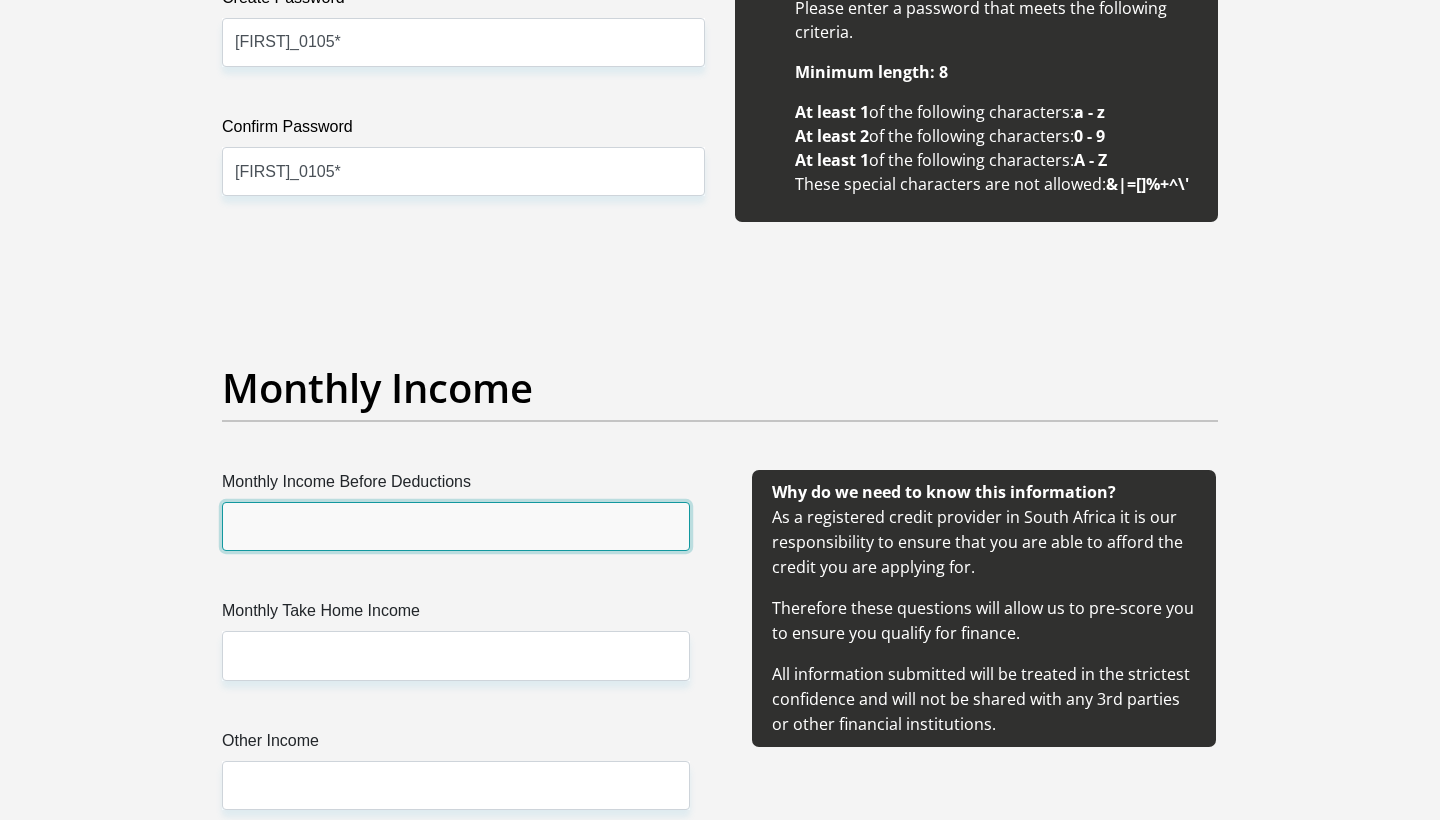 click on "Monthly Income Before Deductions" at bounding box center (456, 526) 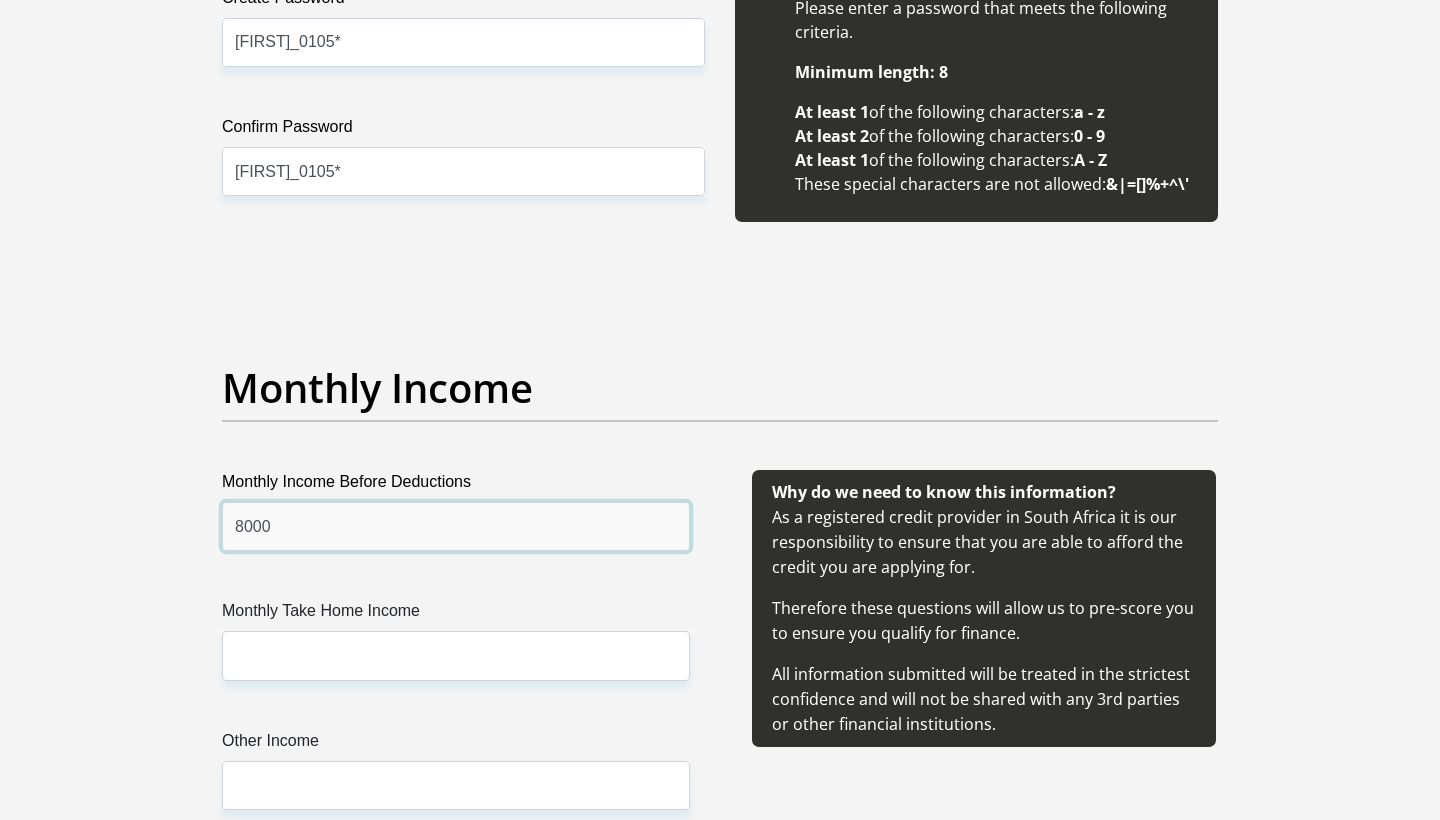 type on "8000" 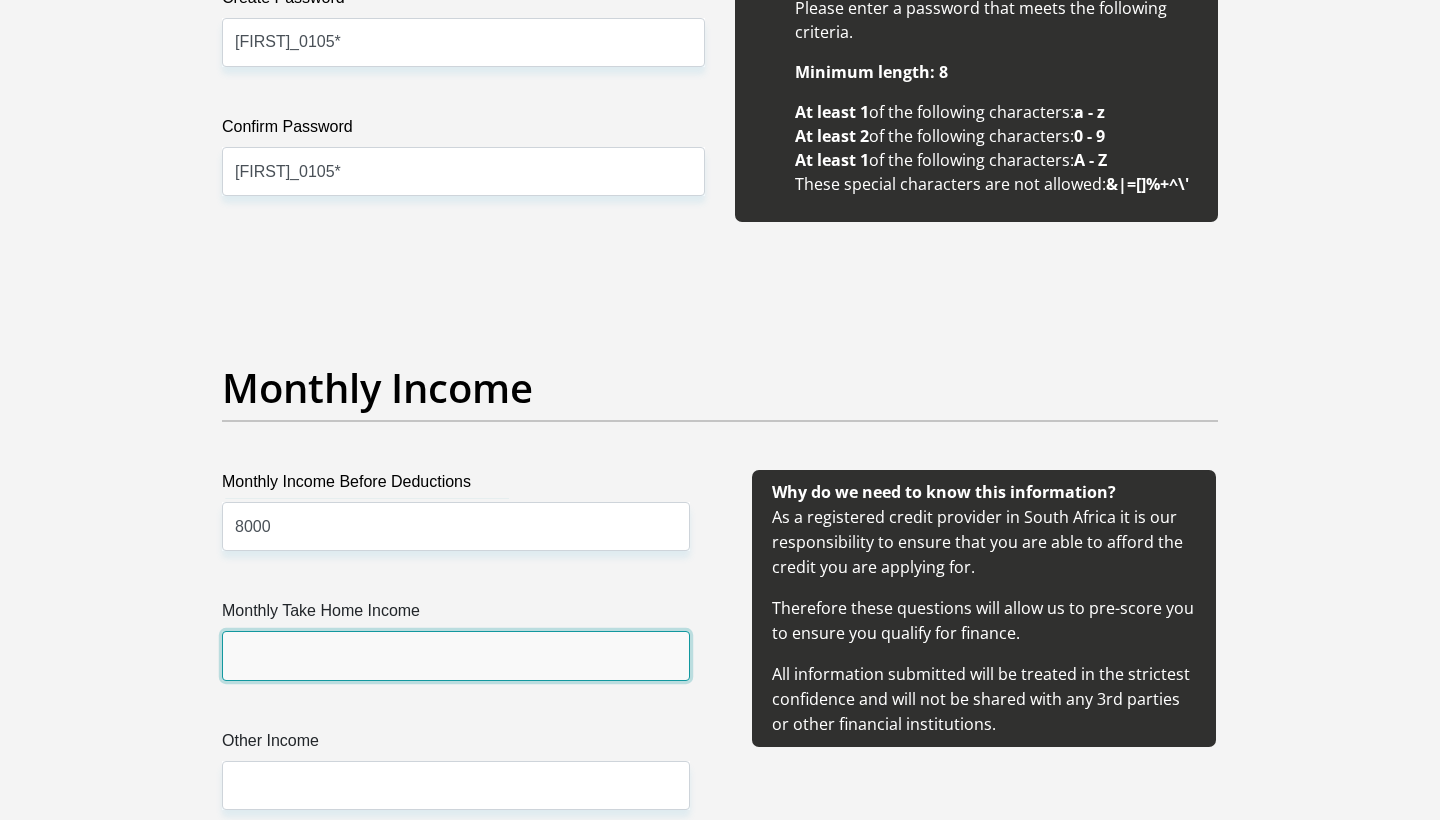 click on "Monthly Take Home Income" at bounding box center (456, 655) 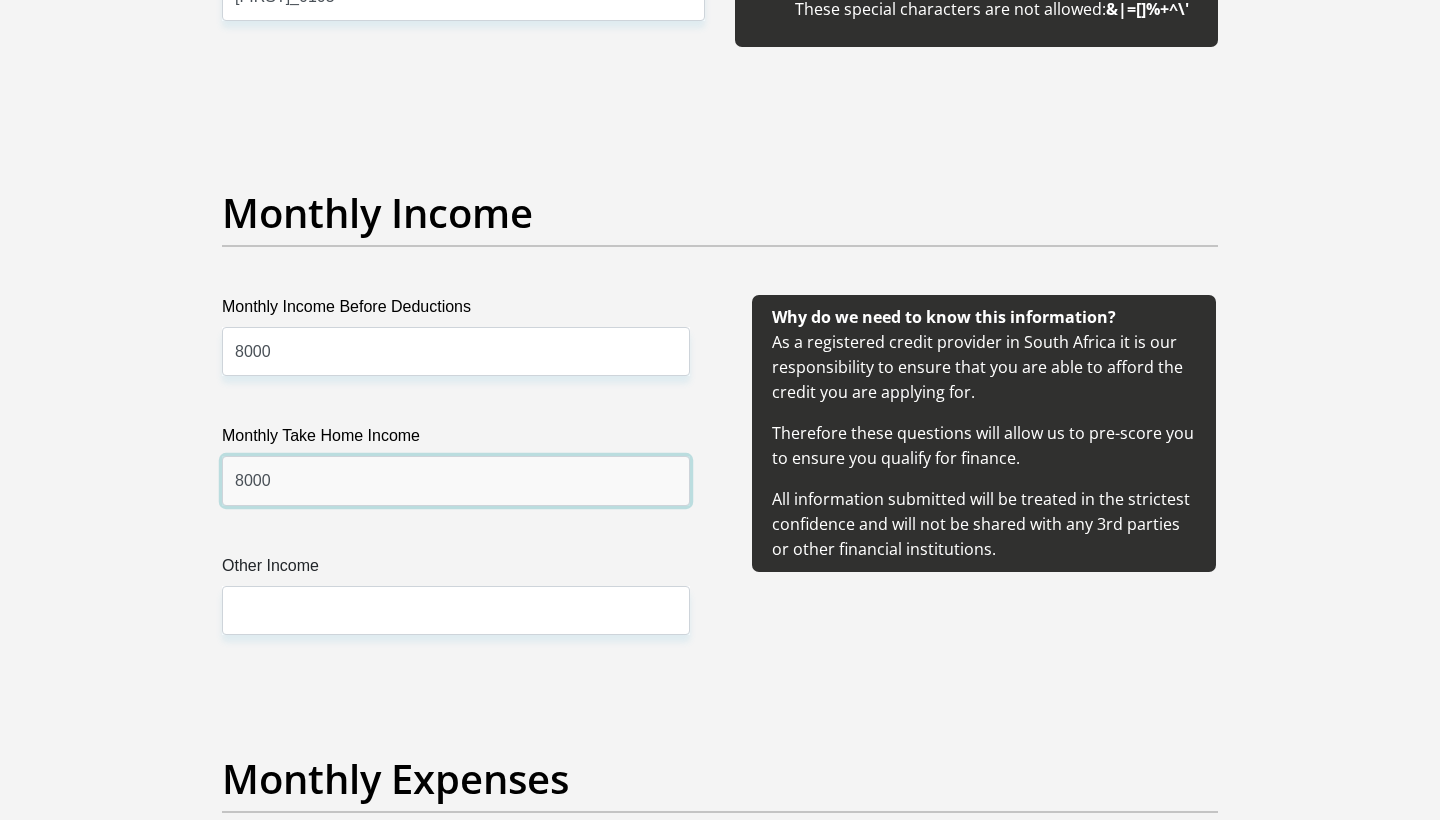 scroll, scrollTop: 2163, scrollLeft: 0, axis: vertical 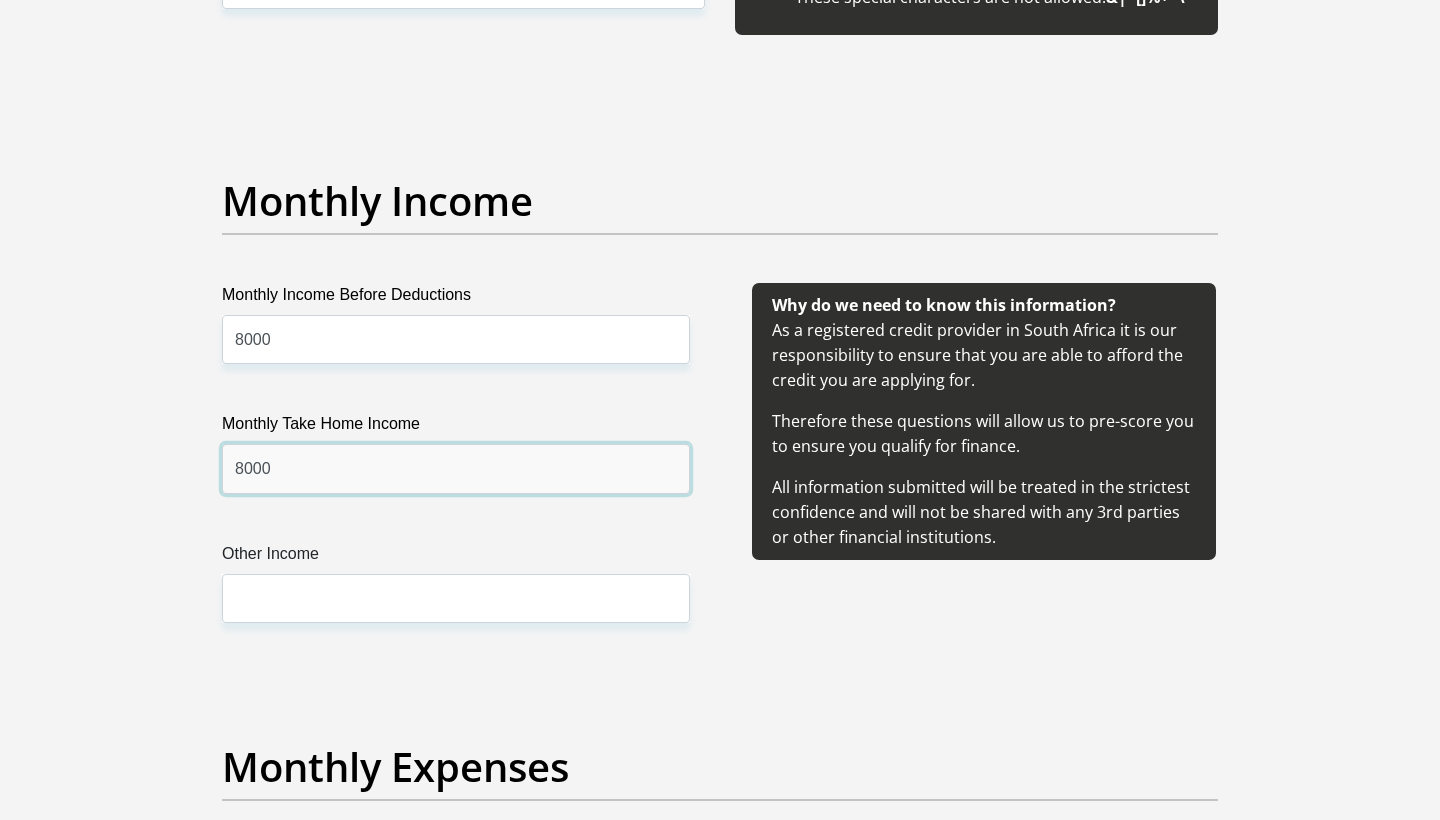 type on "8000" 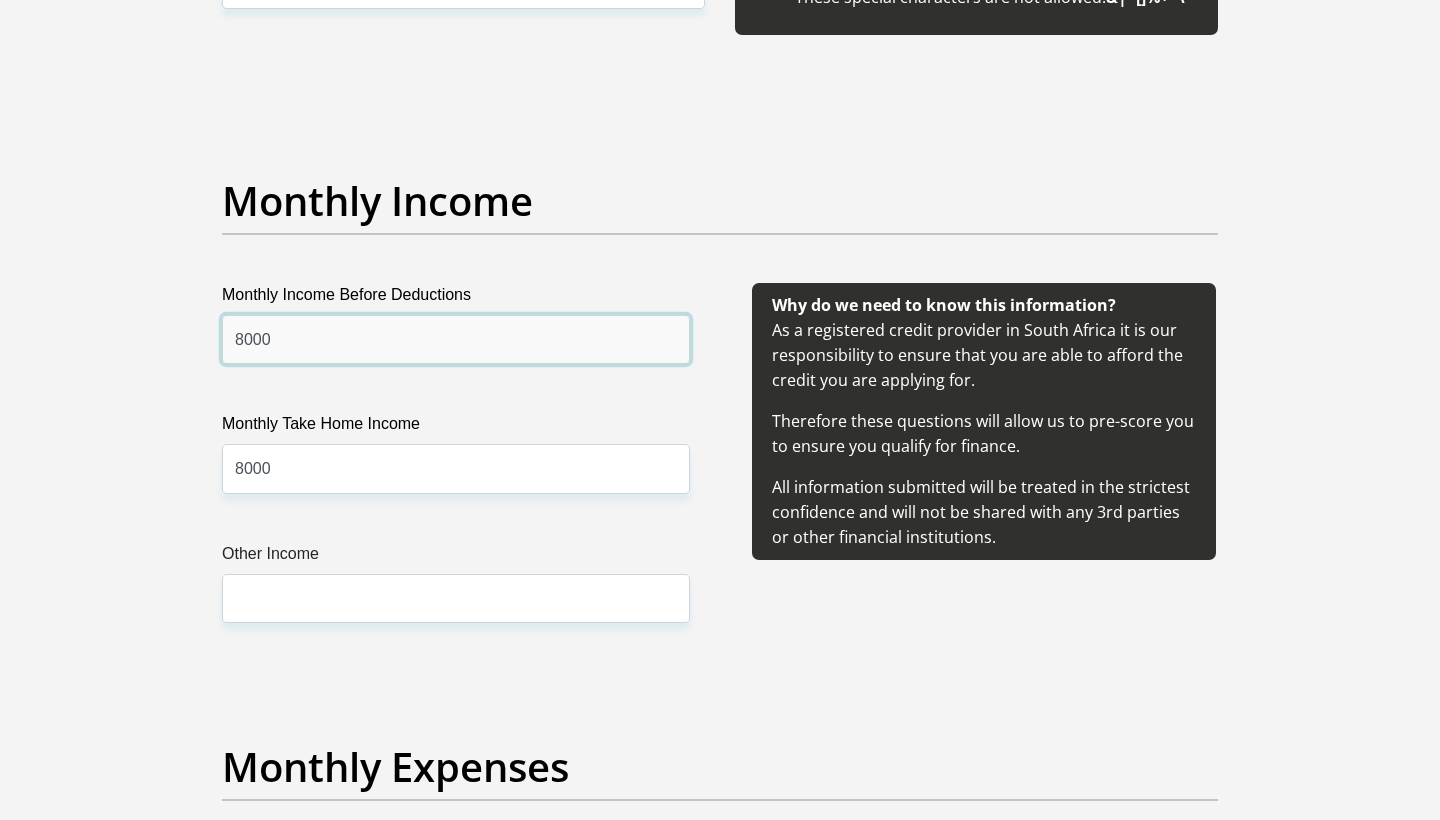 drag, startPoint x: 291, startPoint y: 344, endPoint x: 190, endPoint y: 334, distance: 101.49384 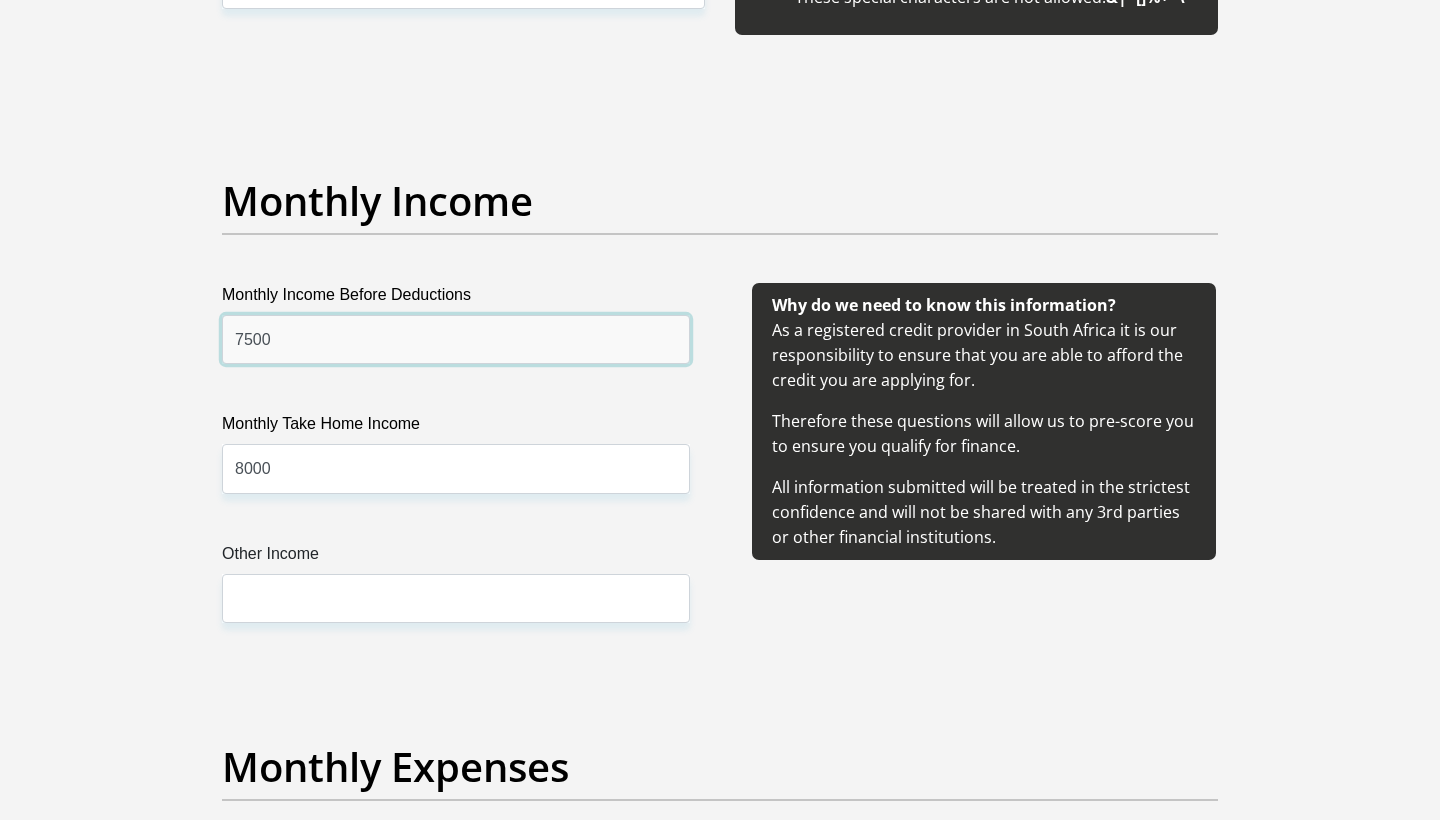 type on "7500" 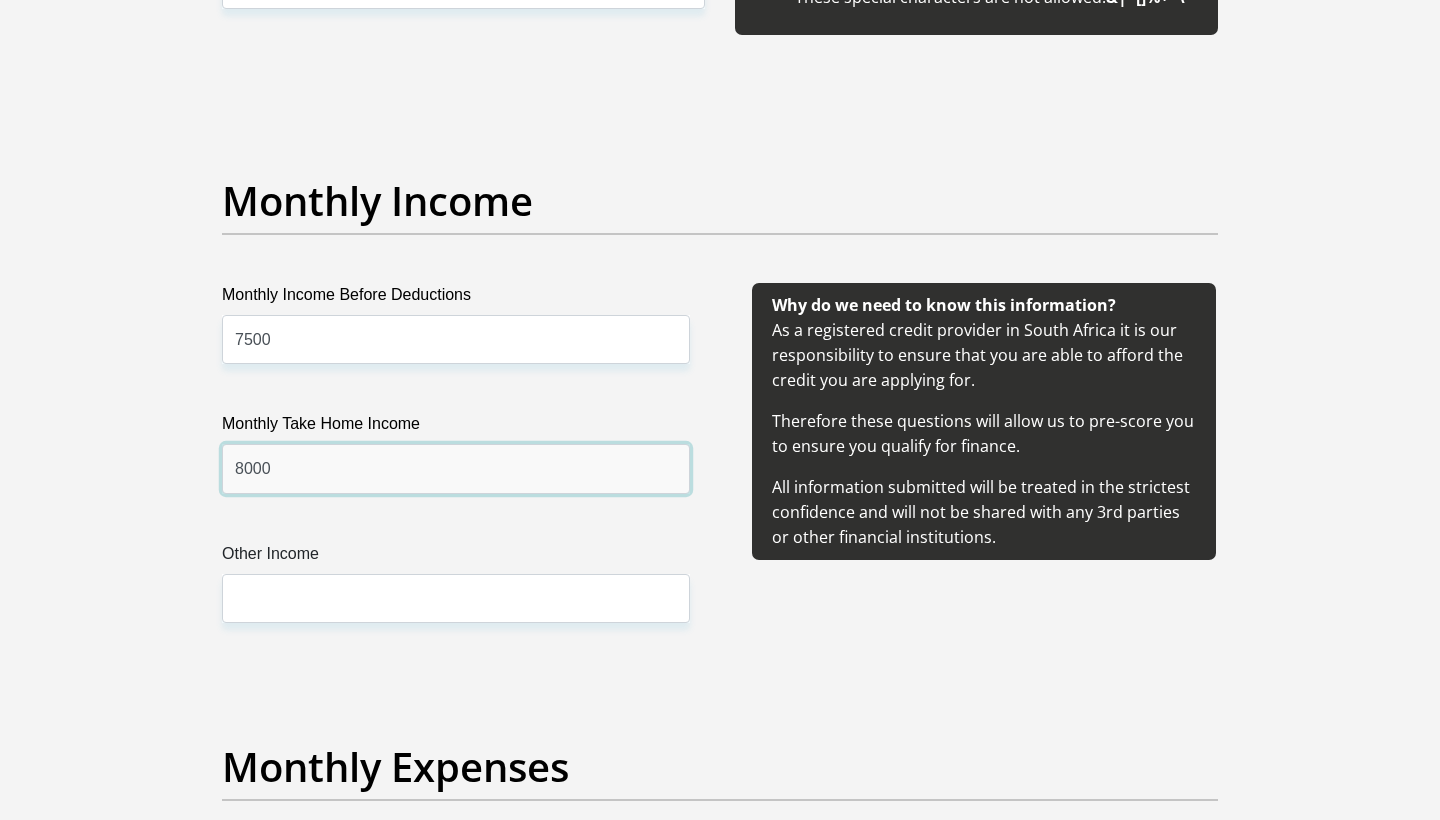 click on "8000" at bounding box center (456, 468) 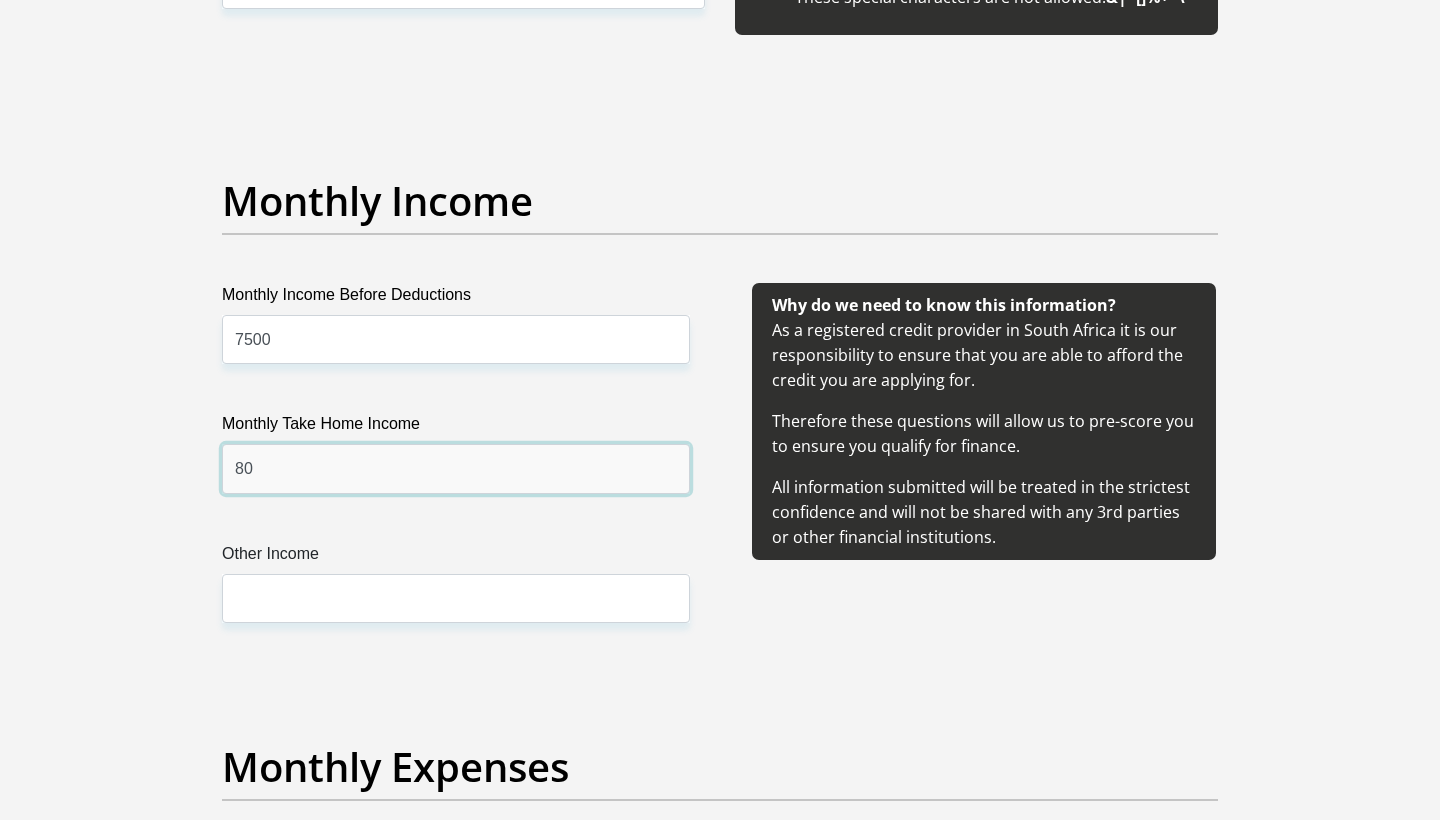type on "8" 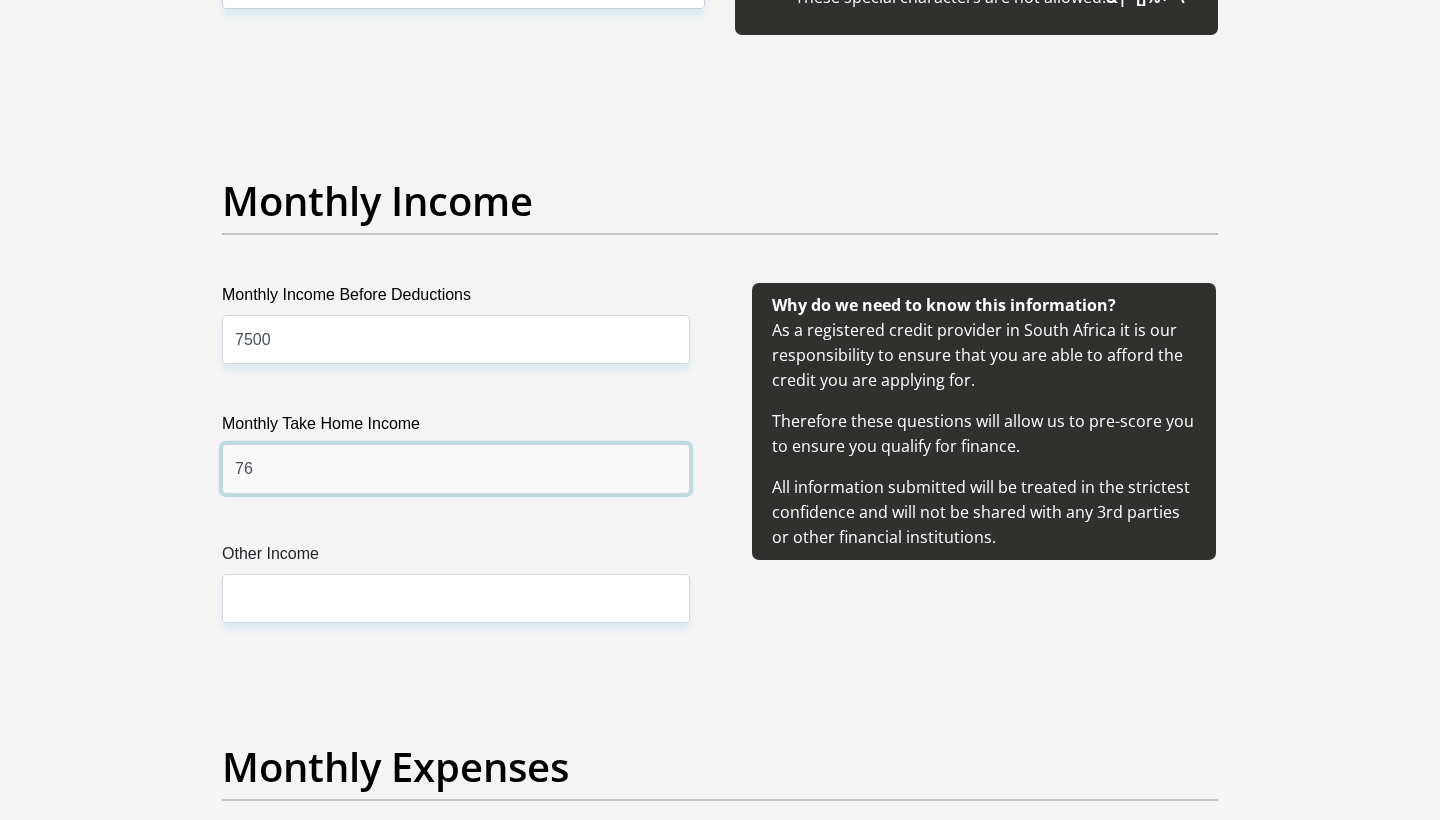 type on "7" 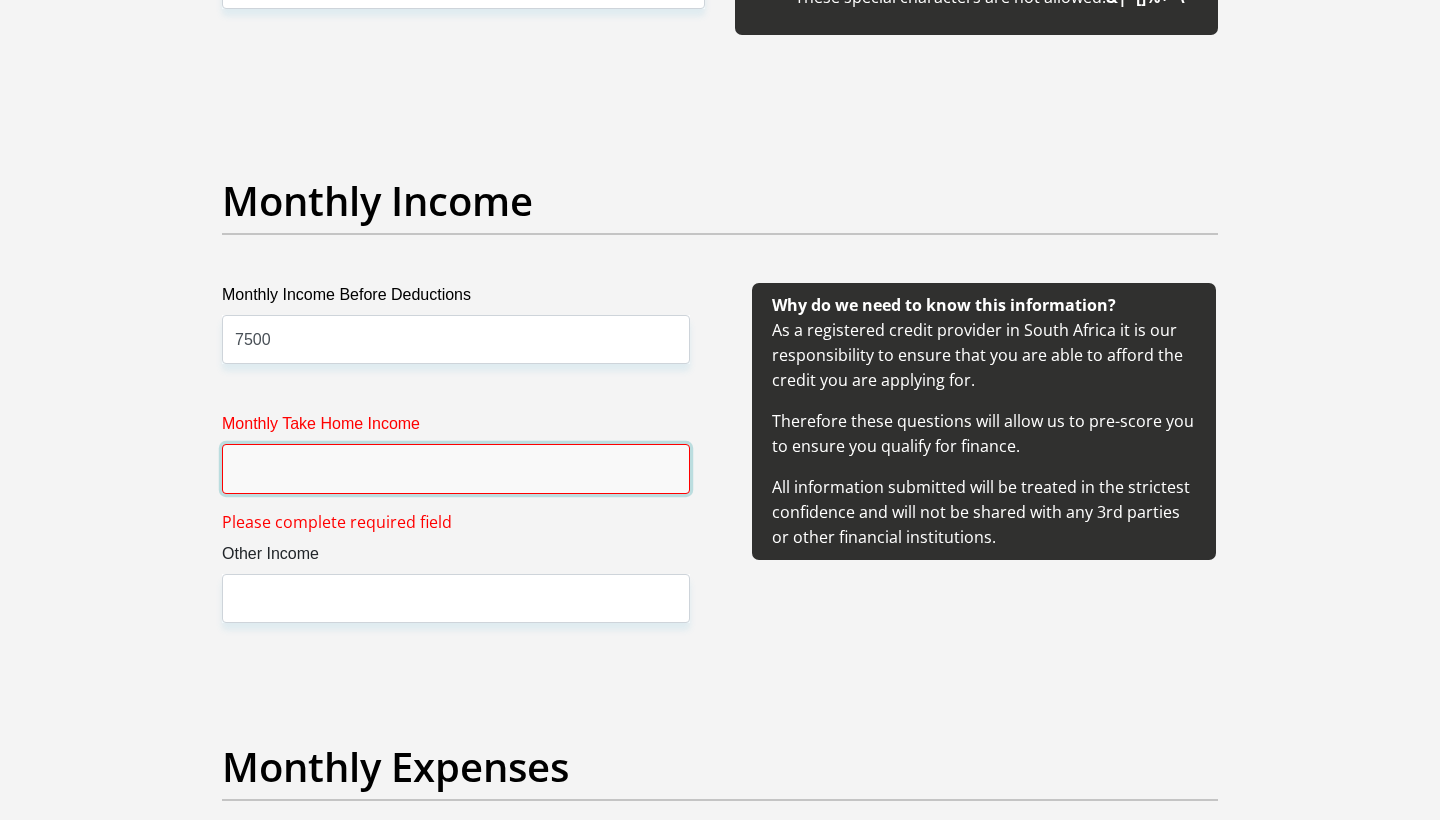 type 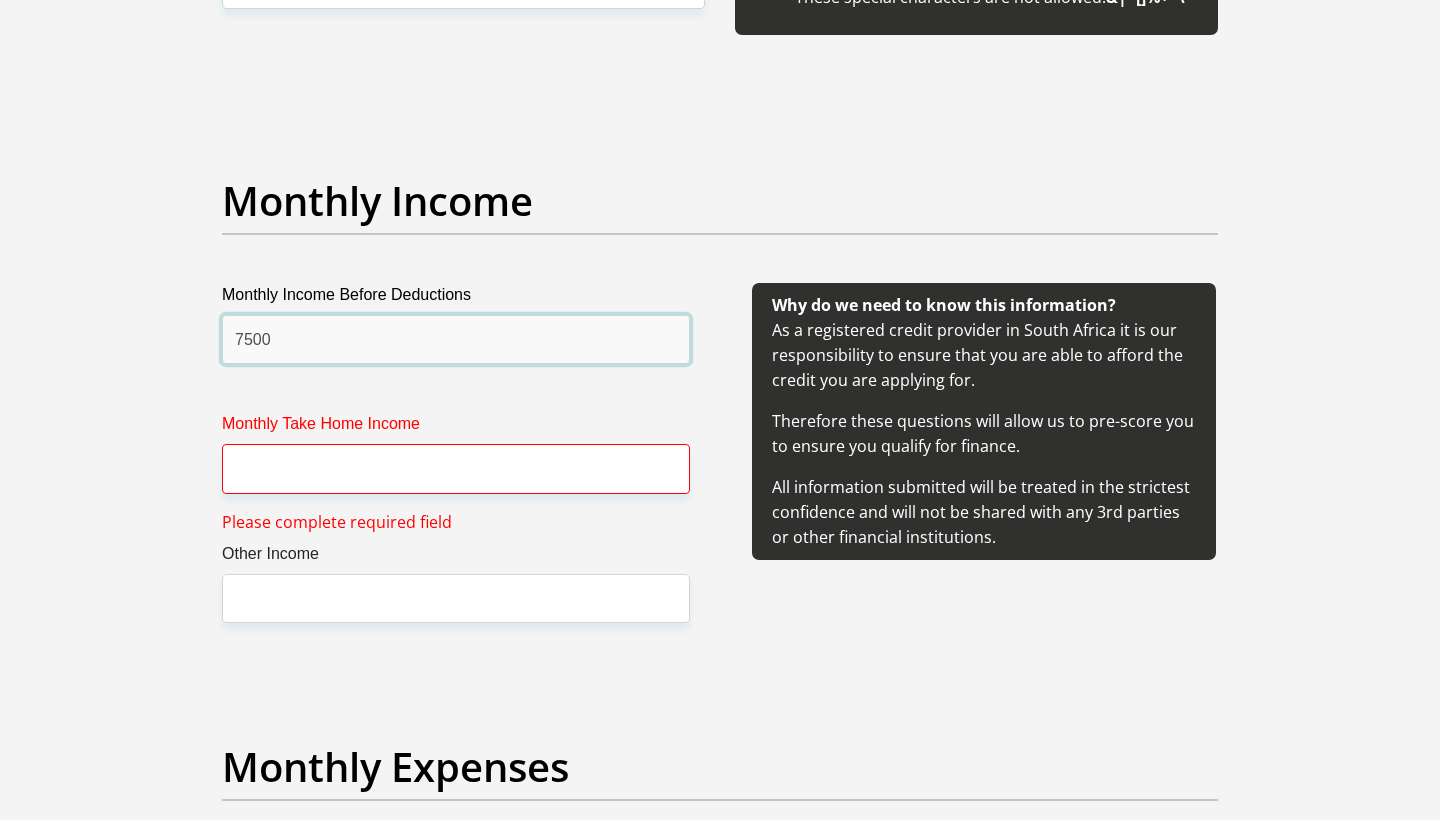 drag, startPoint x: 311, startPoint y: 344, endPoint x: 229, endPoint y: 338, distance: 82.219215 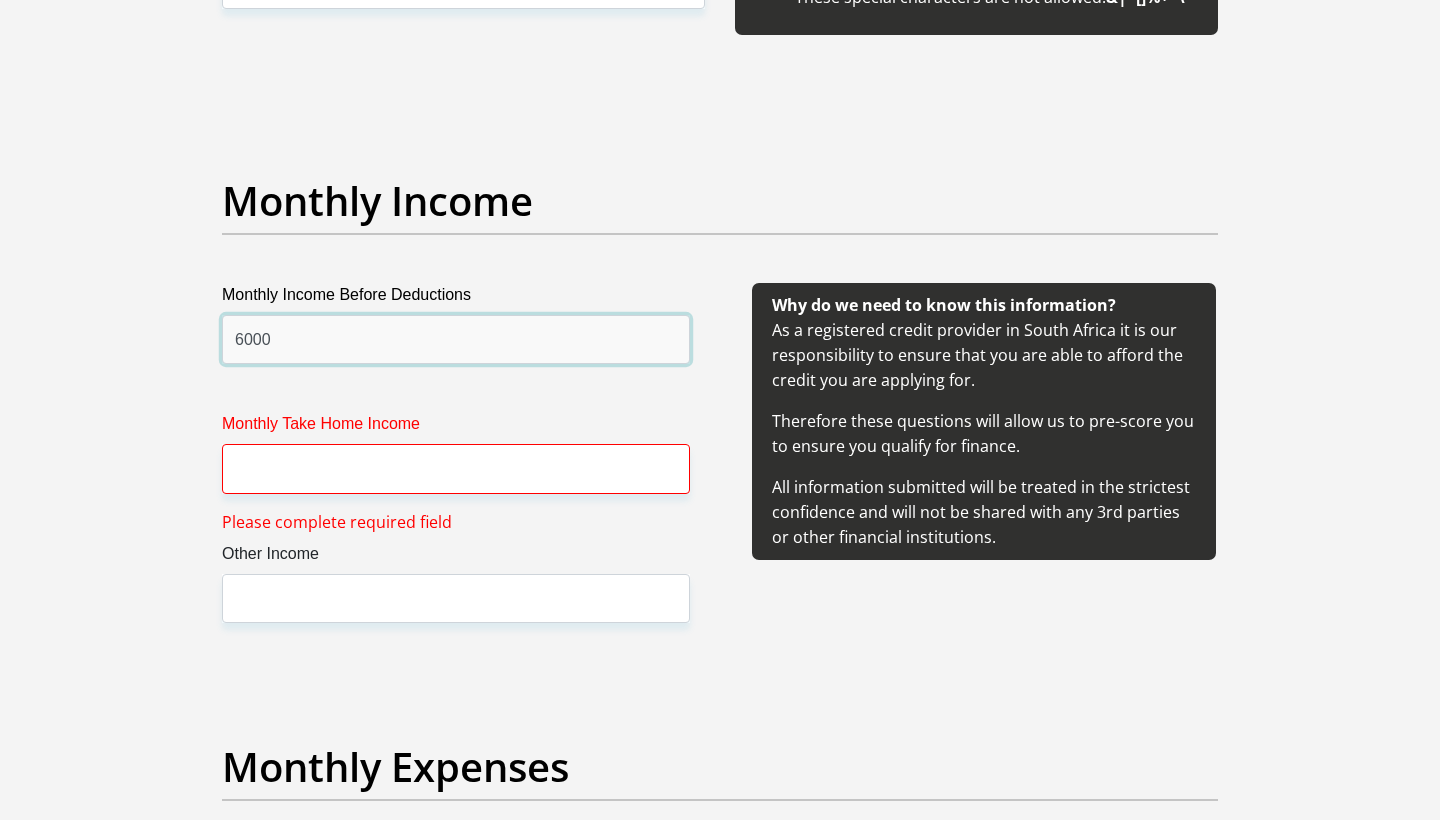 type on "6000" 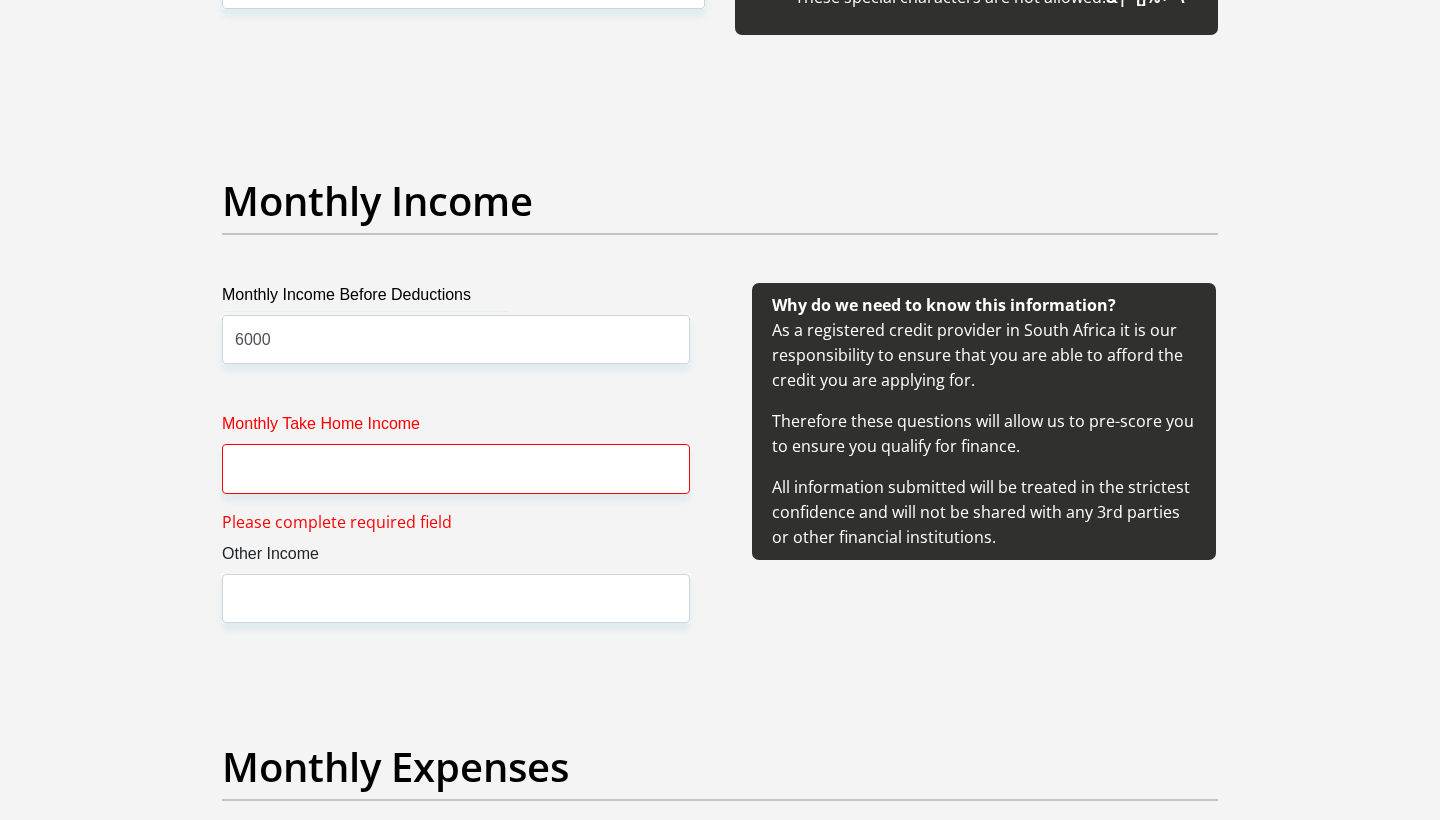 click on "Monthly Income Before Deductions
6000
Monthly Take Home Income
Please complete required field
Other Income" at bounding box center [456, 477] 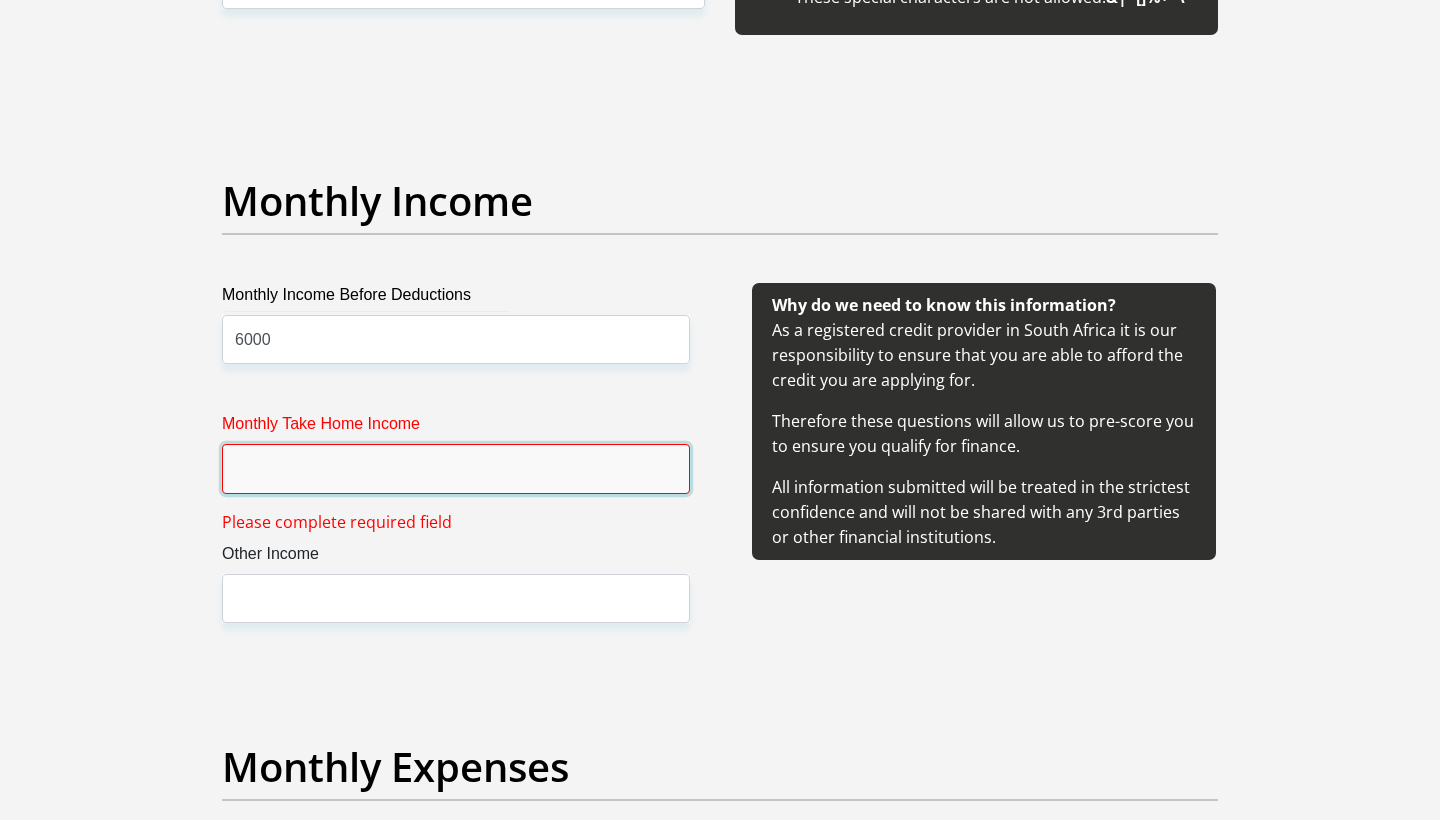 click on "Monthly Take Home Income" at bounding box center [456, 468] 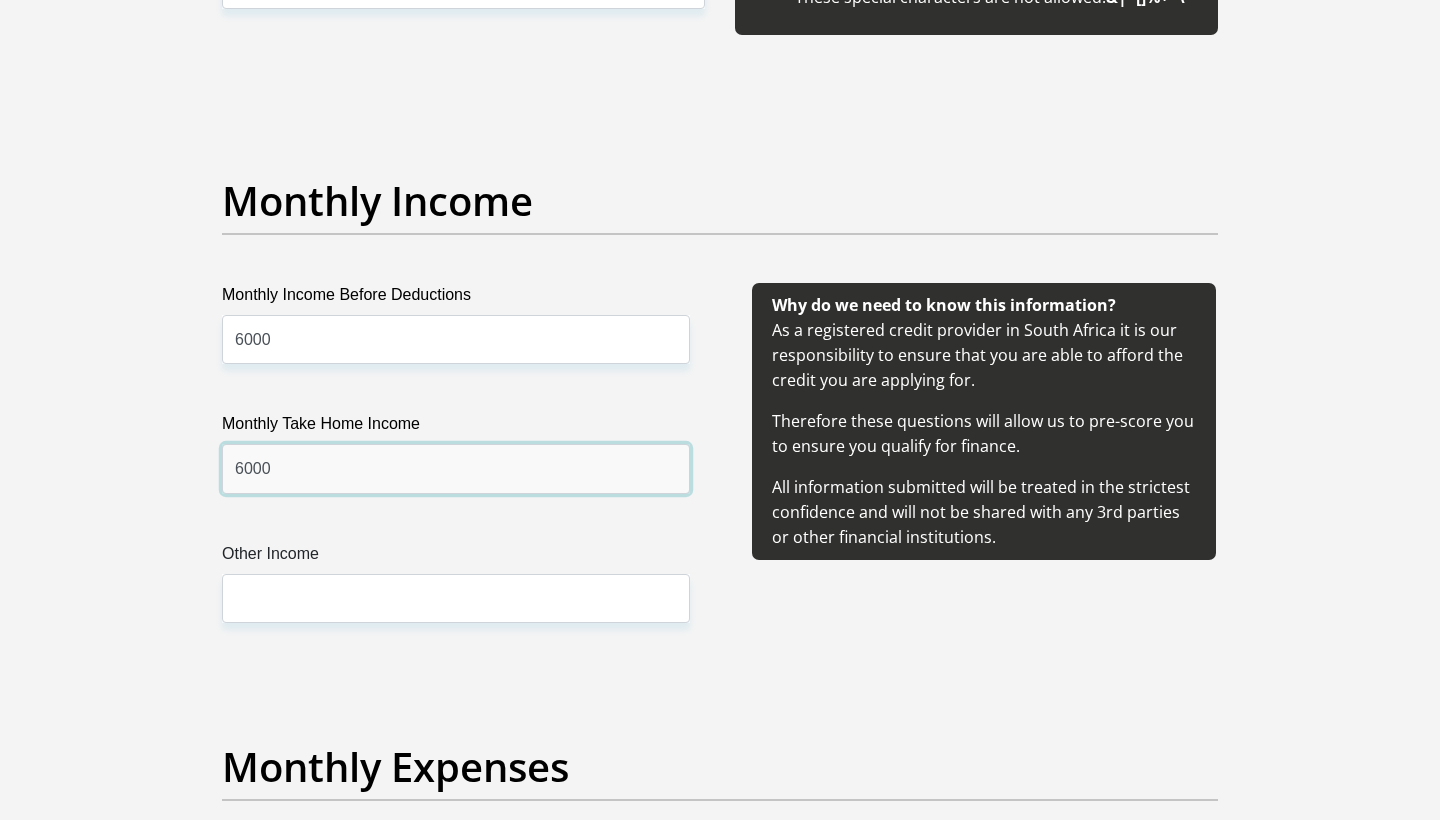 type on "6000" 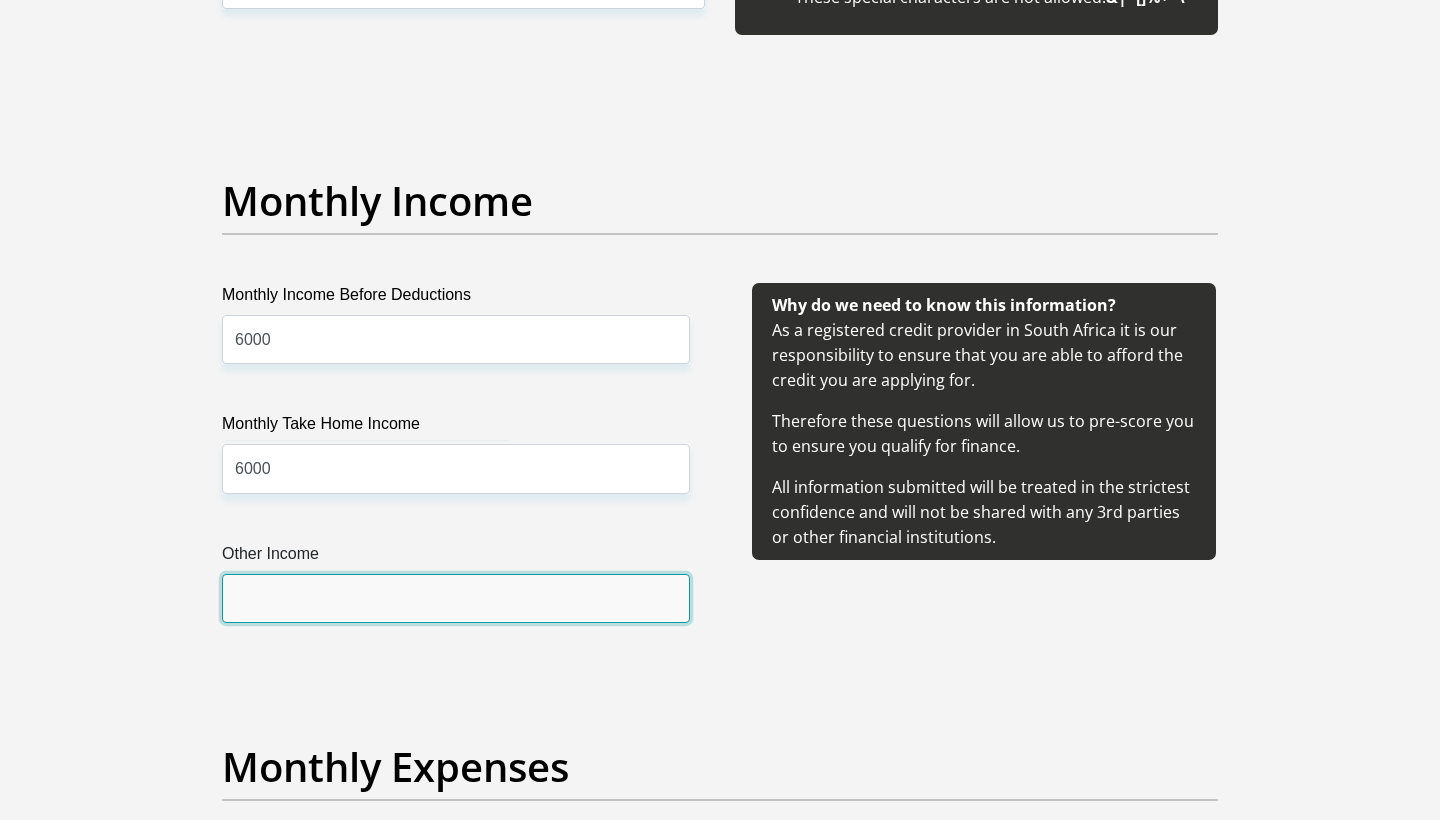 click on "Other Income" at bounding box center (456, 598) 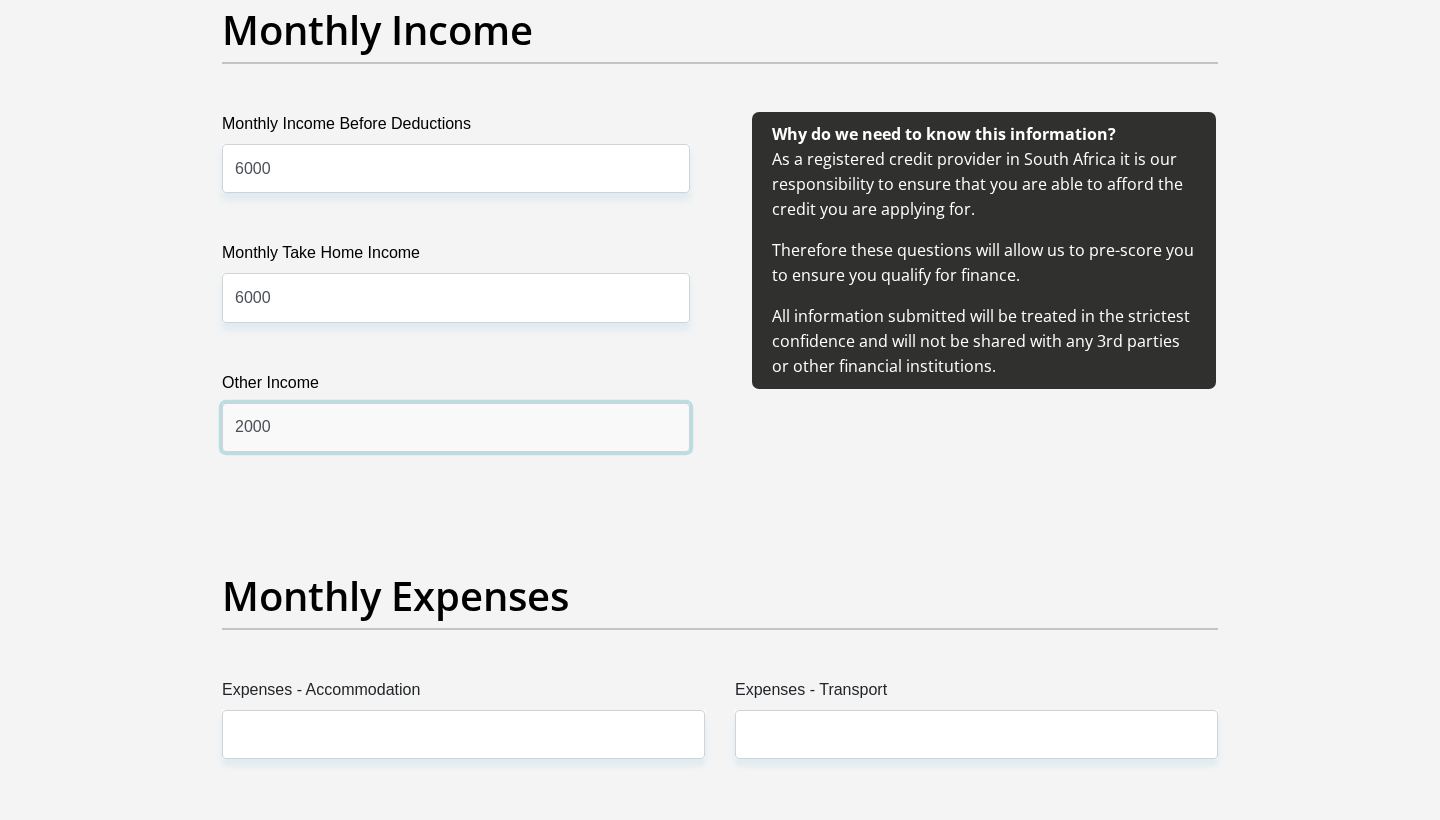scroll, scrollTop: 2399, scrollLeft: 0, axis: vertical 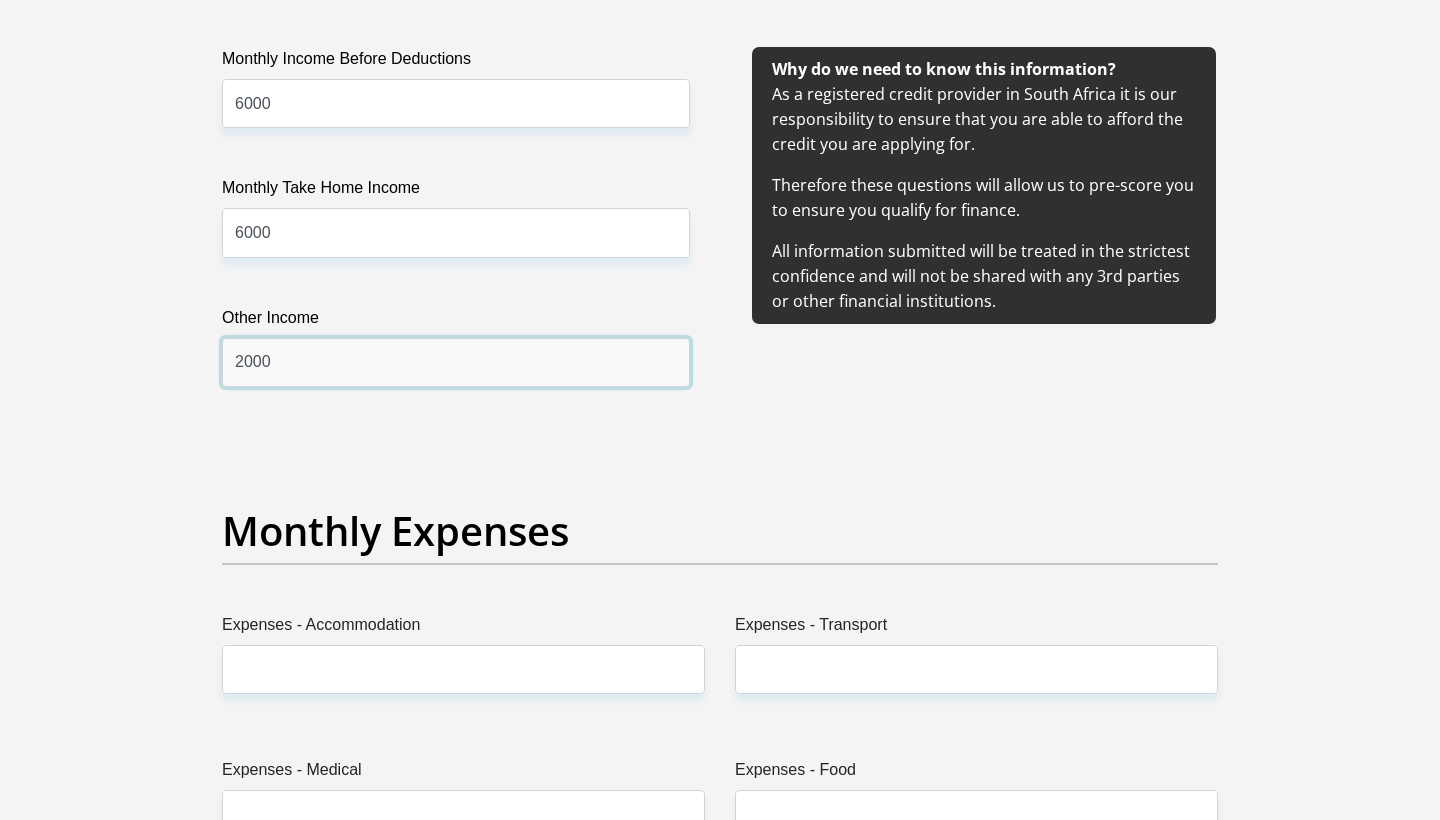 type on "2000" 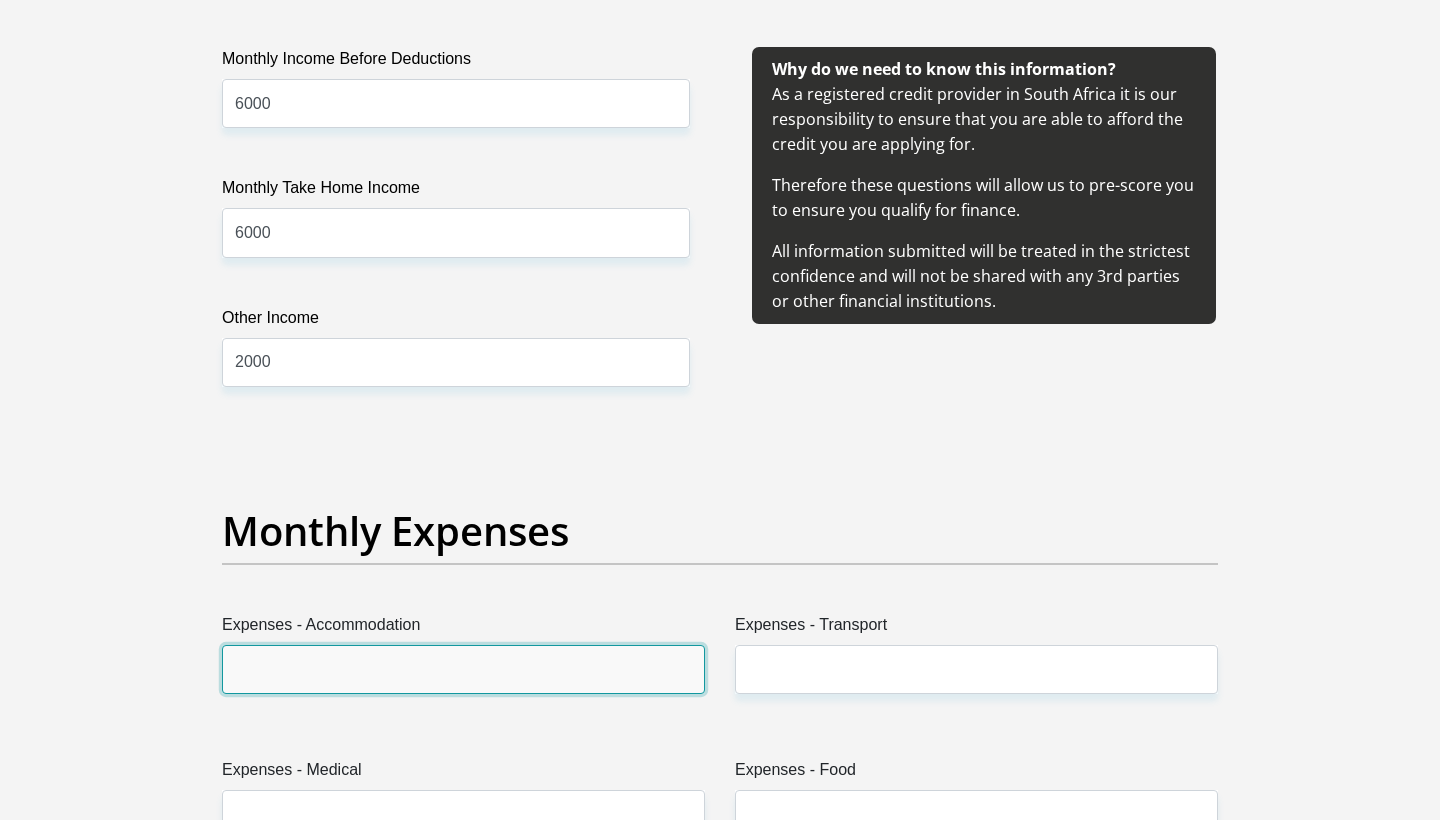 click on "Expenses - Accommodation" at bounding box center [463, 669] 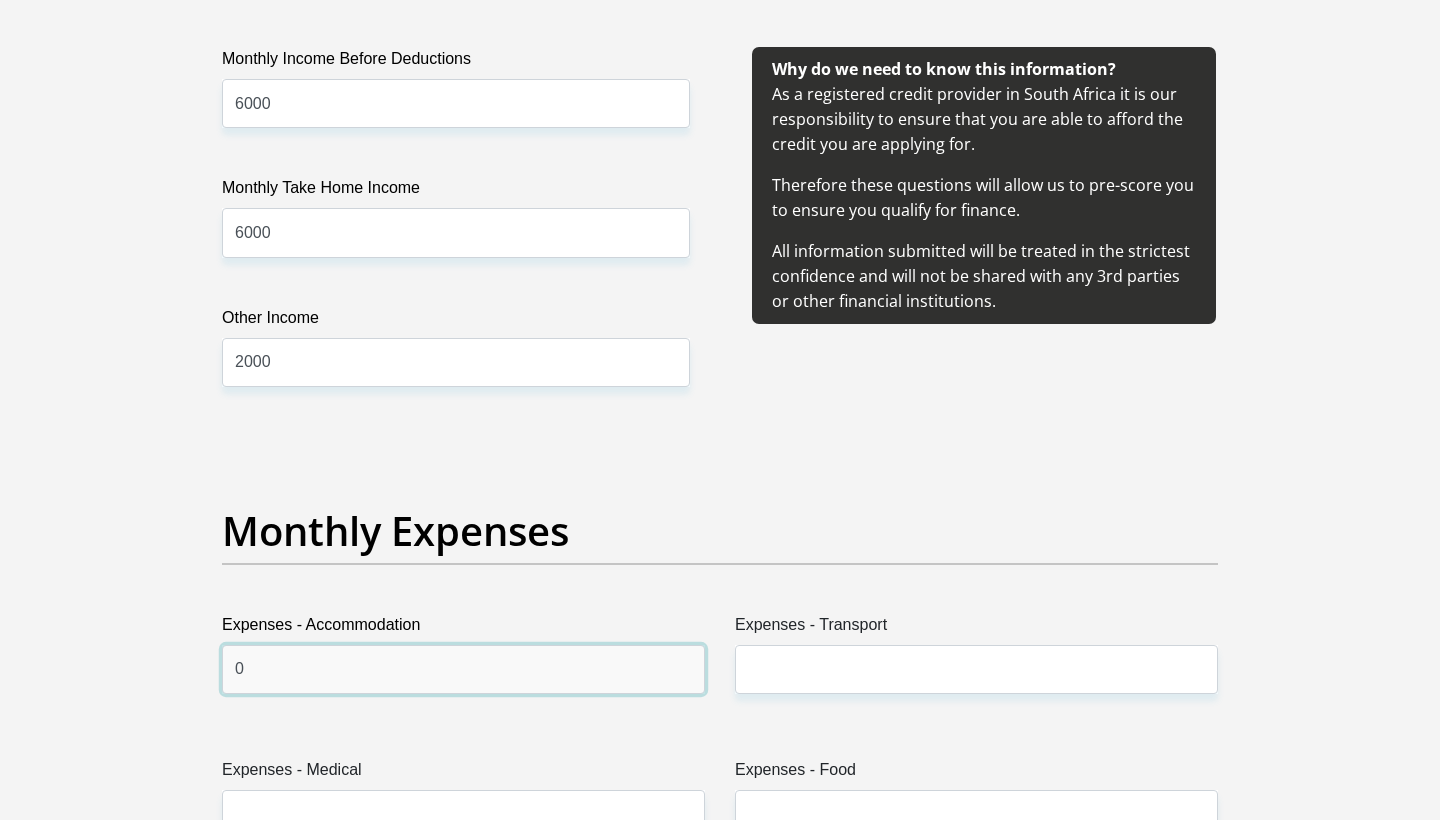 type on "0" 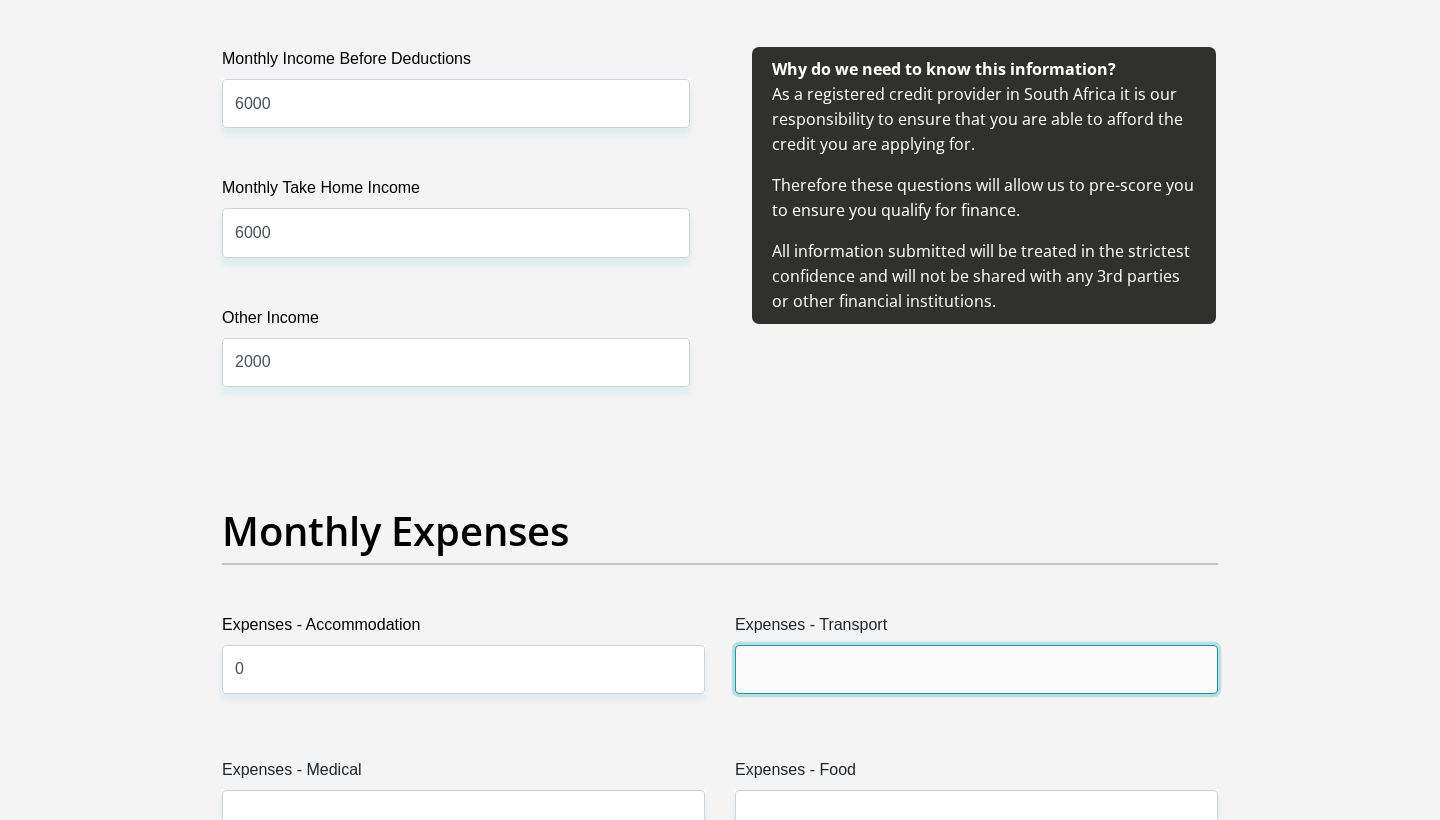 click on "Expenses - Transport" at bounding box center [976, 669] 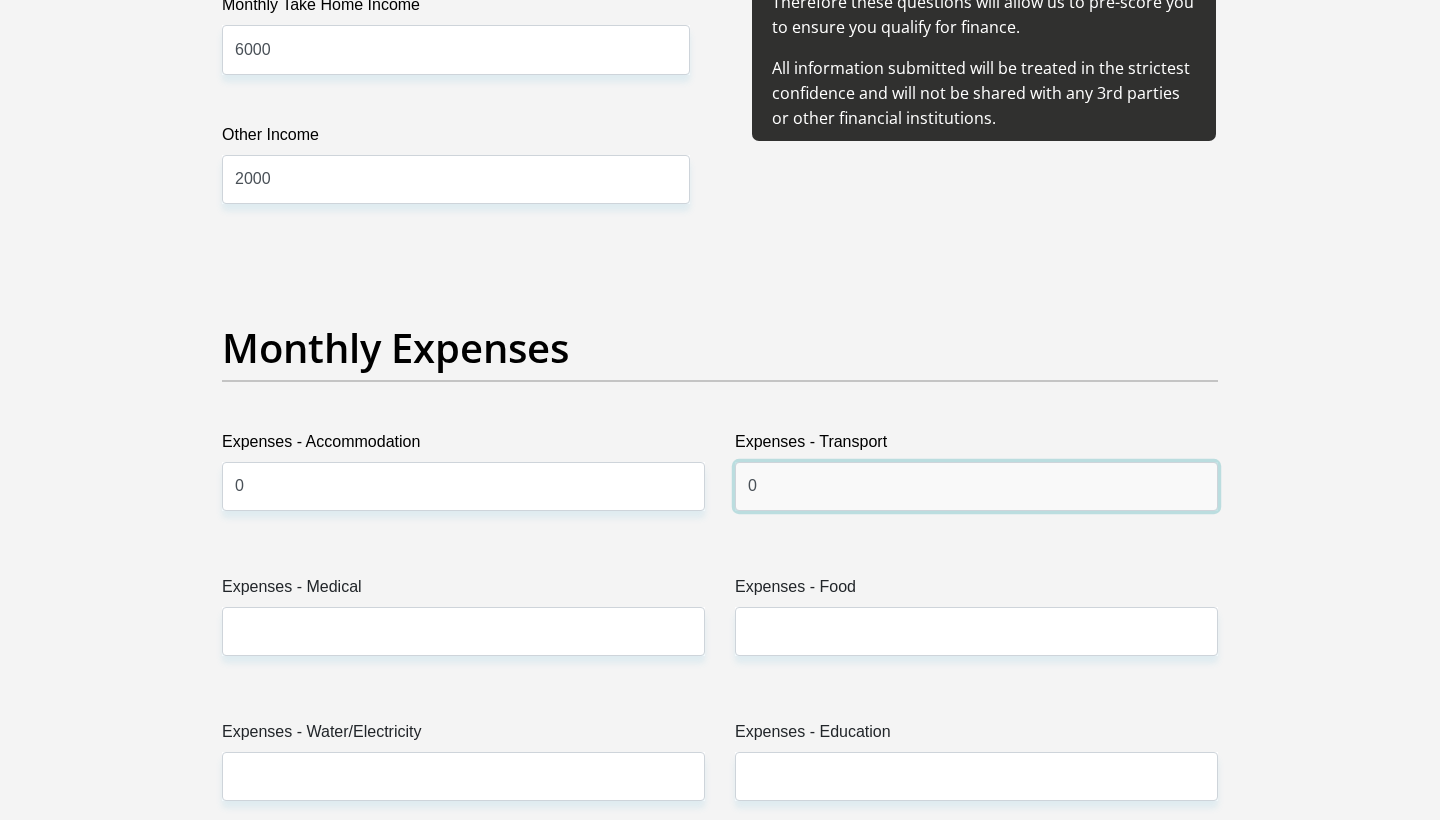 scroll, scrollTop: 2585, scrollLeft: 0, axis: vertical 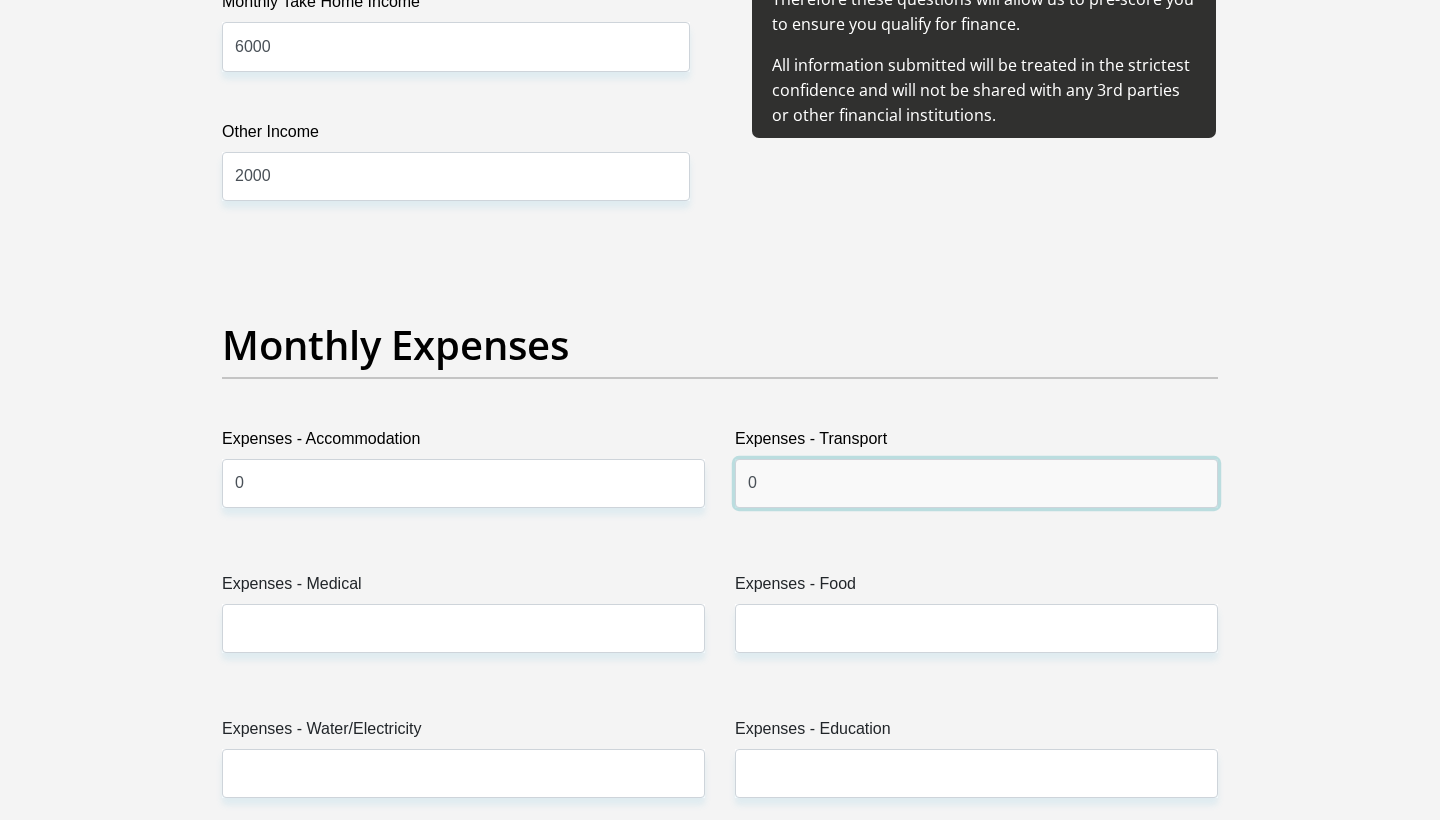 type on "0" 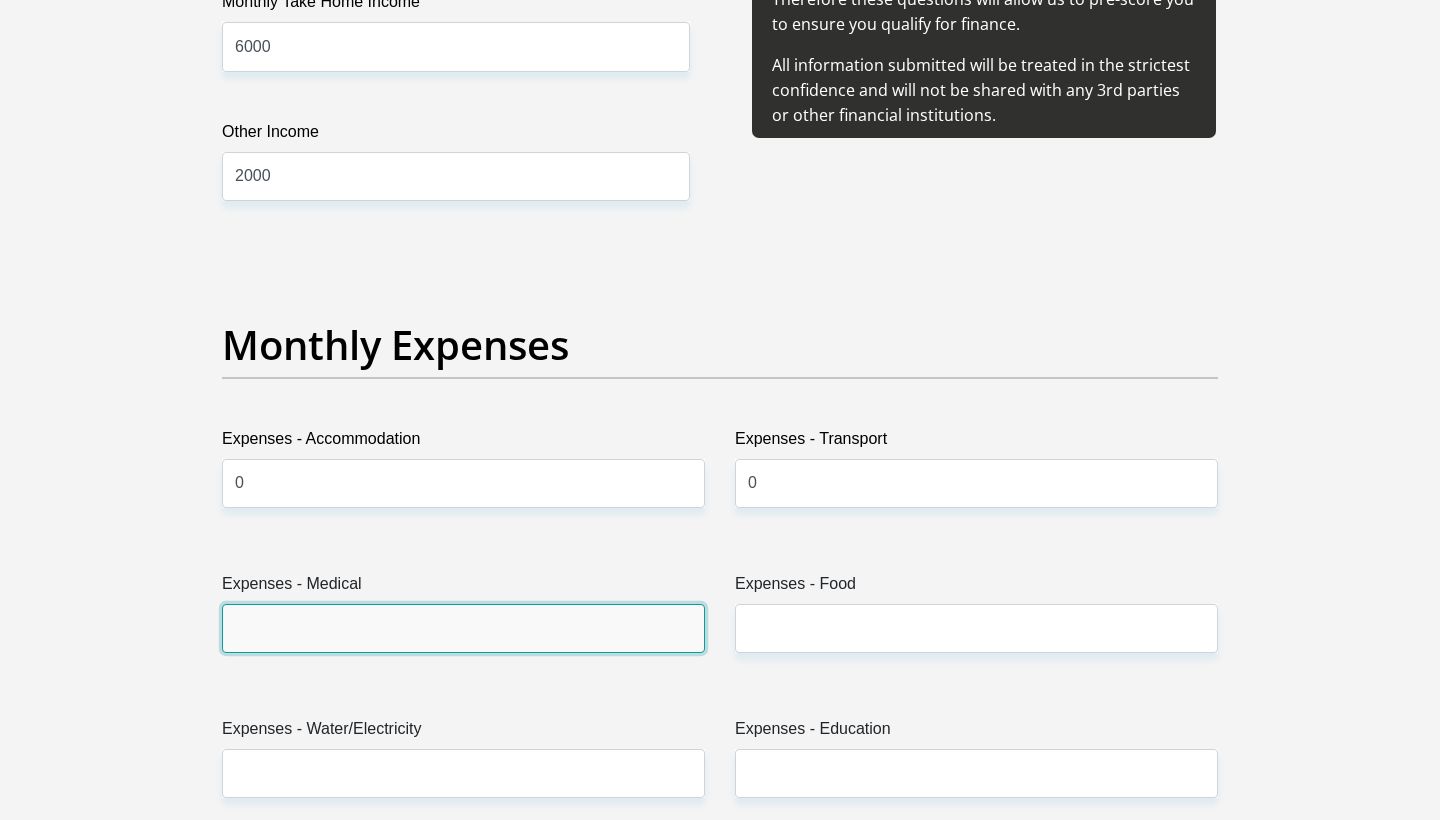 click on "Expenses - Medical" at bounding box center [463, 628] 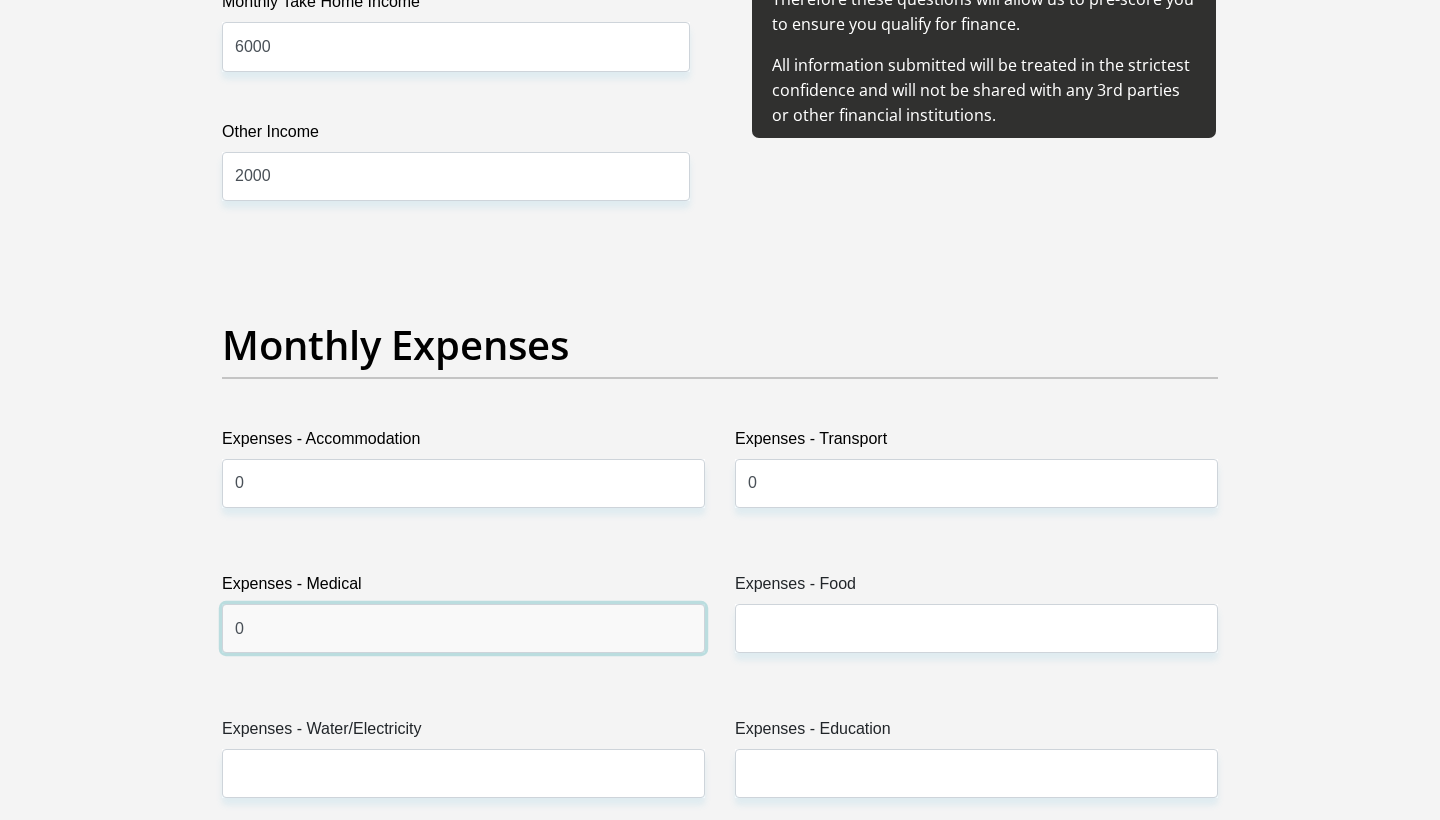 type on "0" 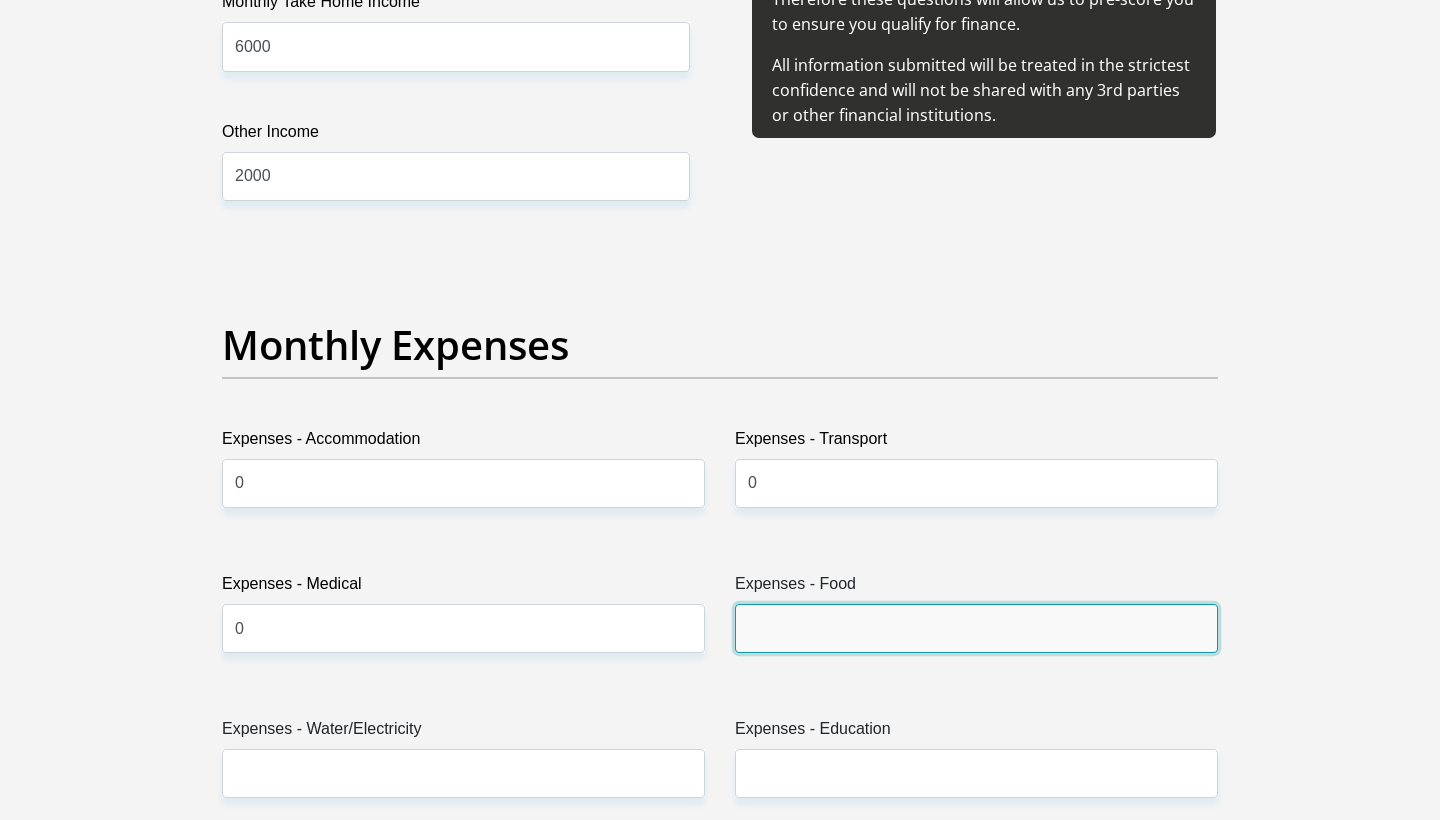 click on "Expenses - Food" at bounding box center [976, 628] 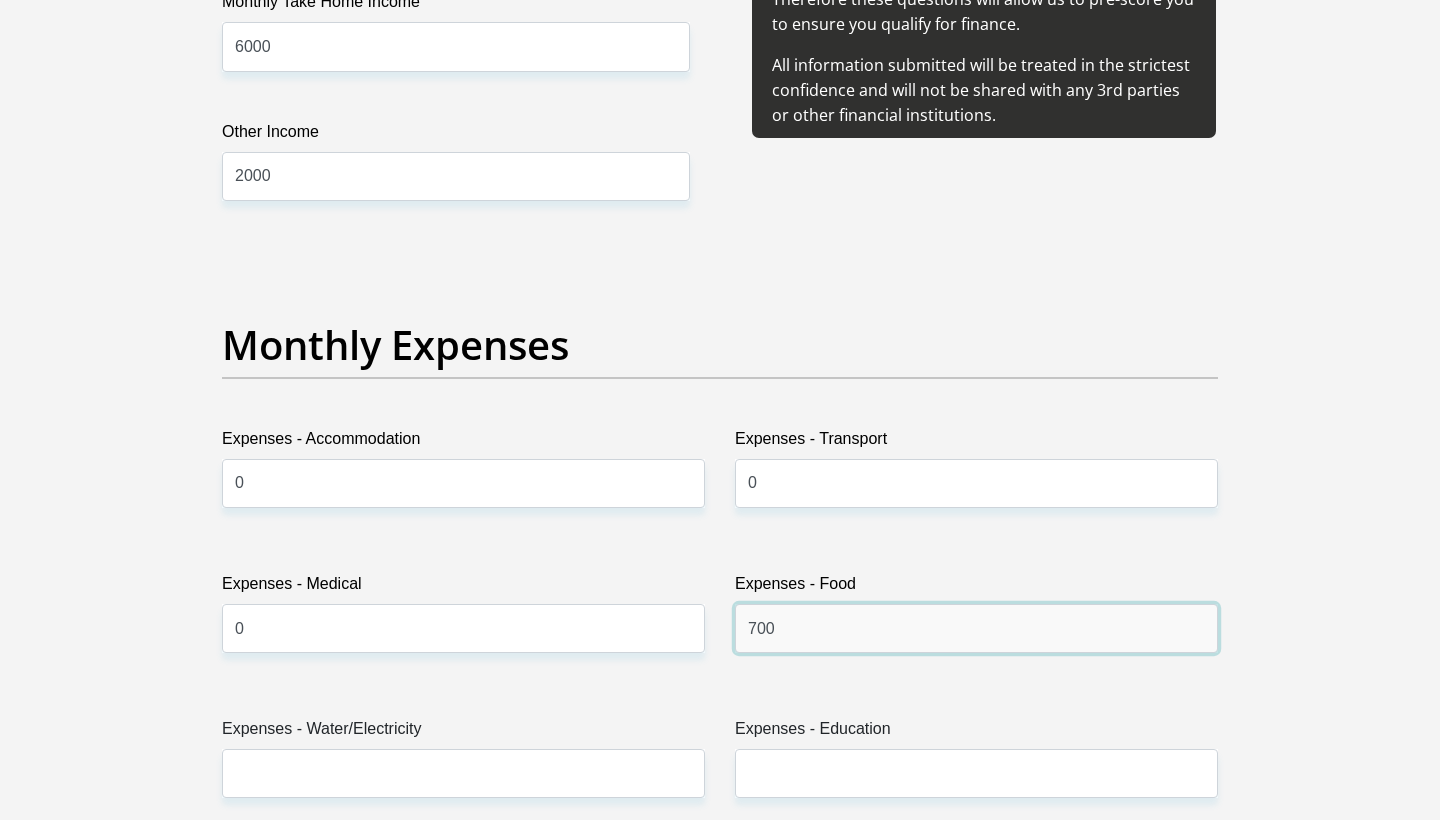 type on "700" 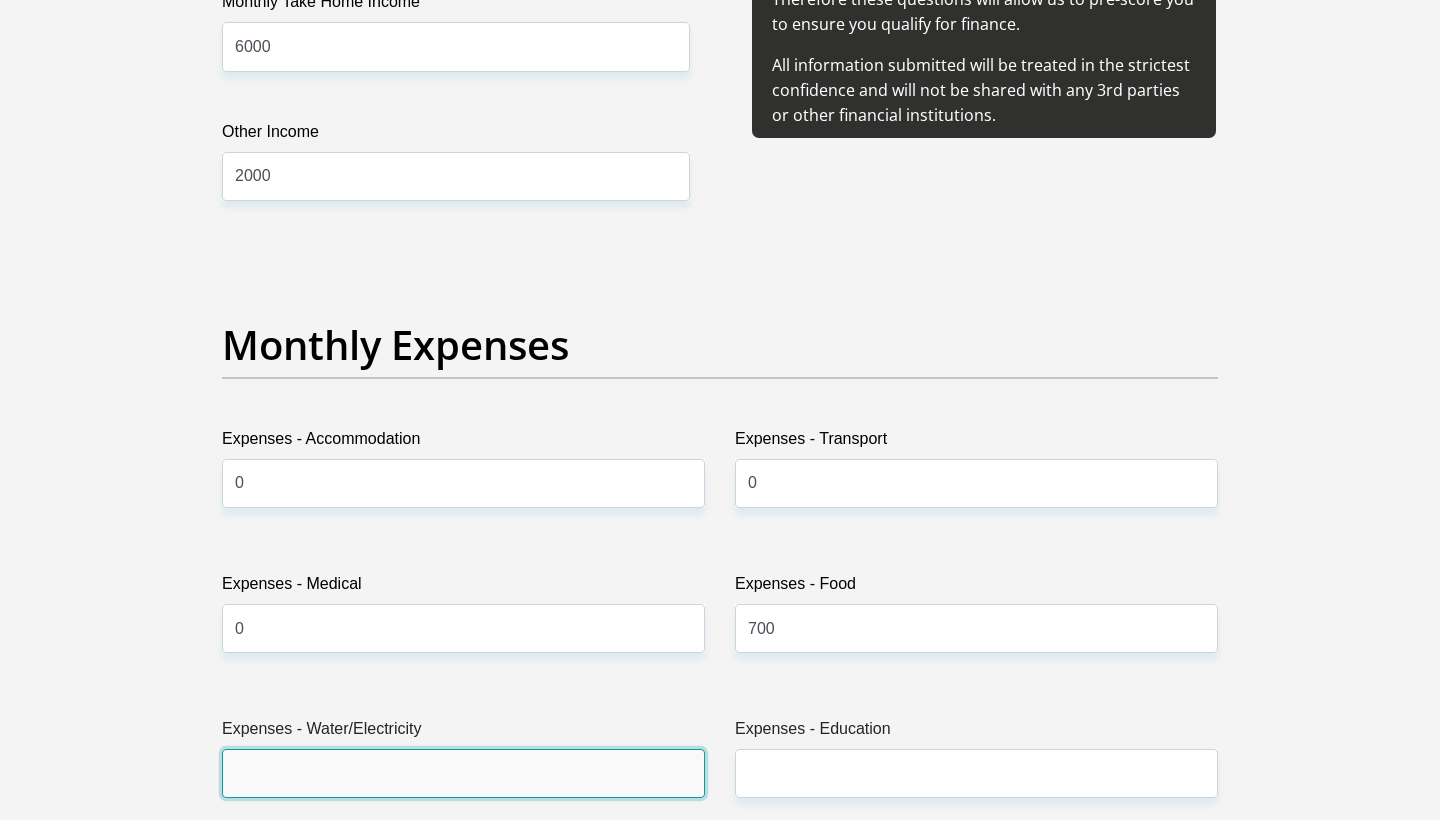 click on "Expenses - Water/Electricity" at bounding box center (463, 773) 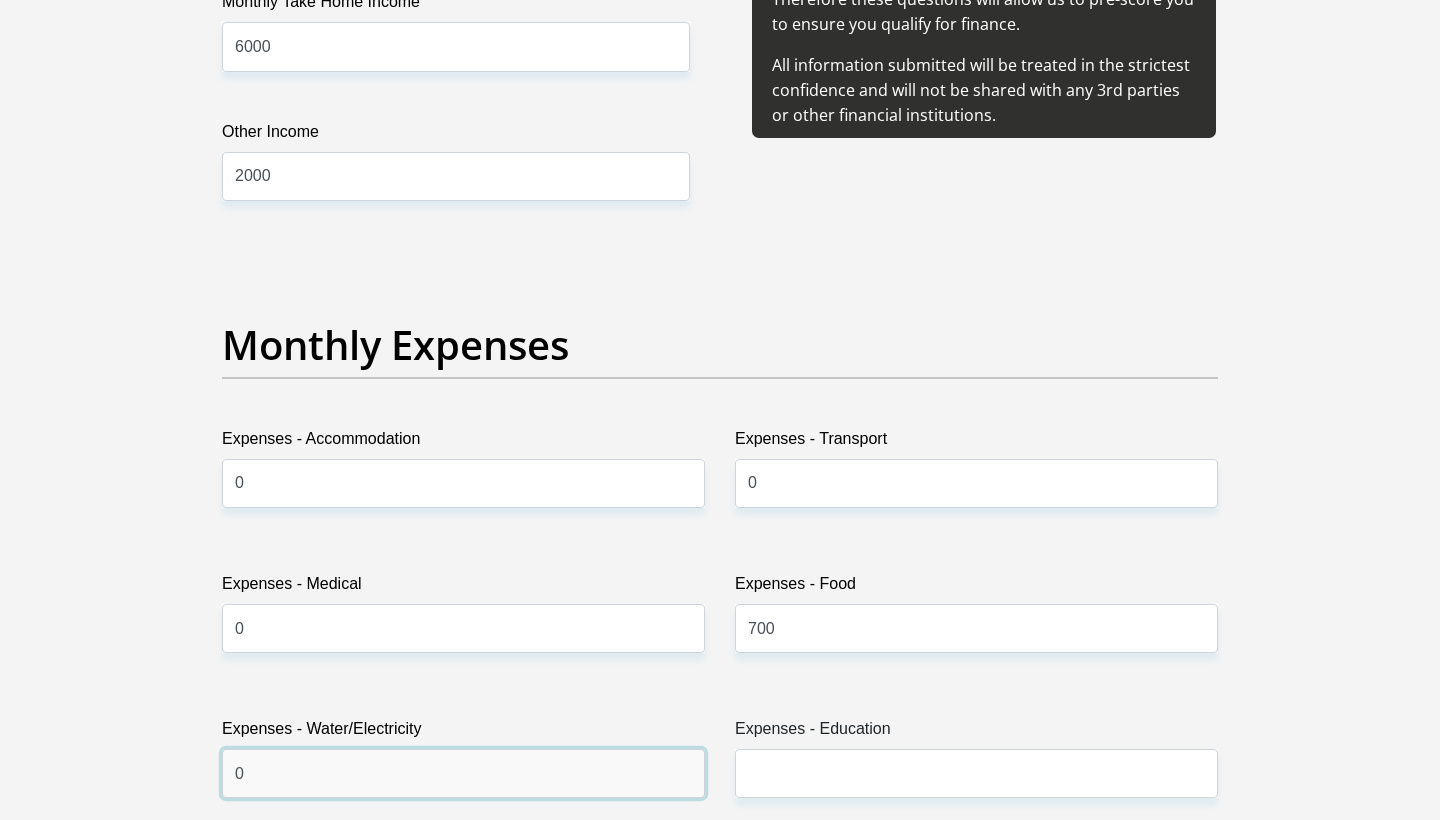 type on "0" 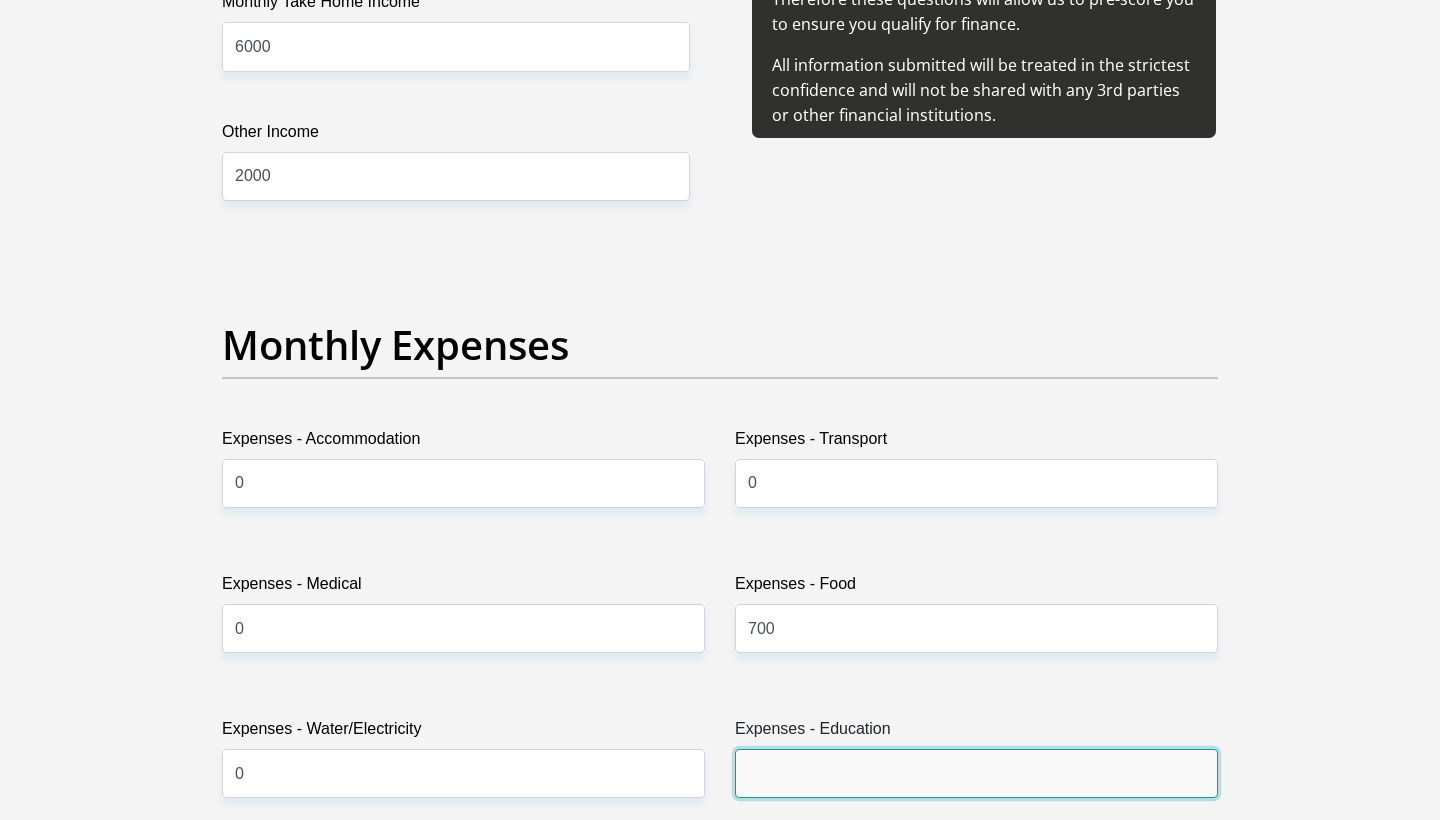 click on "Expenses - Education" at bounding box center [976, 773] 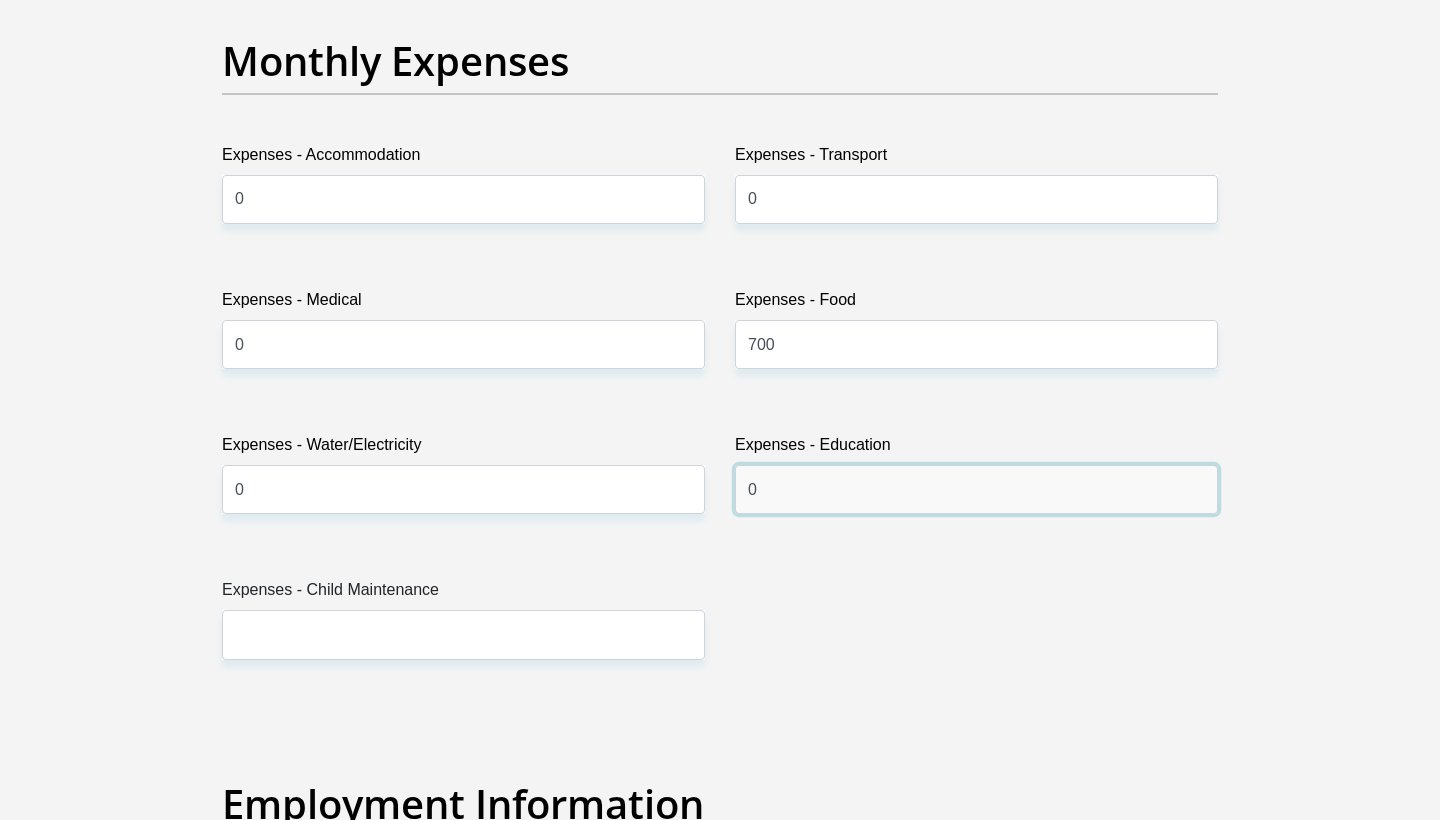 scroll, scrollTop: 2919, scrollLeft: 0, axis: vertical 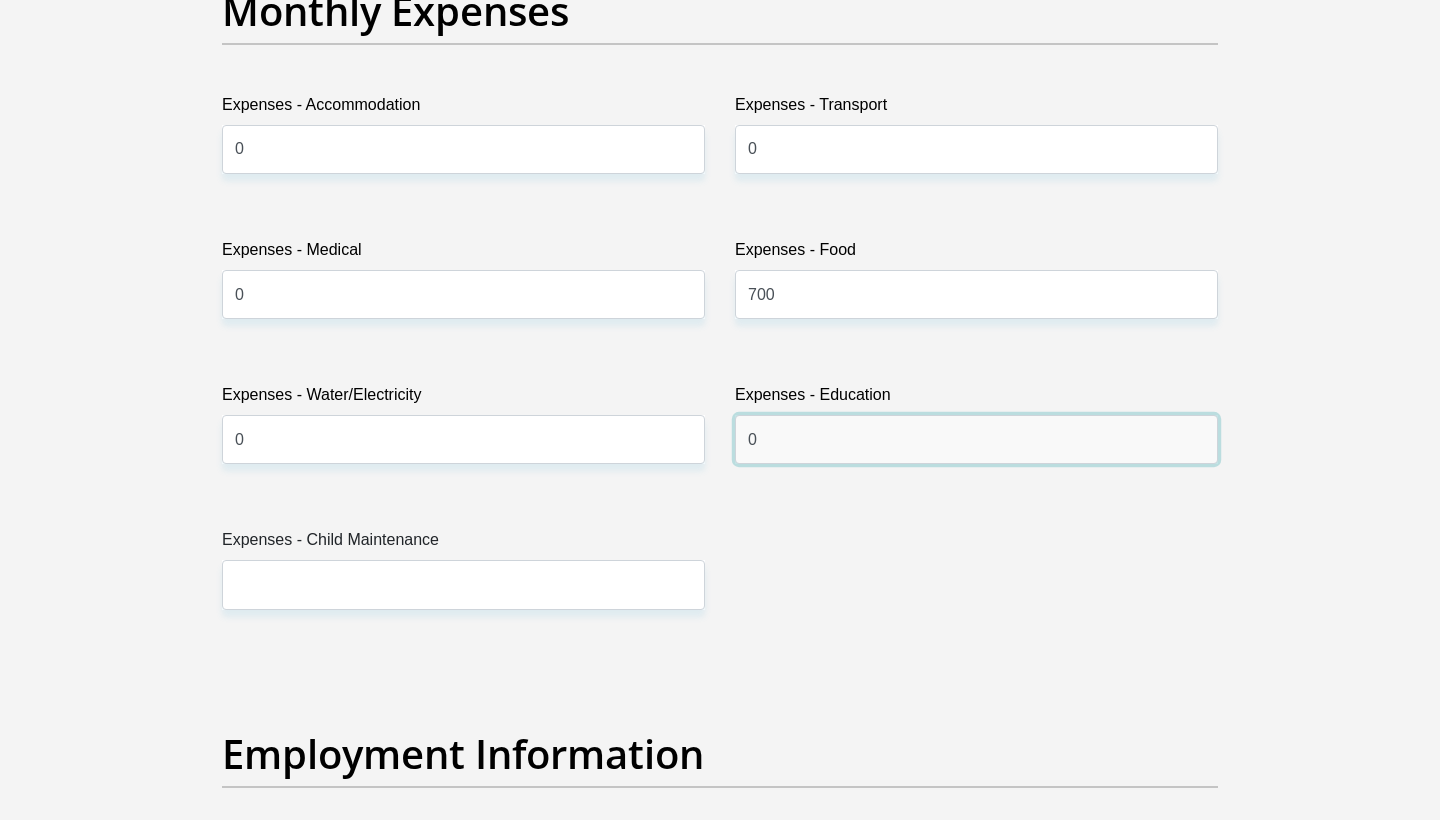 type on "0" 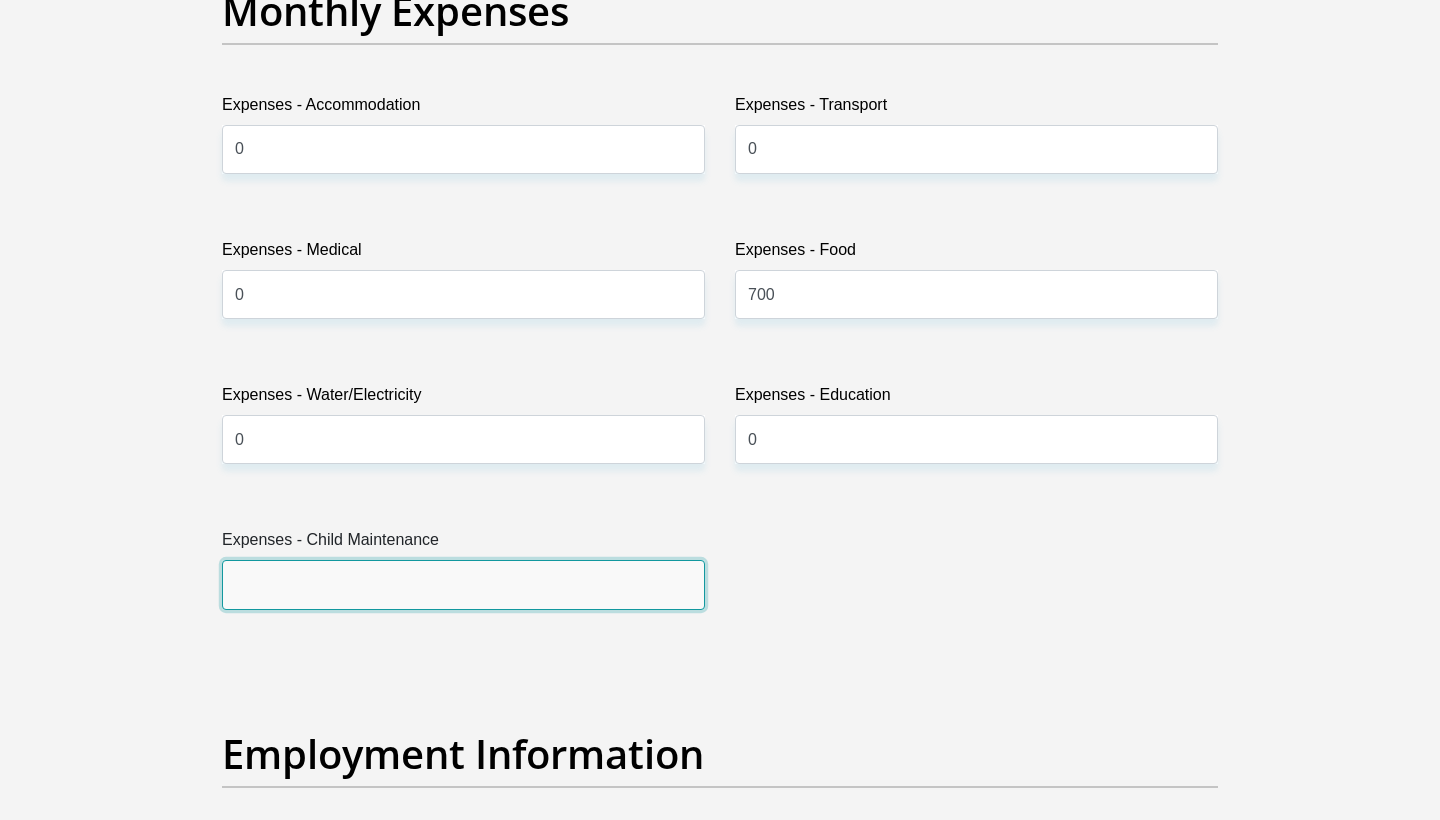 click on "Expenses - Child Maintenance" at bounding box center (463, 584) 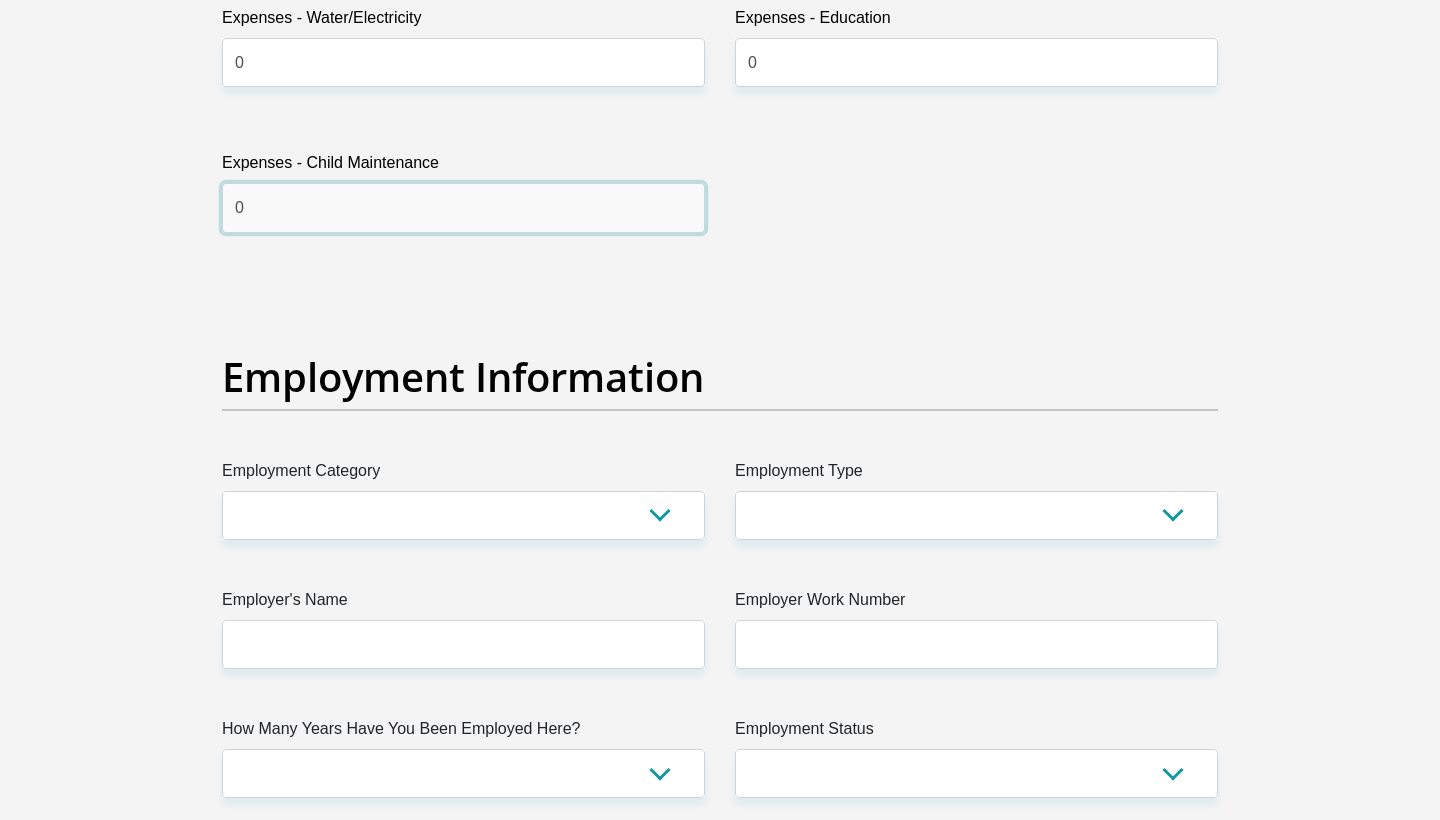 scroll, scrollTop: 3308, scrollLeft: 0, axis: vertical 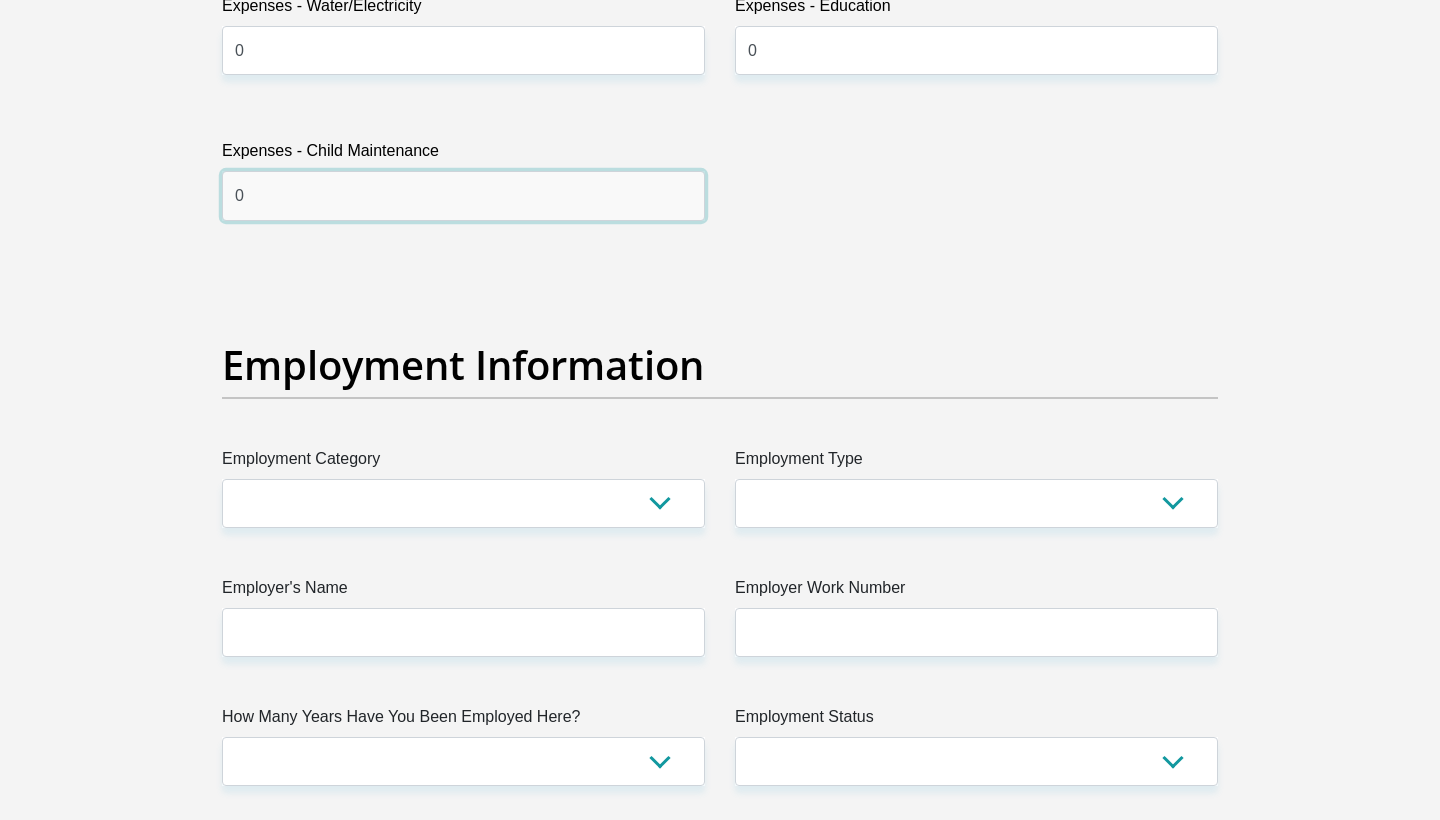 type on "0" 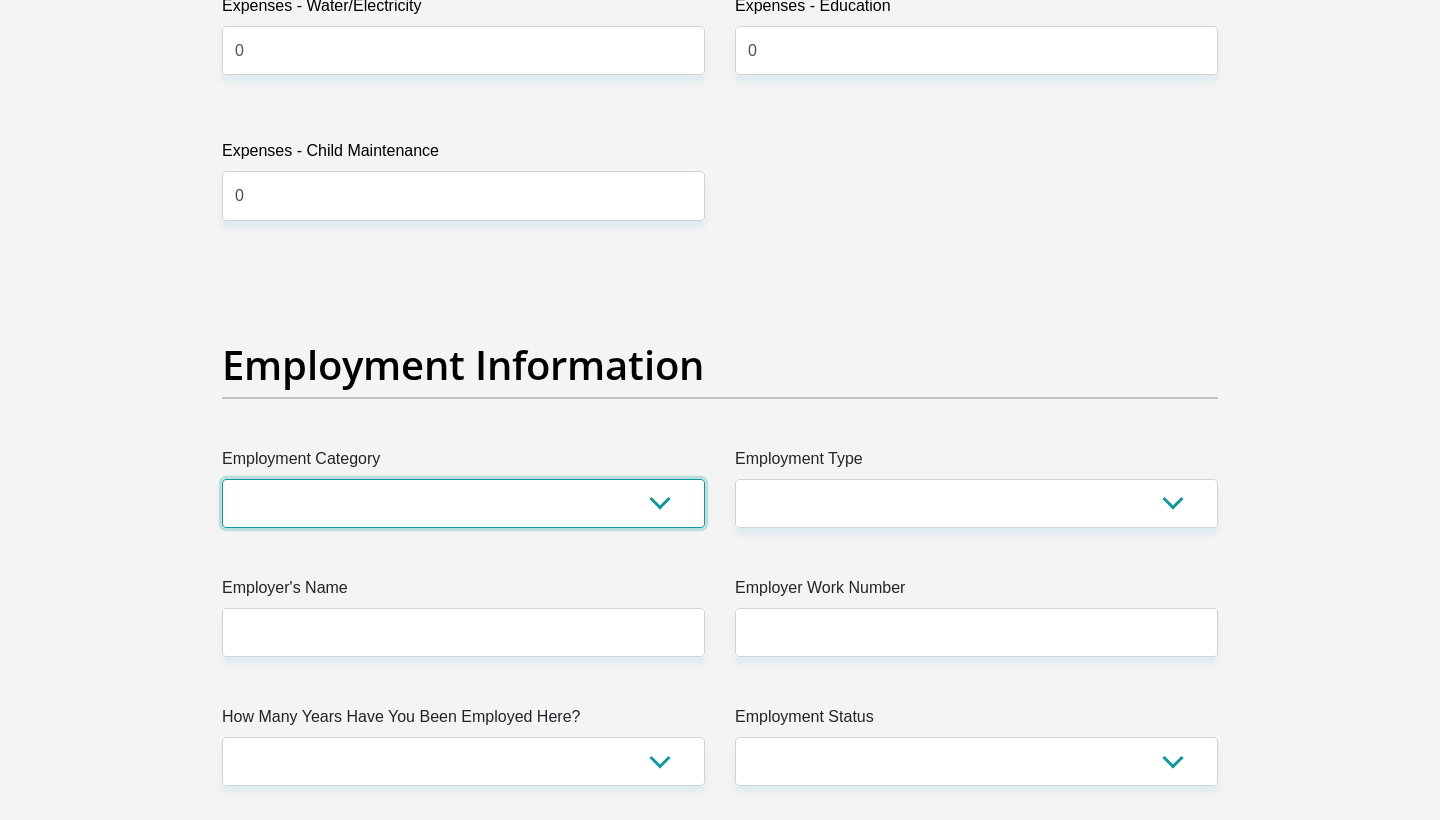 select on "67" 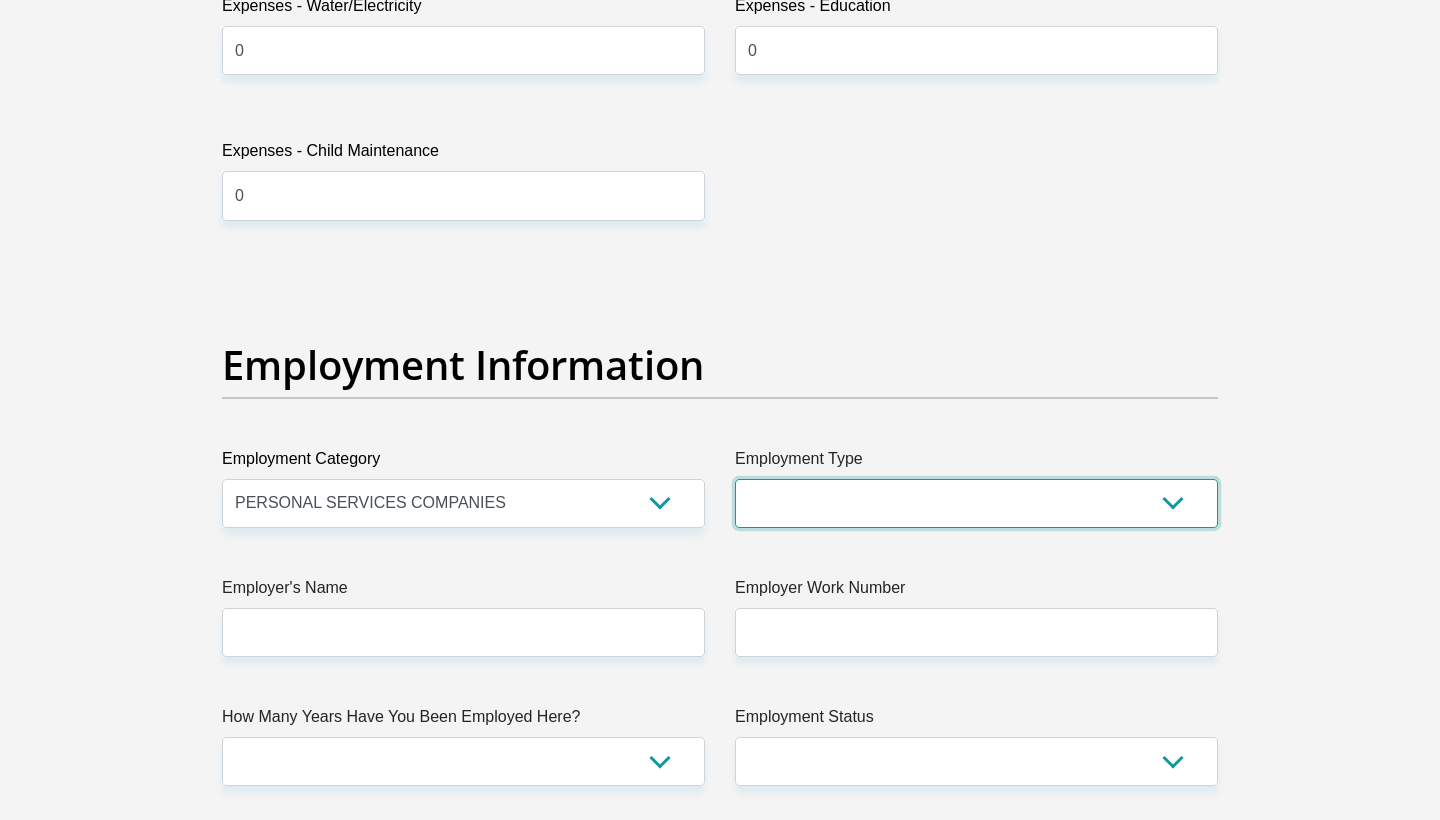 select on "Self-Employed" 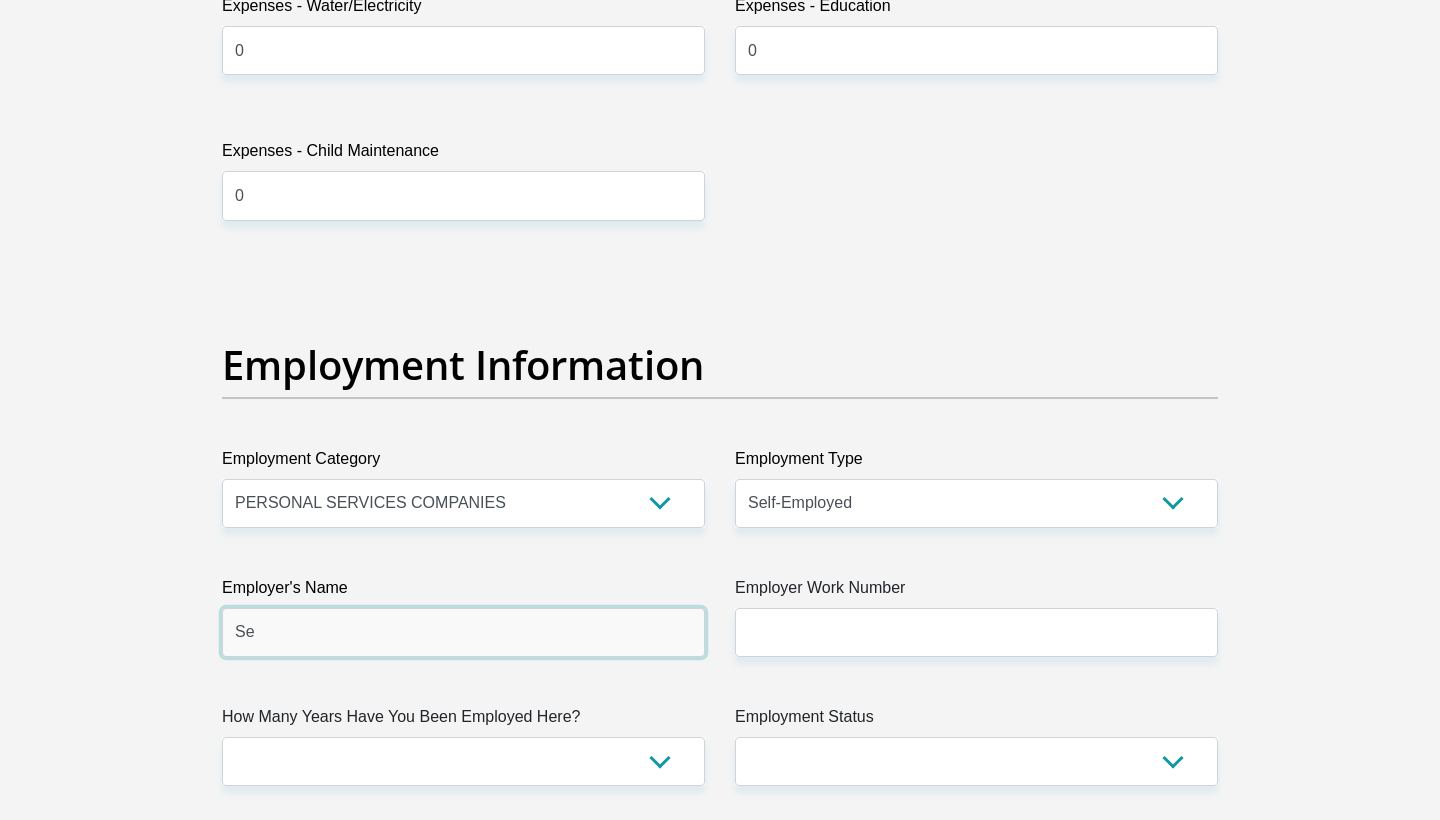 type on "S" 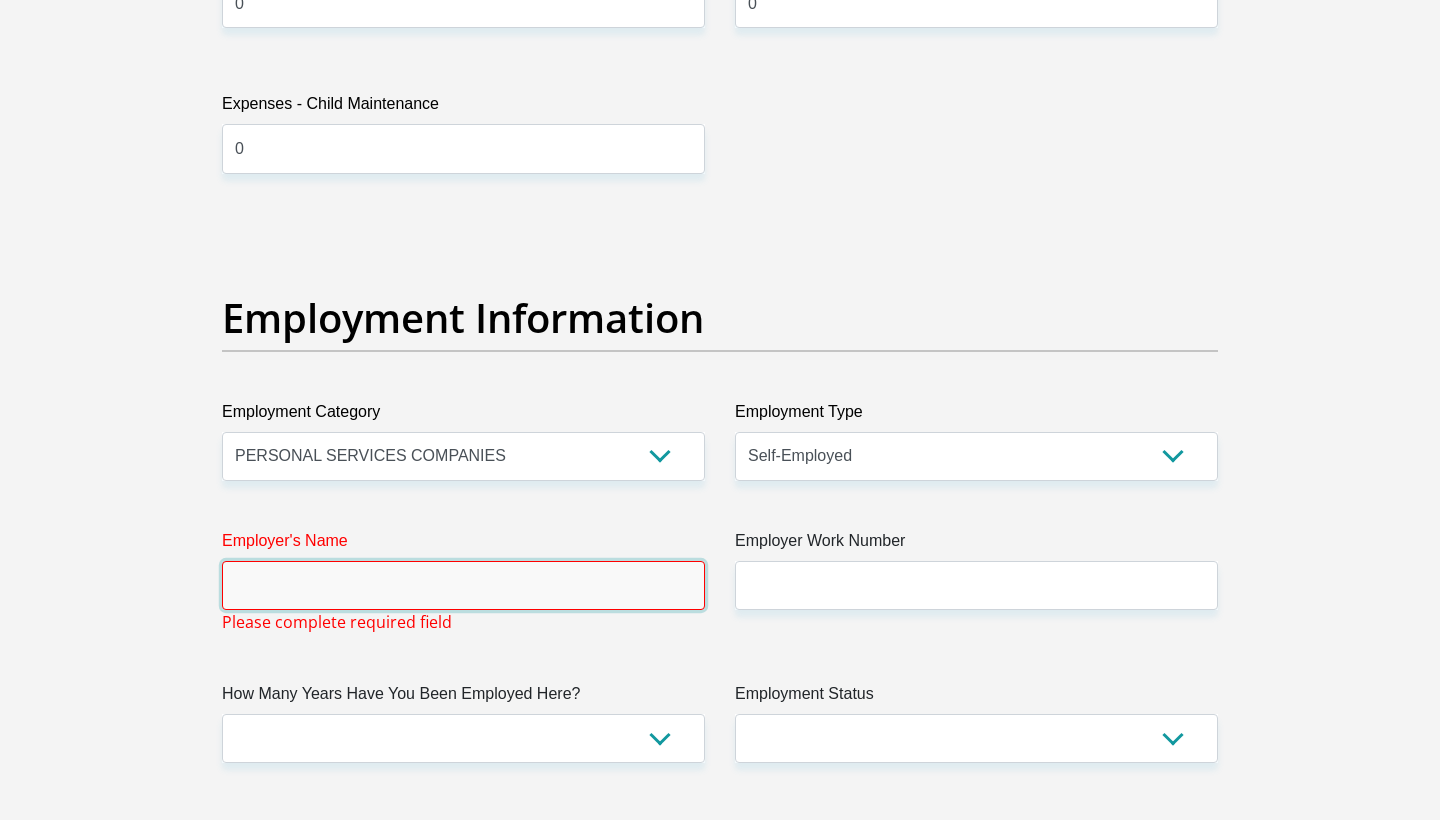 scroll, scrollTop: 3358, scrollLeft: 0, axis: vertical 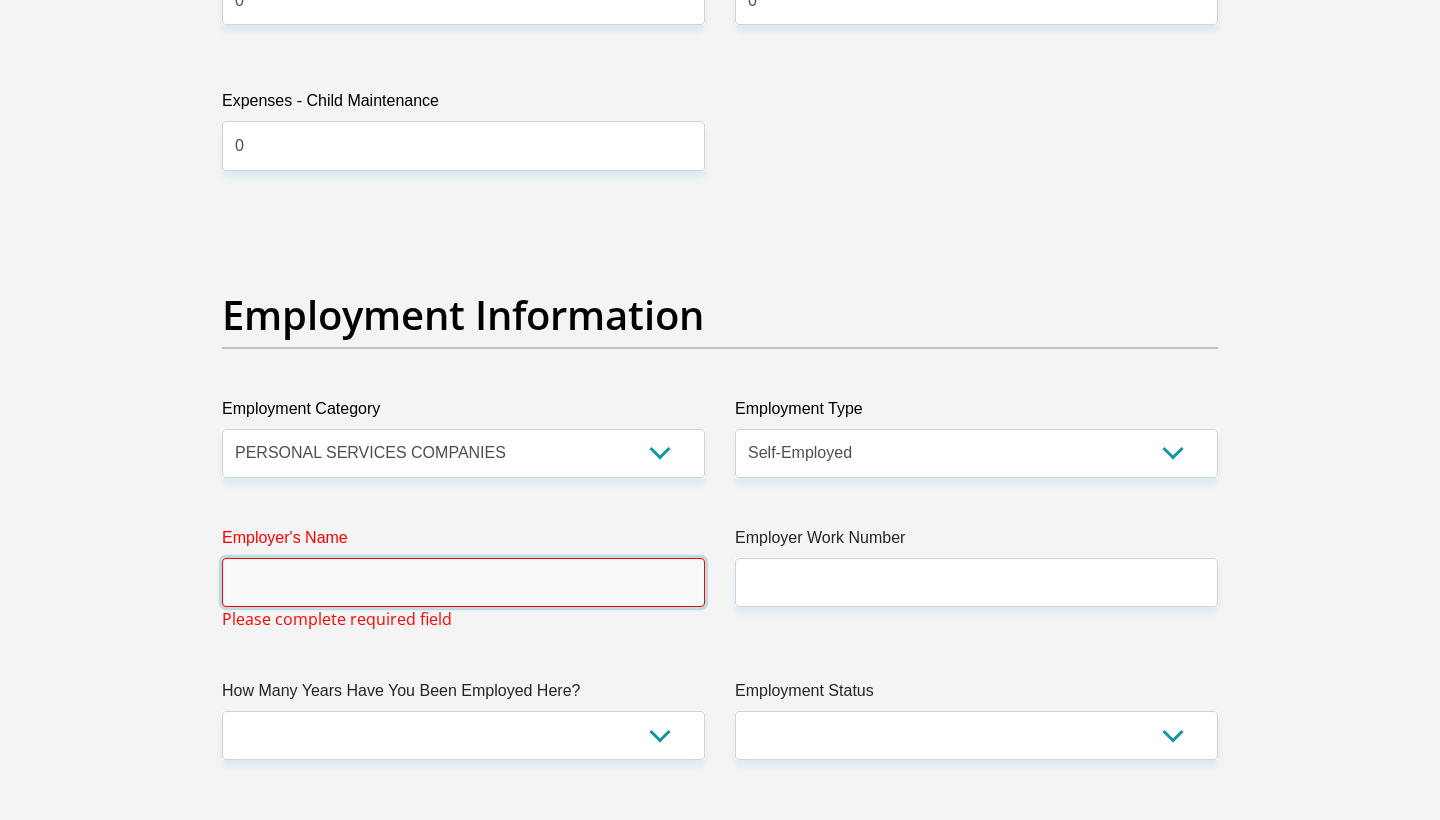 type on "E" 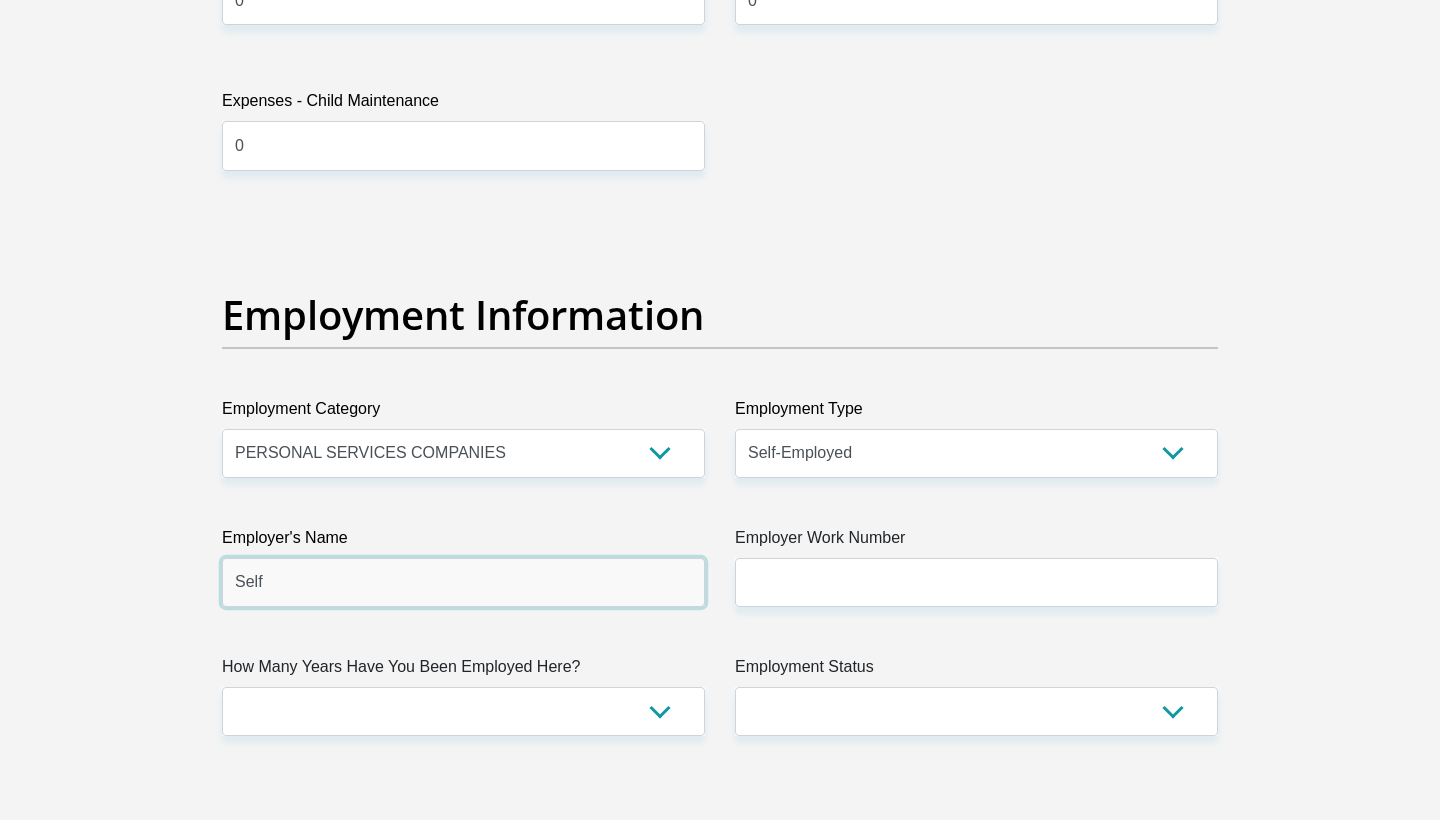 type on "Self" 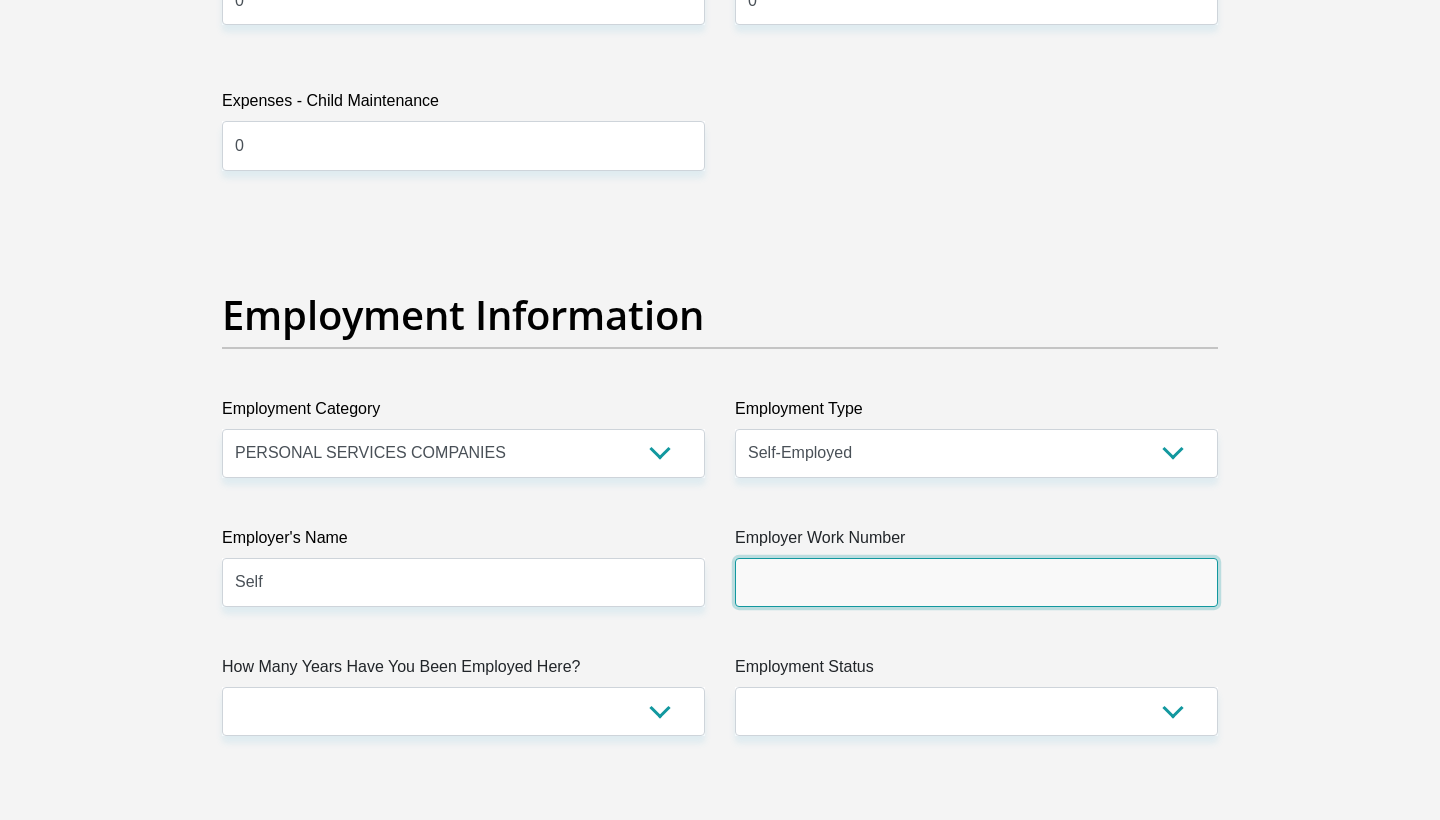 click on "Employer Work Number" at bounding box center (976, 582) 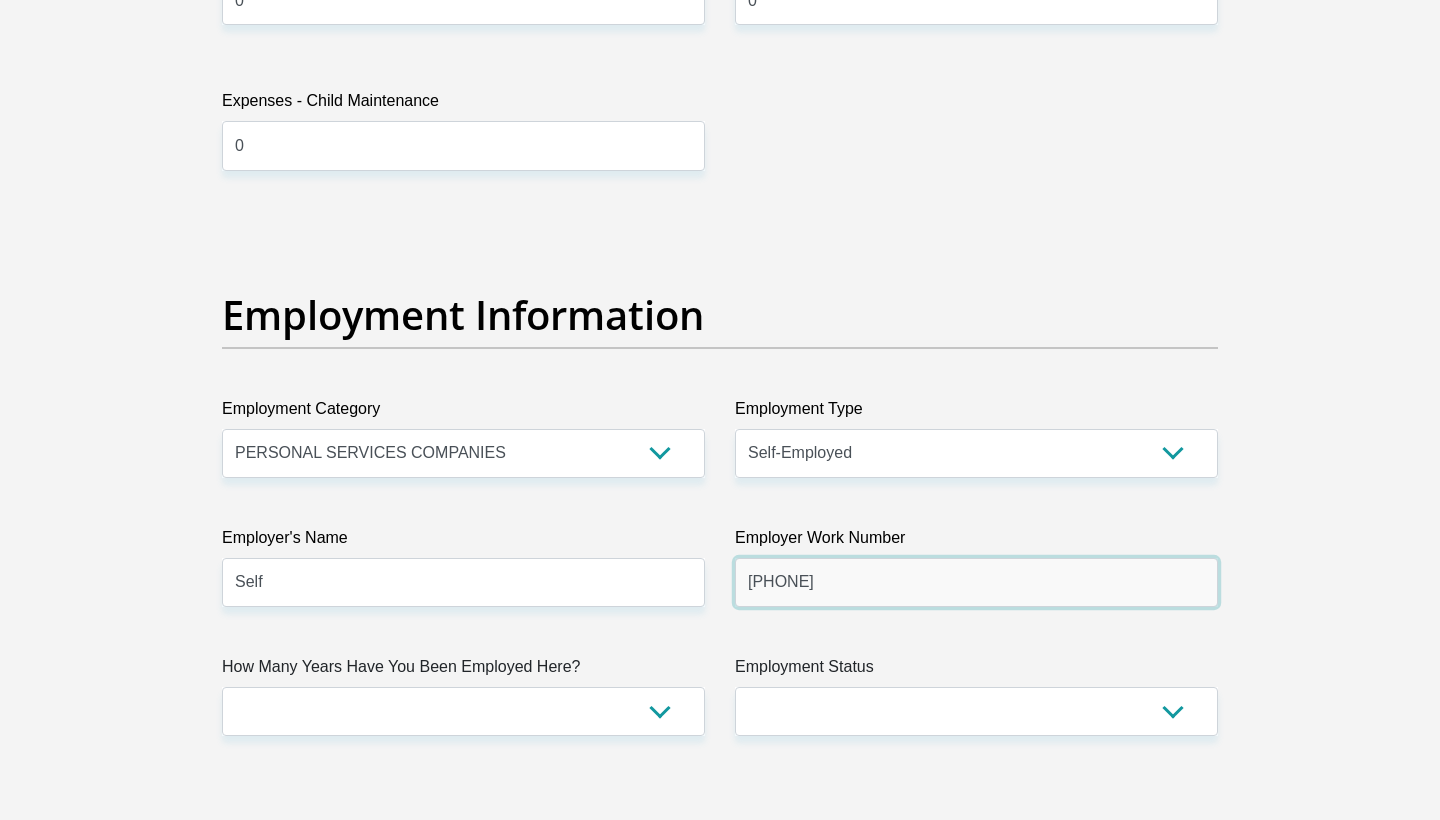 type on "[NUMBER]" 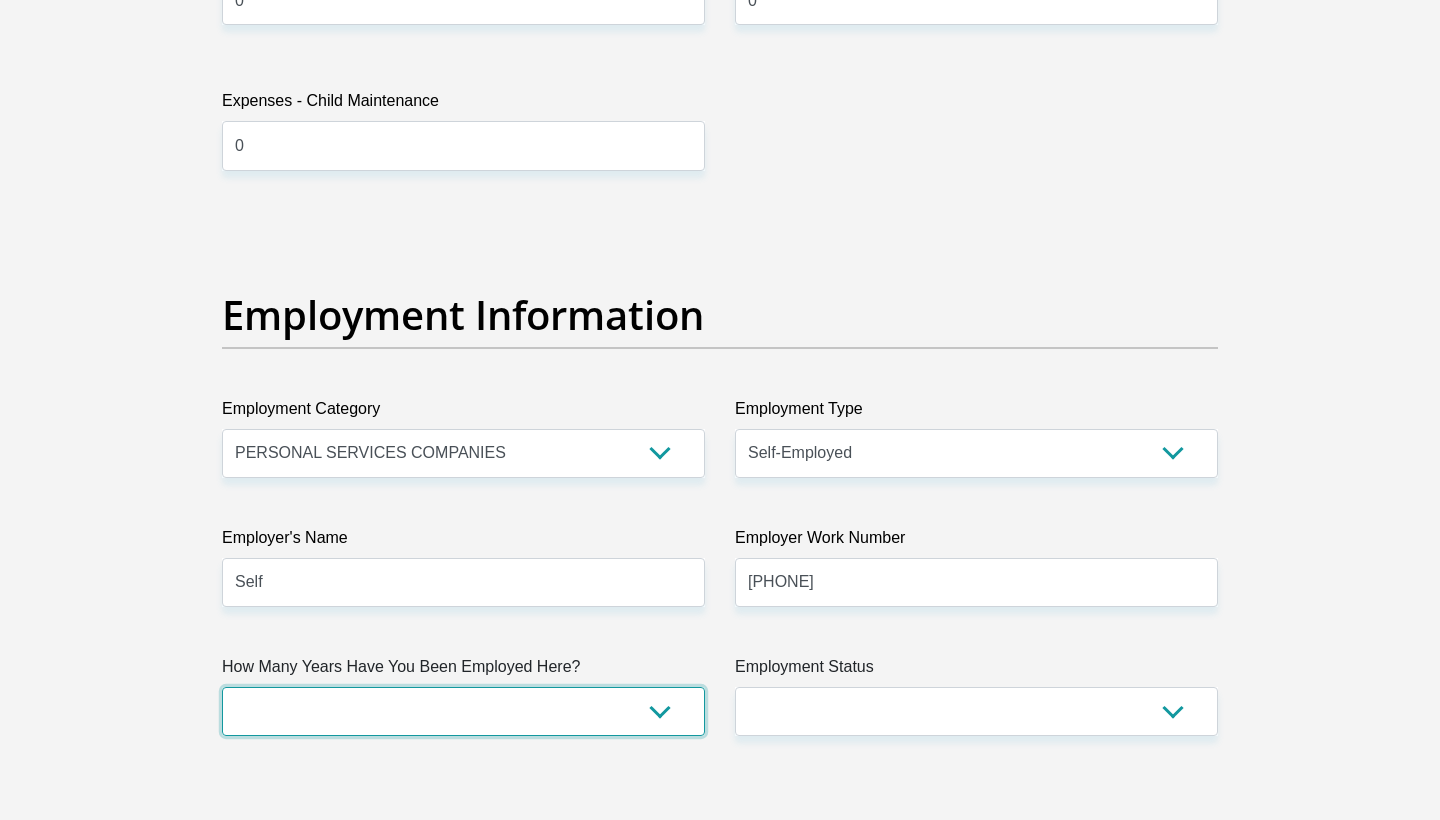 select on "48" 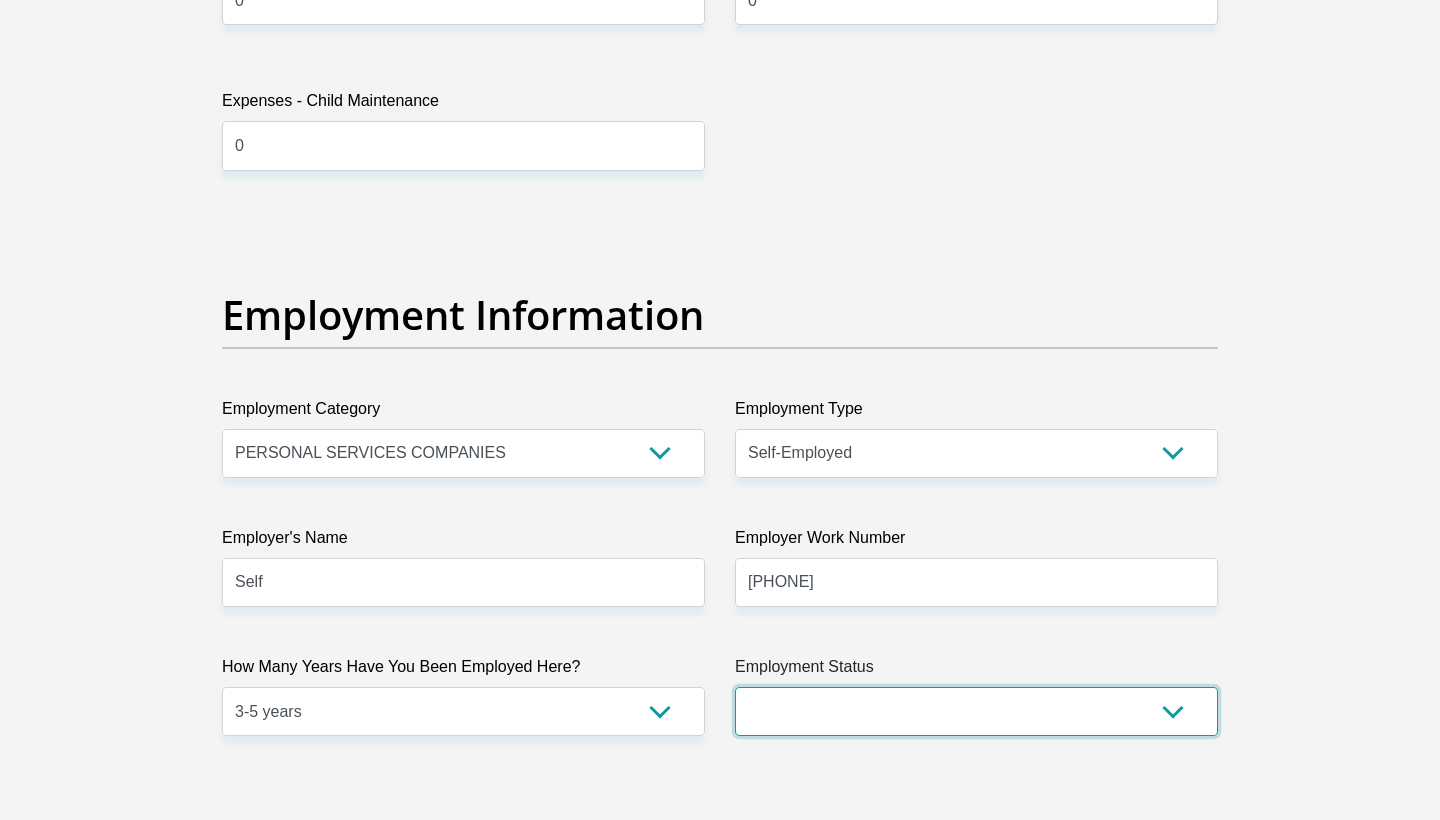 select on "1" 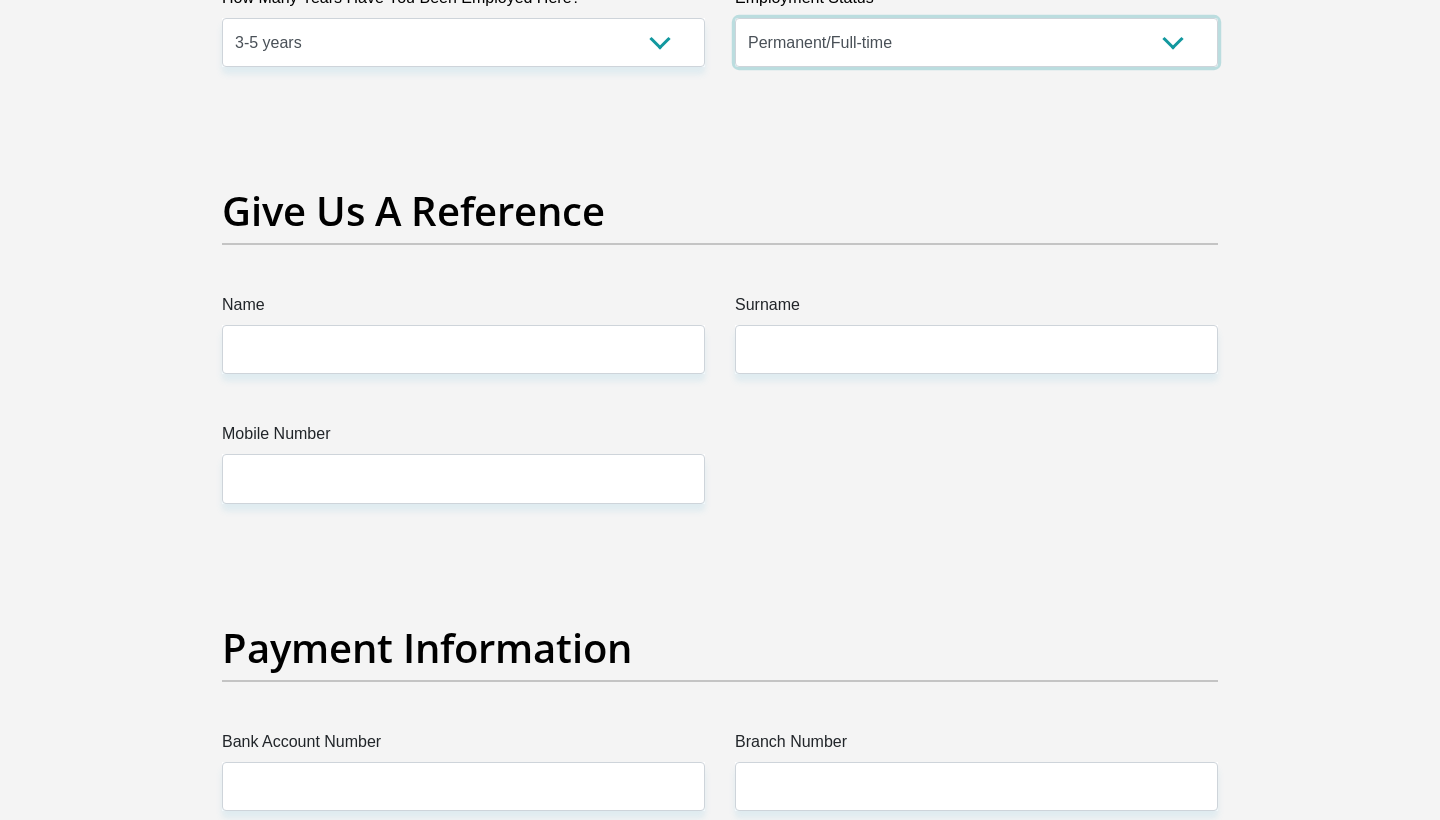 scroll, scrollTop: 4068, scrollLeft: 0, axis: vertical 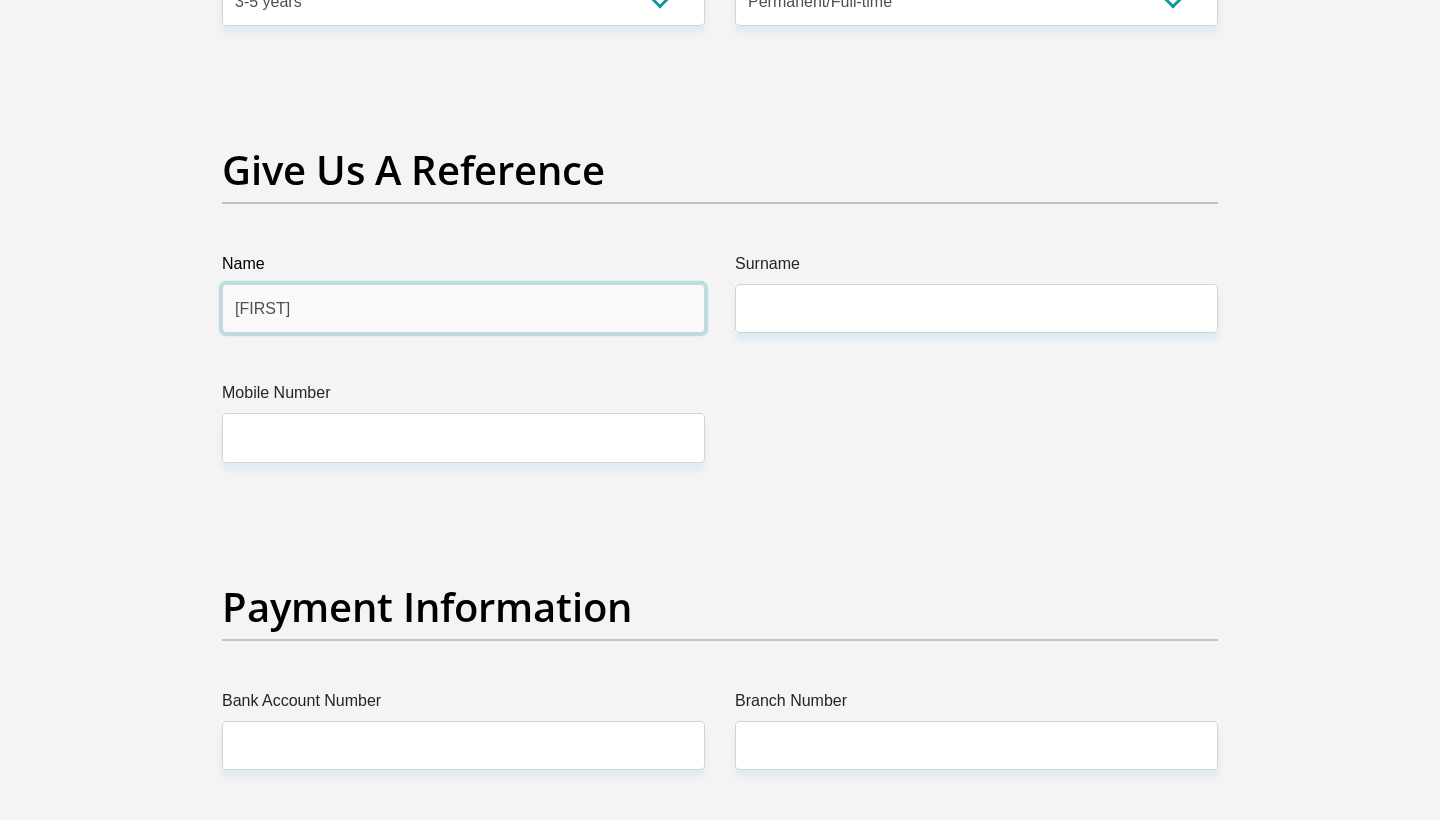 type on "Phumzile" 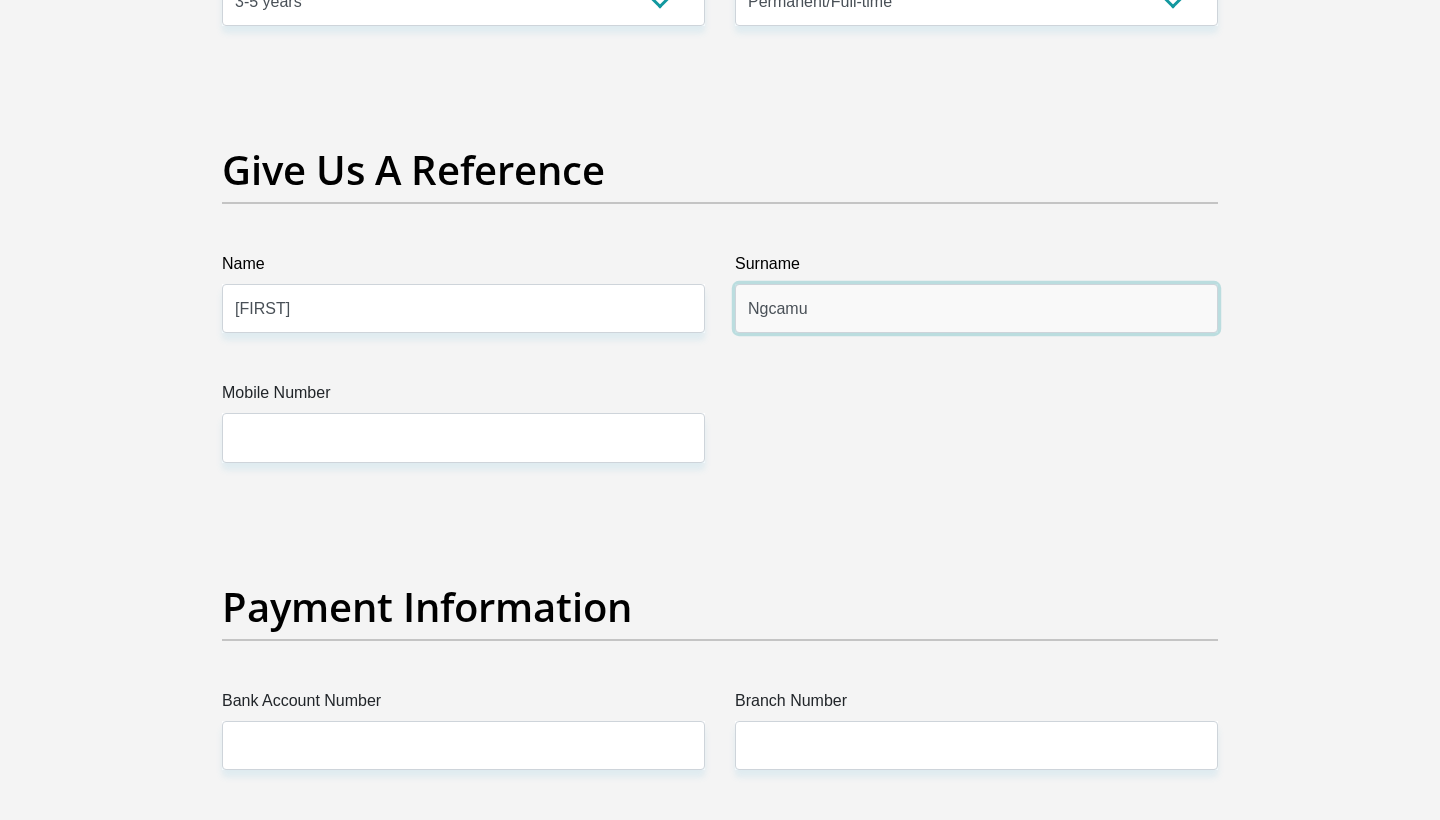 type on "Ngcamu" 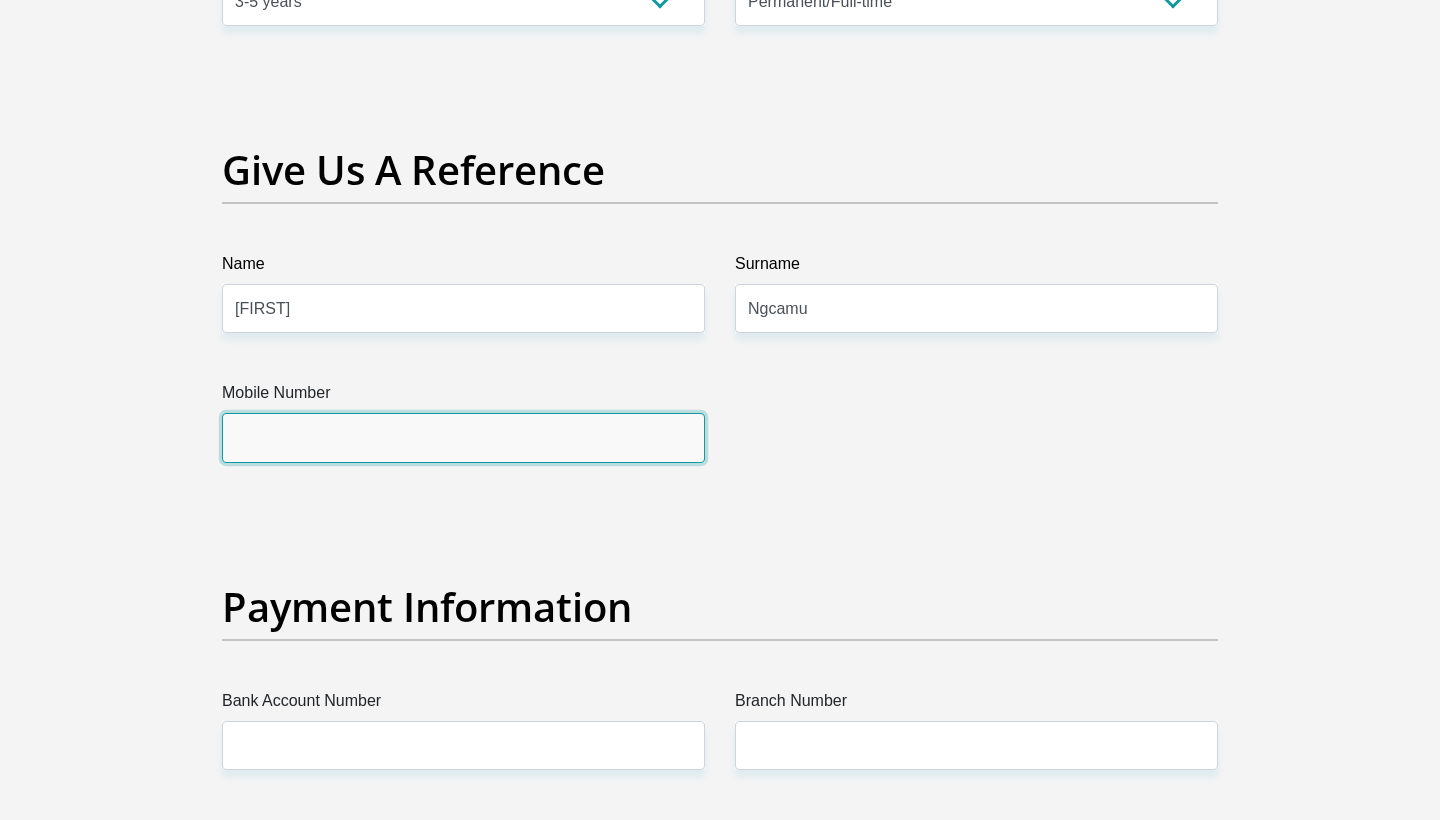 click on "Mobile Number" at bounding box center (463, 437) 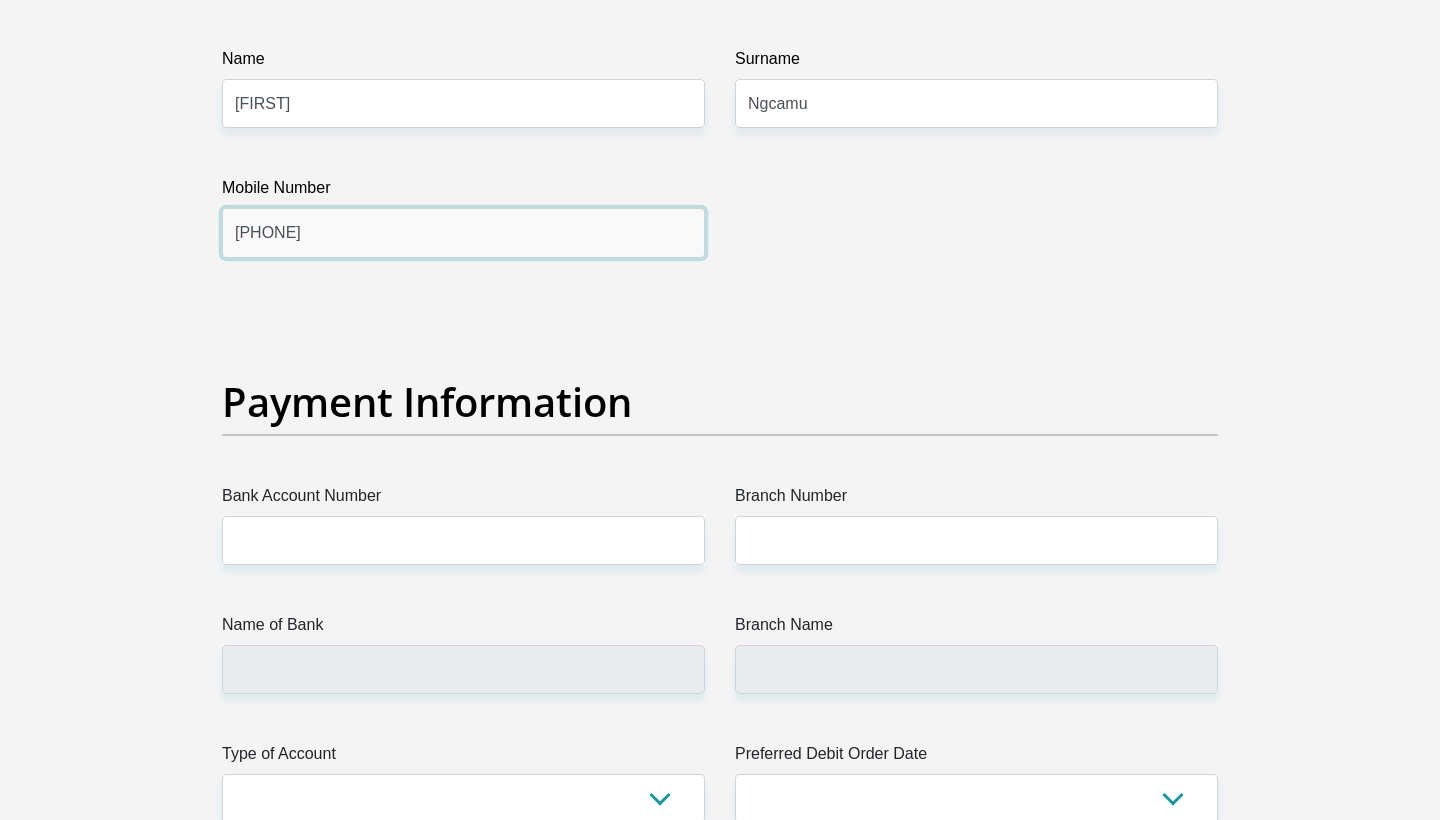 scroll, scrollTop: 4338, scrollLeft: 0, axis: vertical 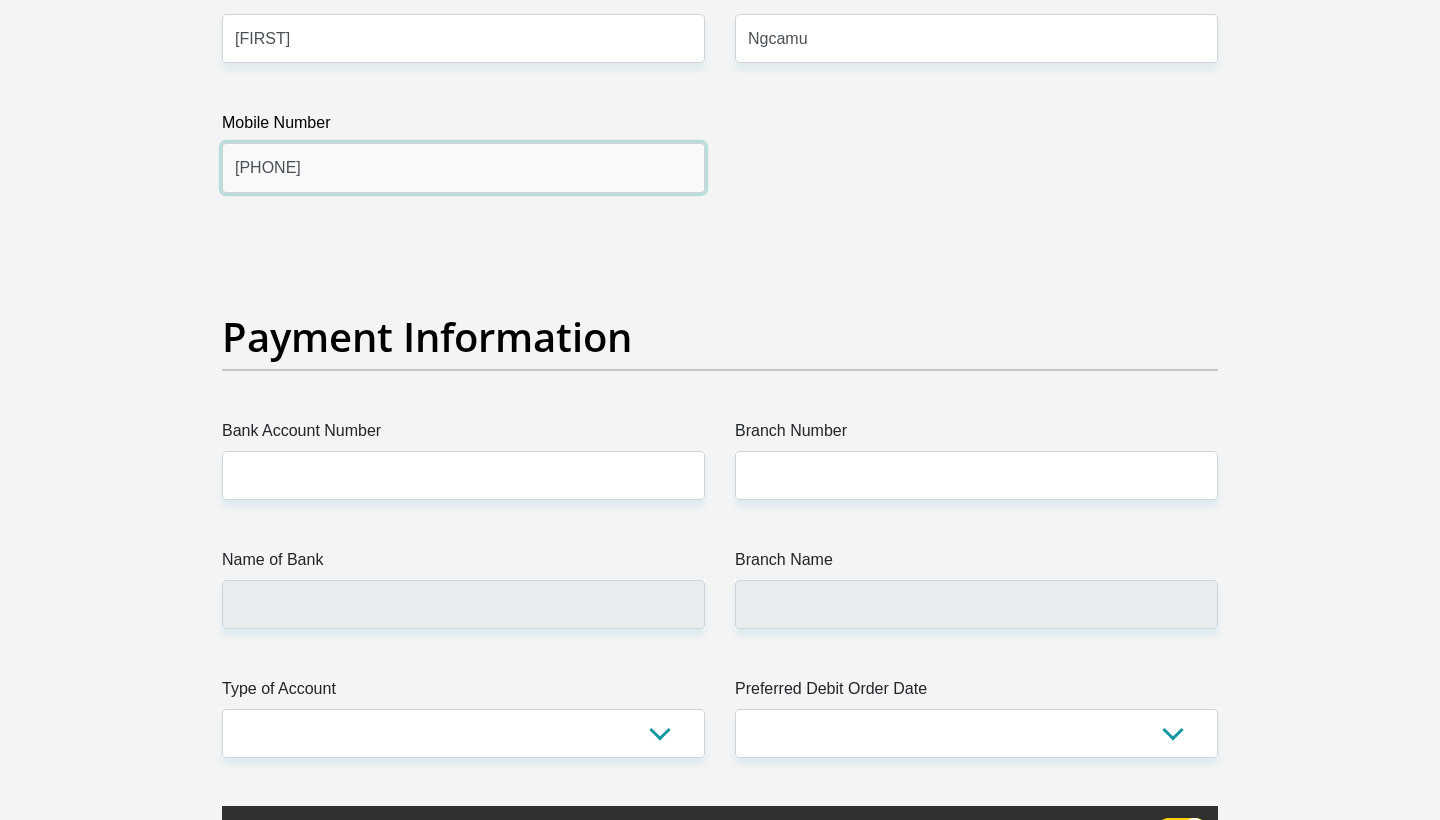 type on "0729049607" 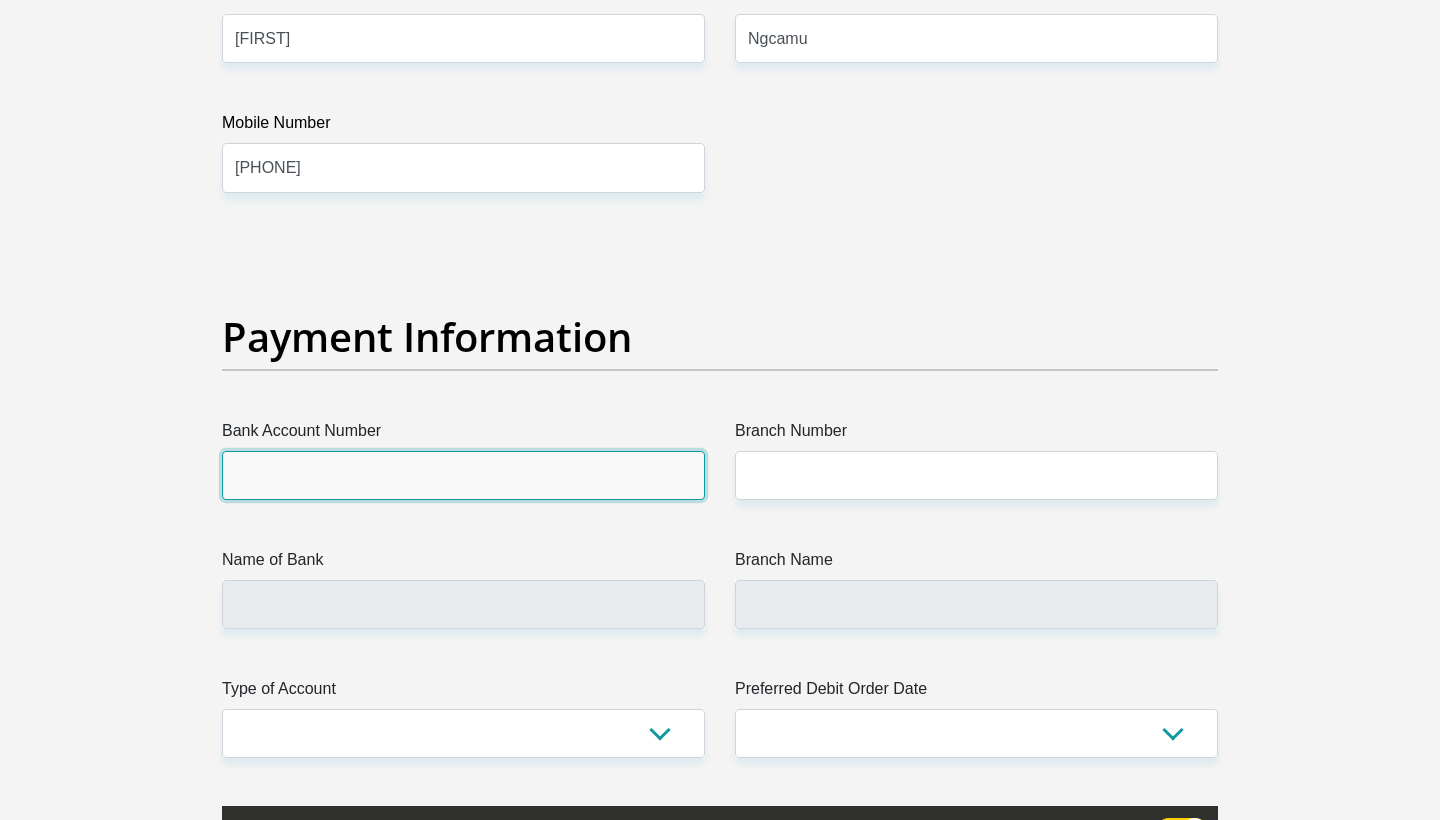 click on "Bank Account Number" at bounding box center (463, 475) 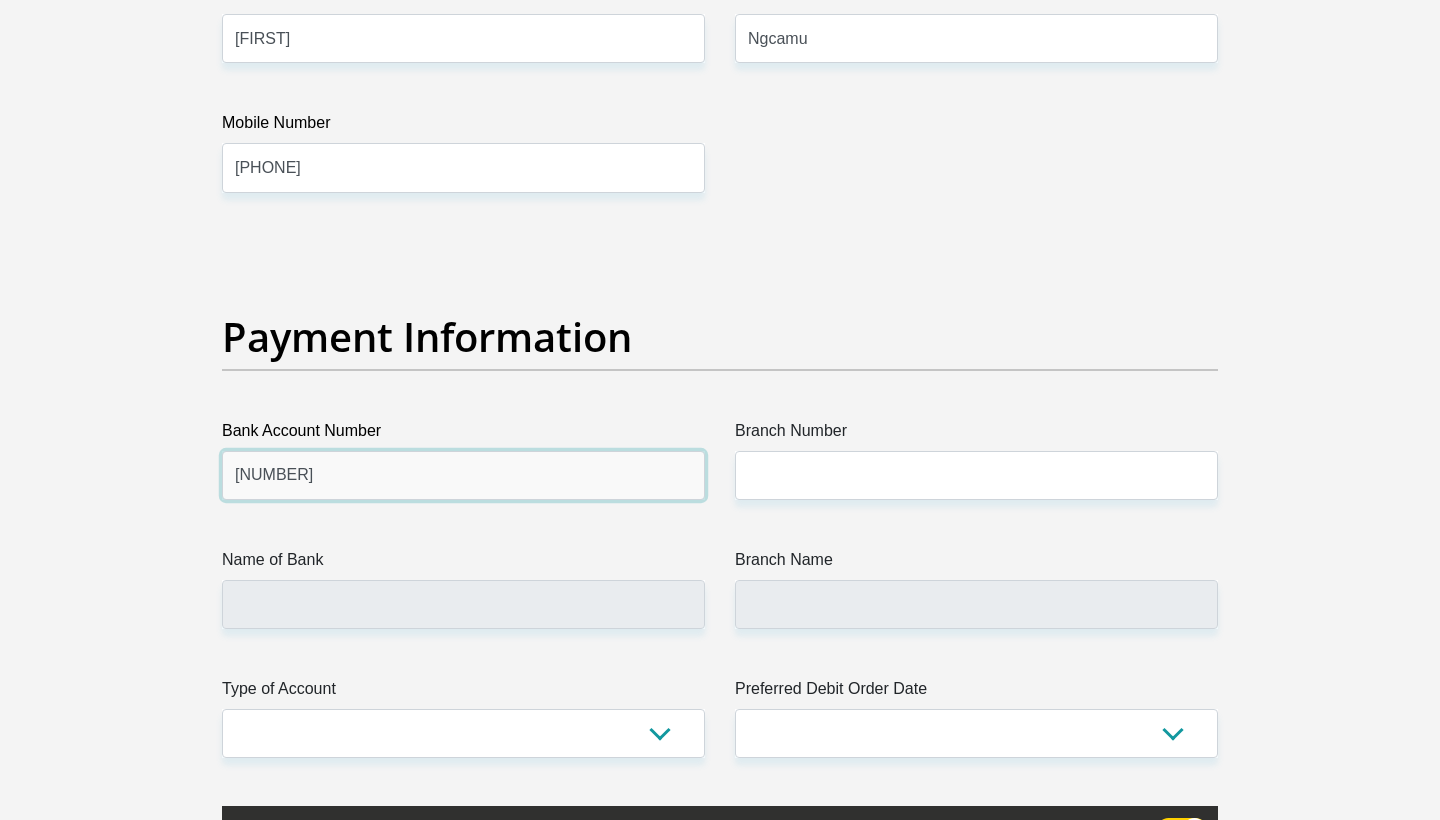 type on "1691589304" 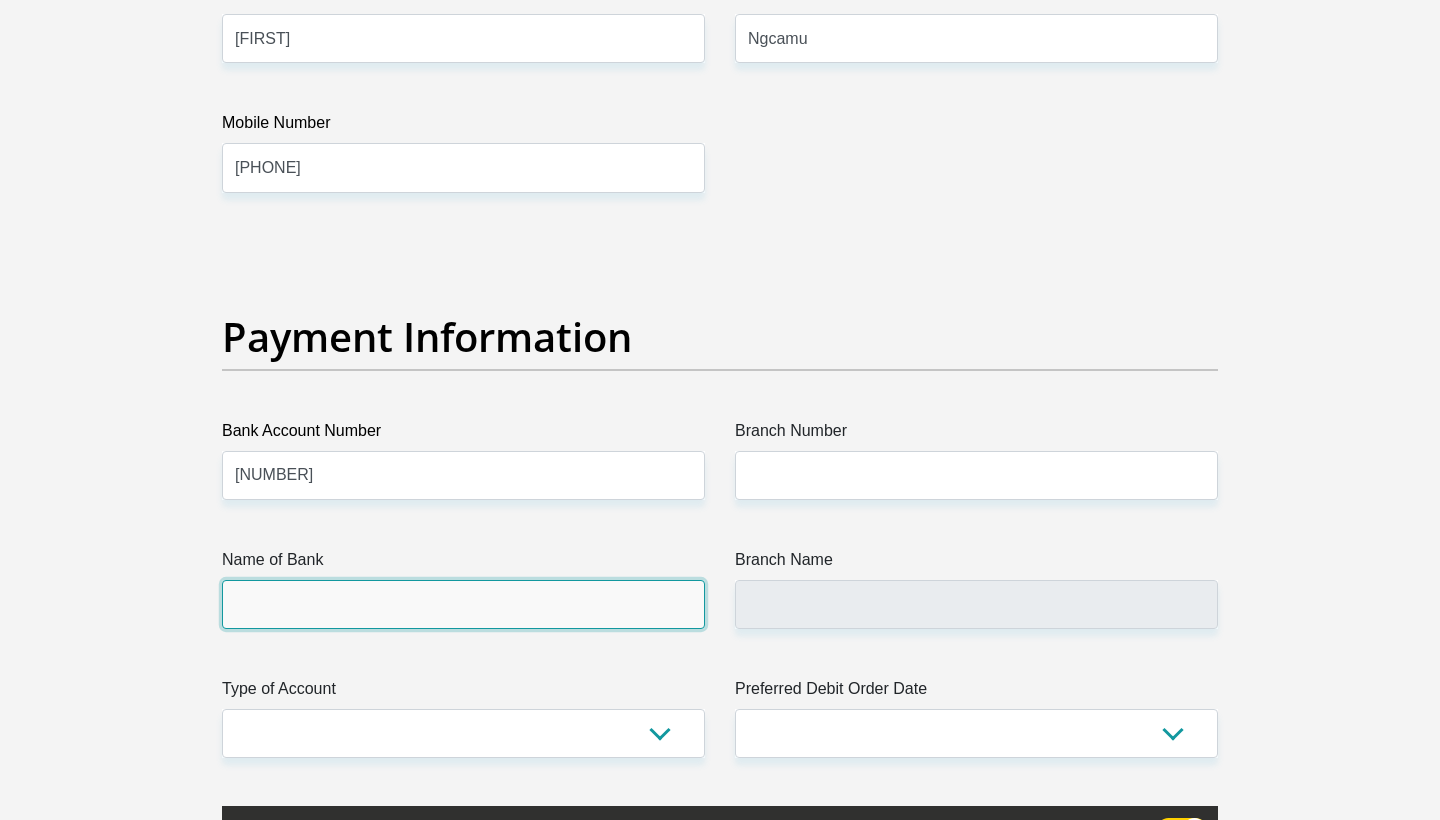 click on "Name of Bank" at bounding box center [463, 604] 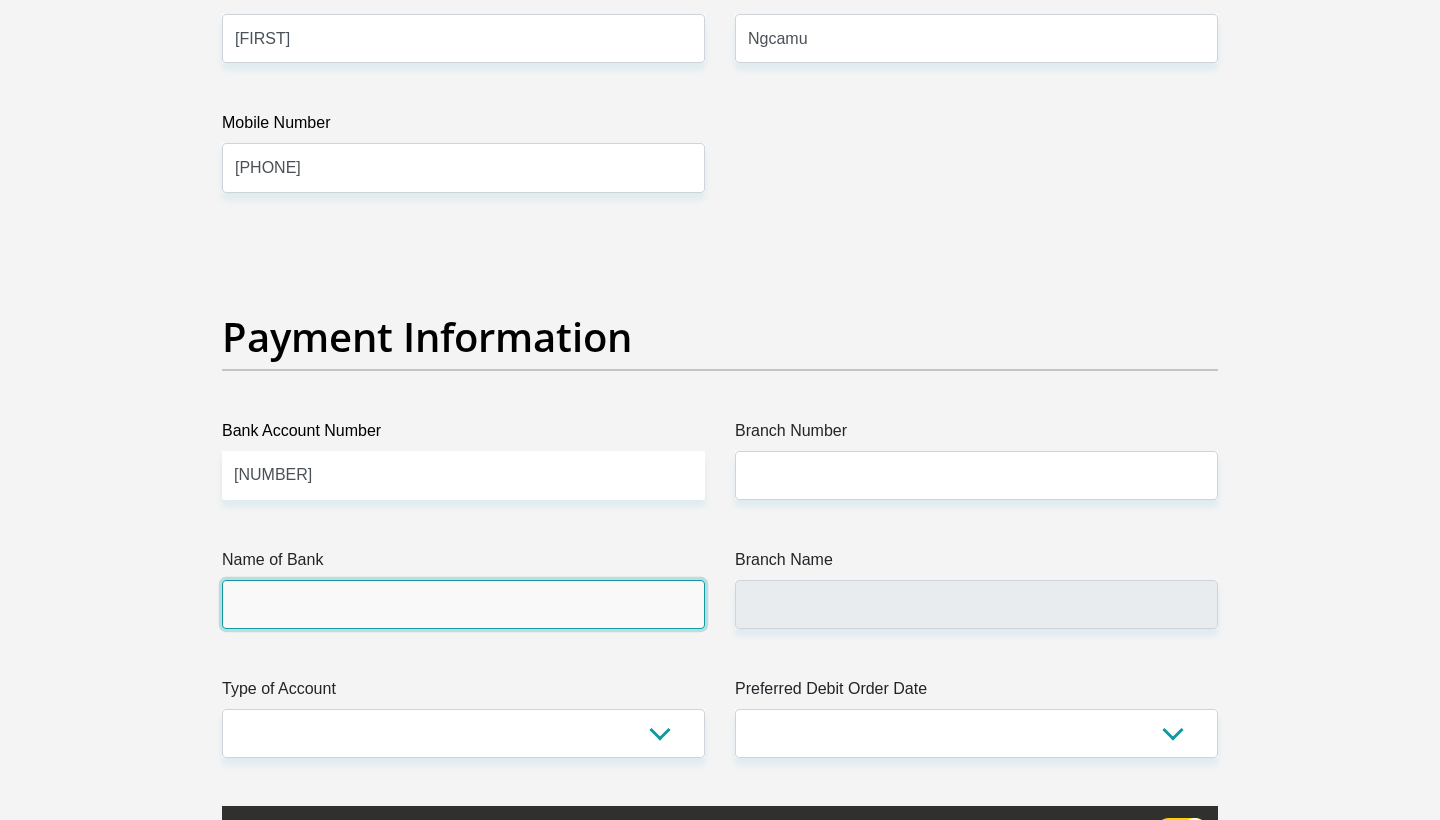 click on "Name of Bank" at bounding box center [463, 604] 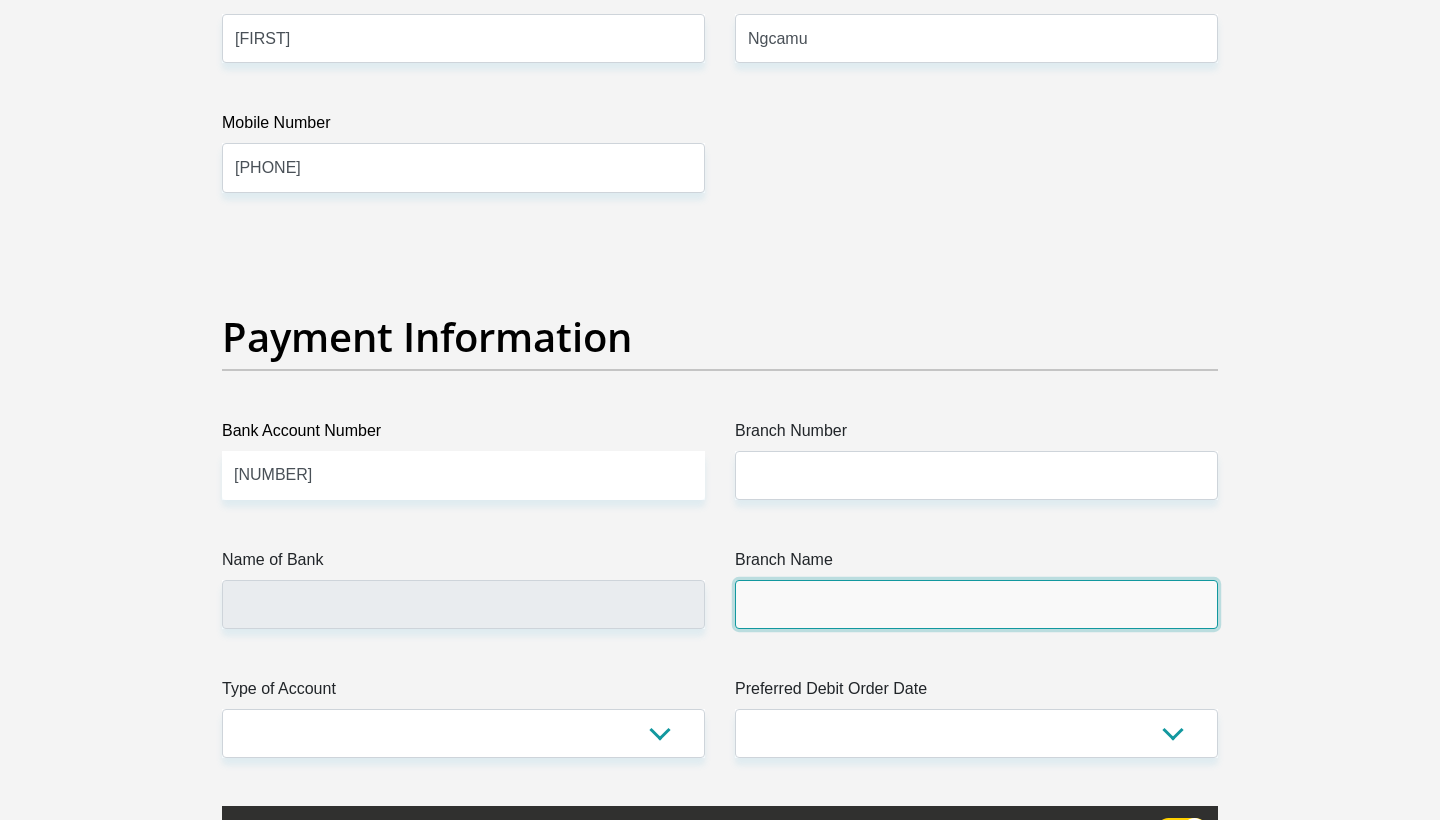 click on "Branch Name" at bounding box center [976, 604] 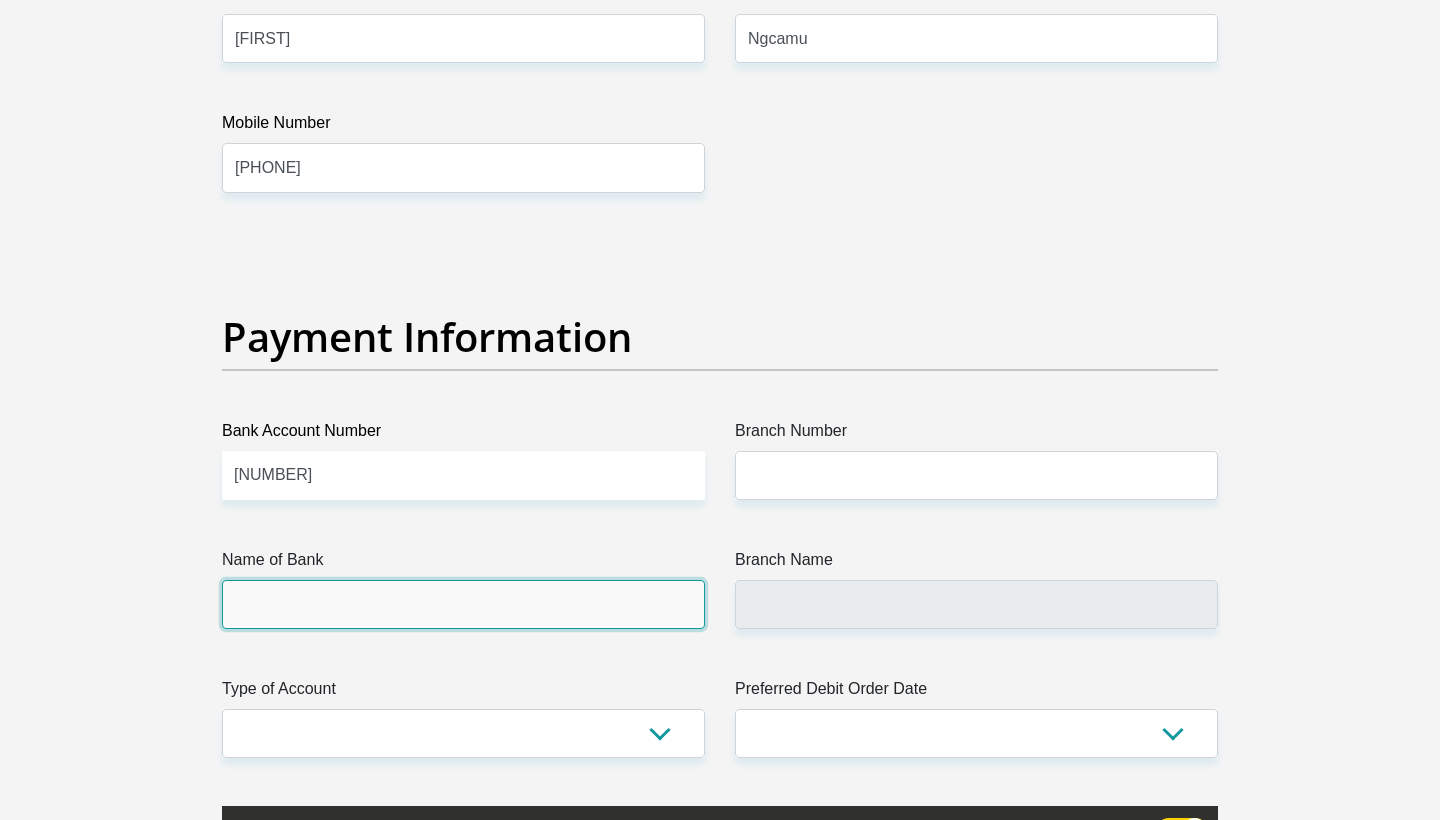 click on "Name of Bank" at bounding box center [463, 604] 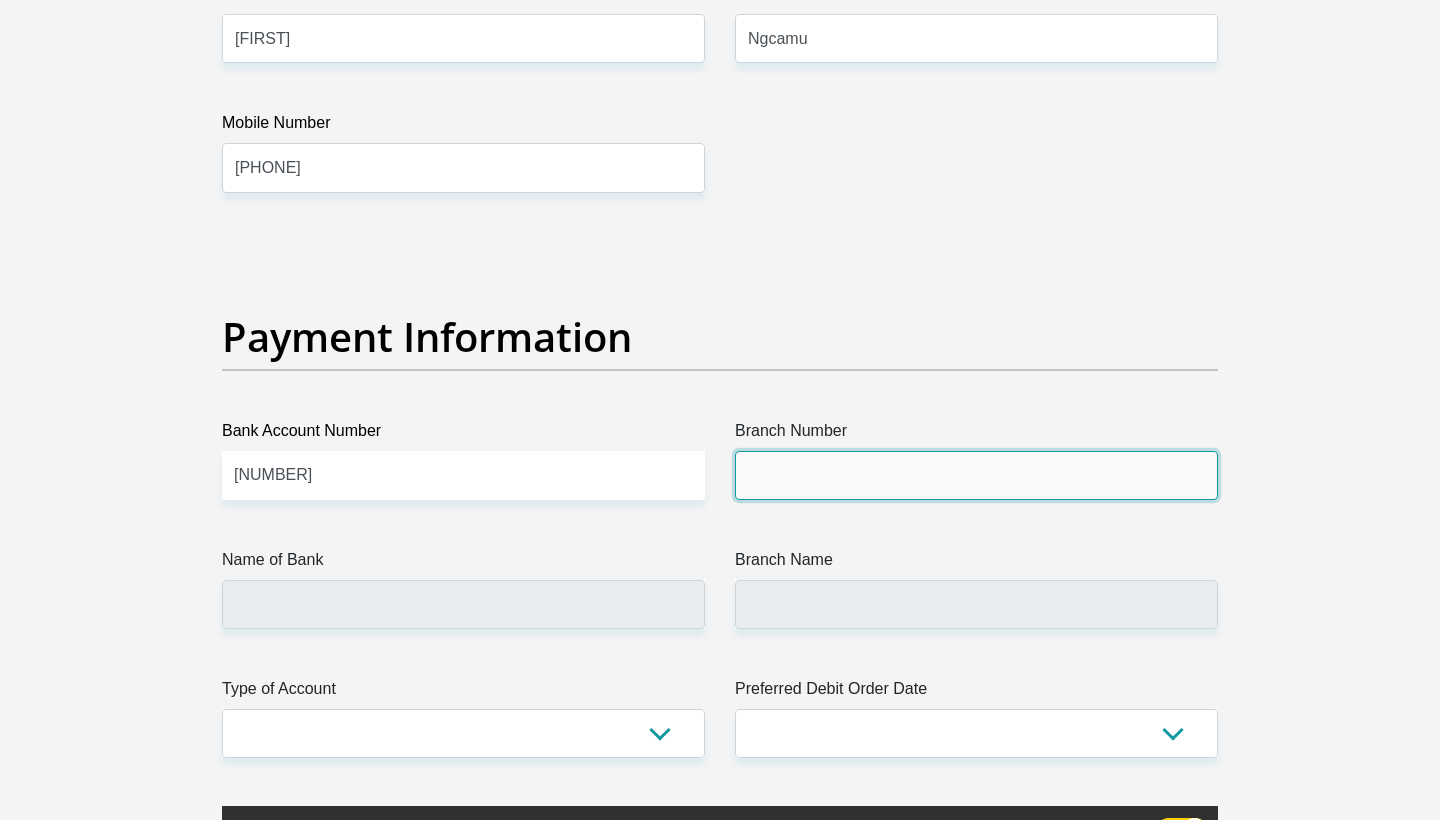 click on "Branch Number" at bounding box center (976, 475) 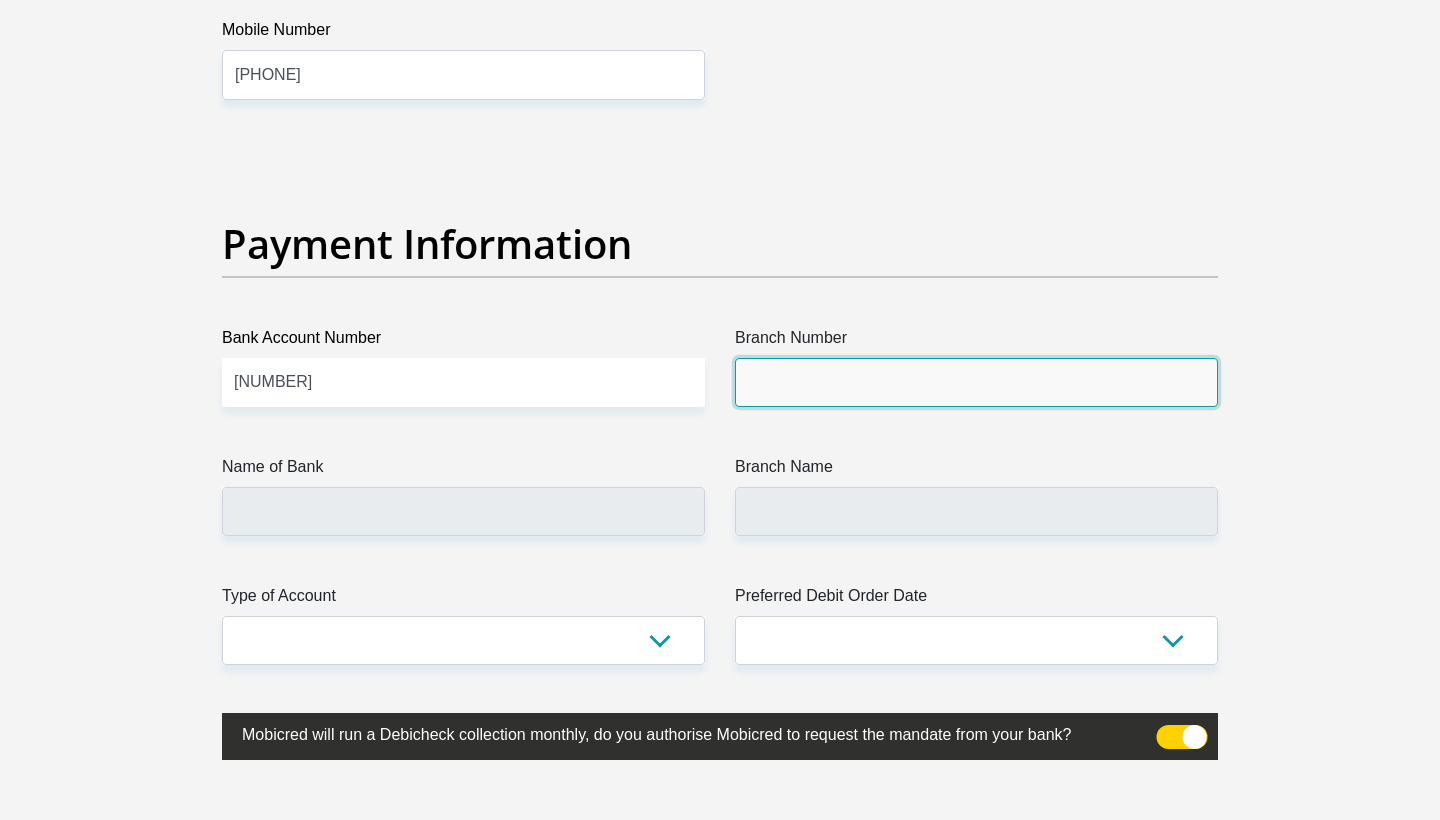 scroll, scrollTop: 4456, scrollLeft: 0, axis: vertical 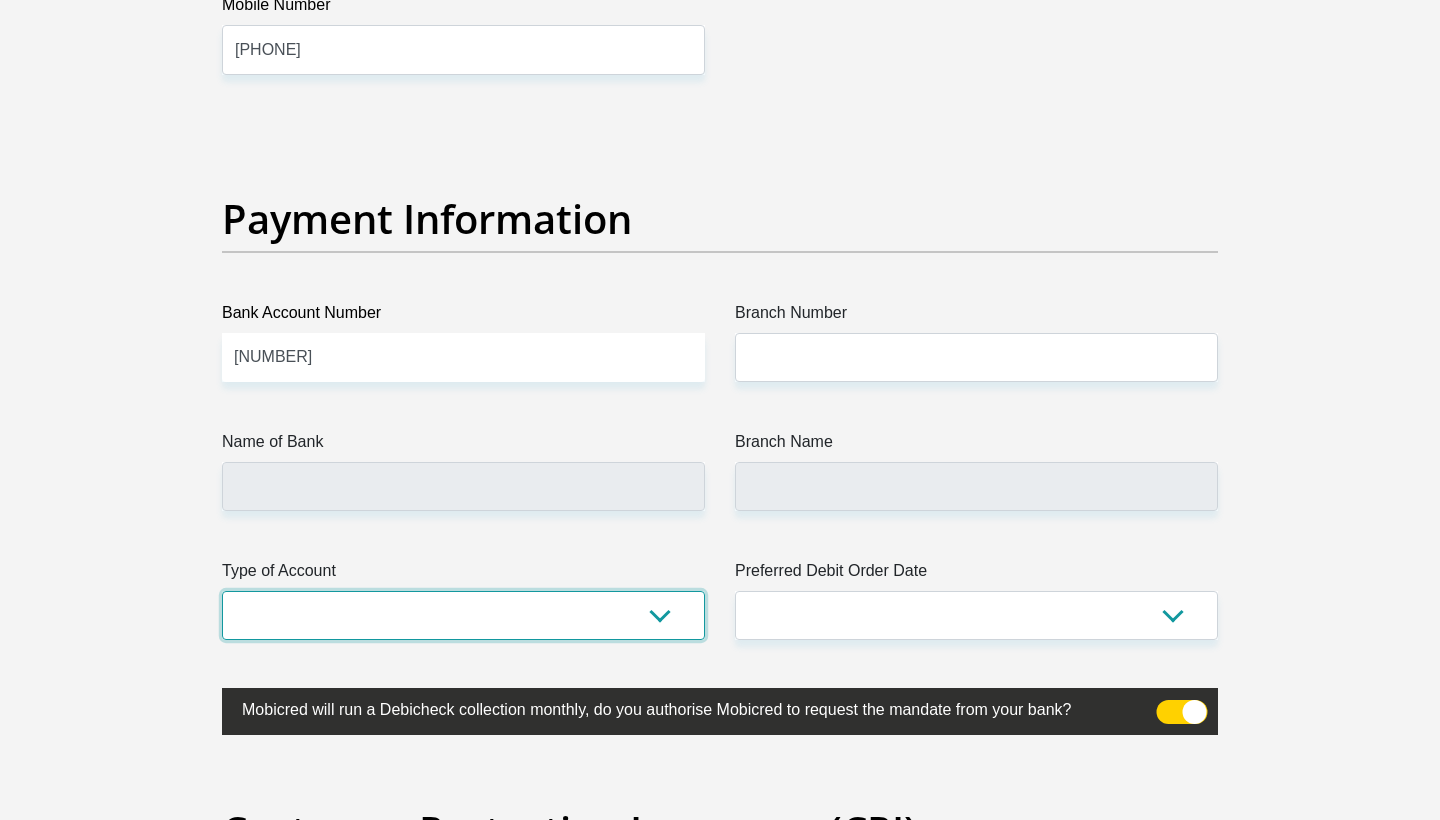 select on "SAV" 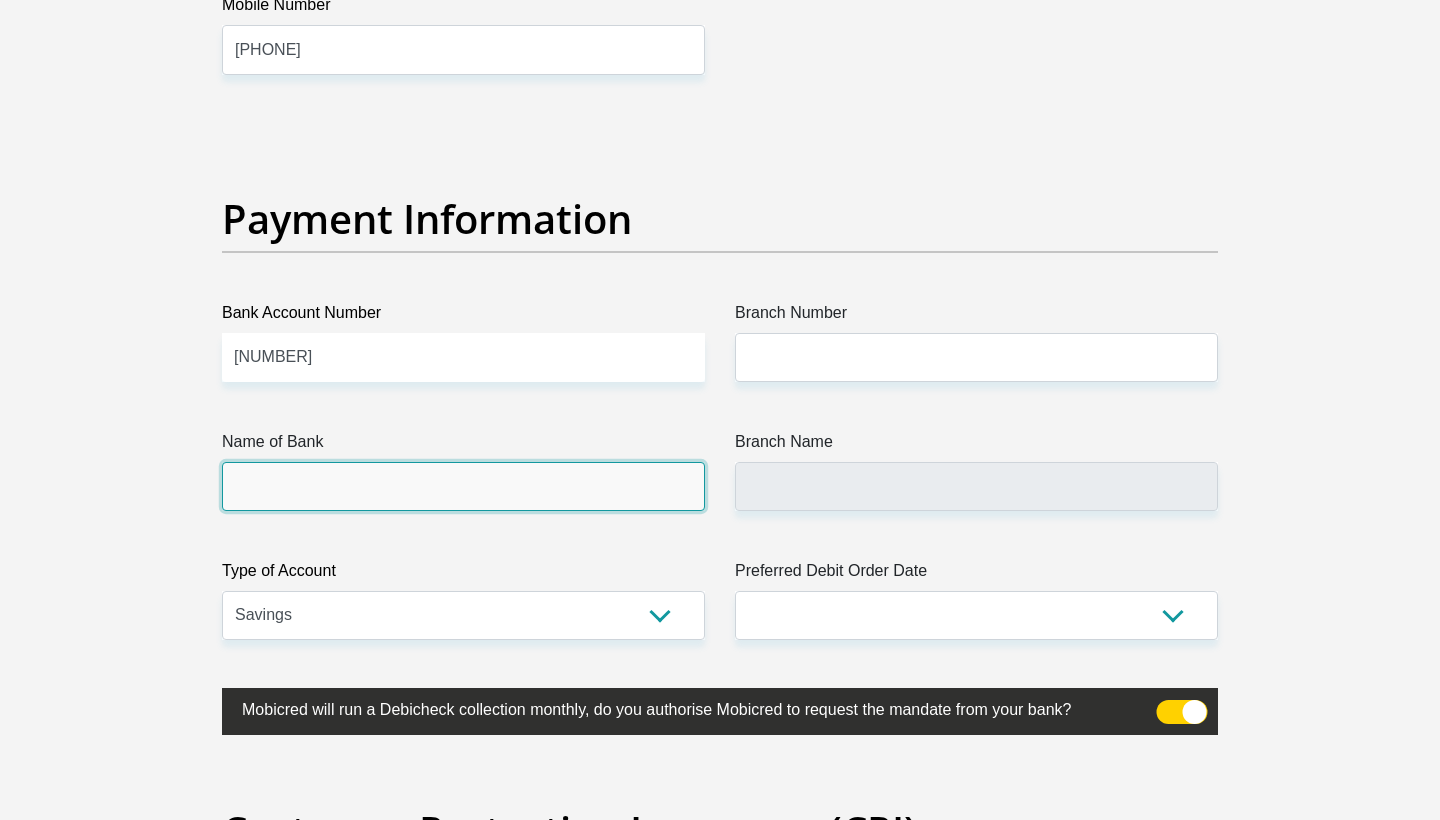 click on "Name of Bank" at bounding box center (463, 486) 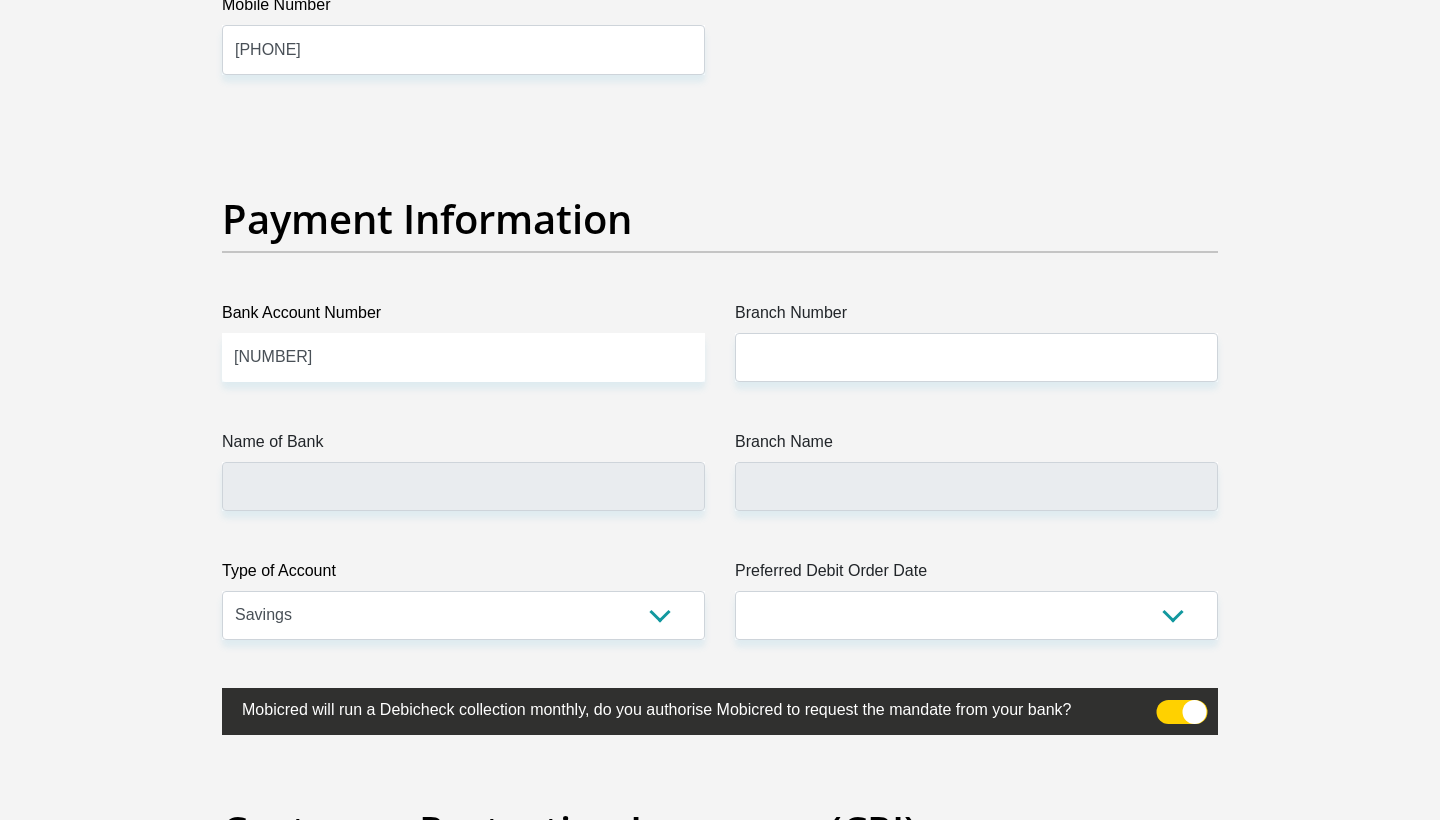 click on "Branch Name" at bounding box center (976, 446) 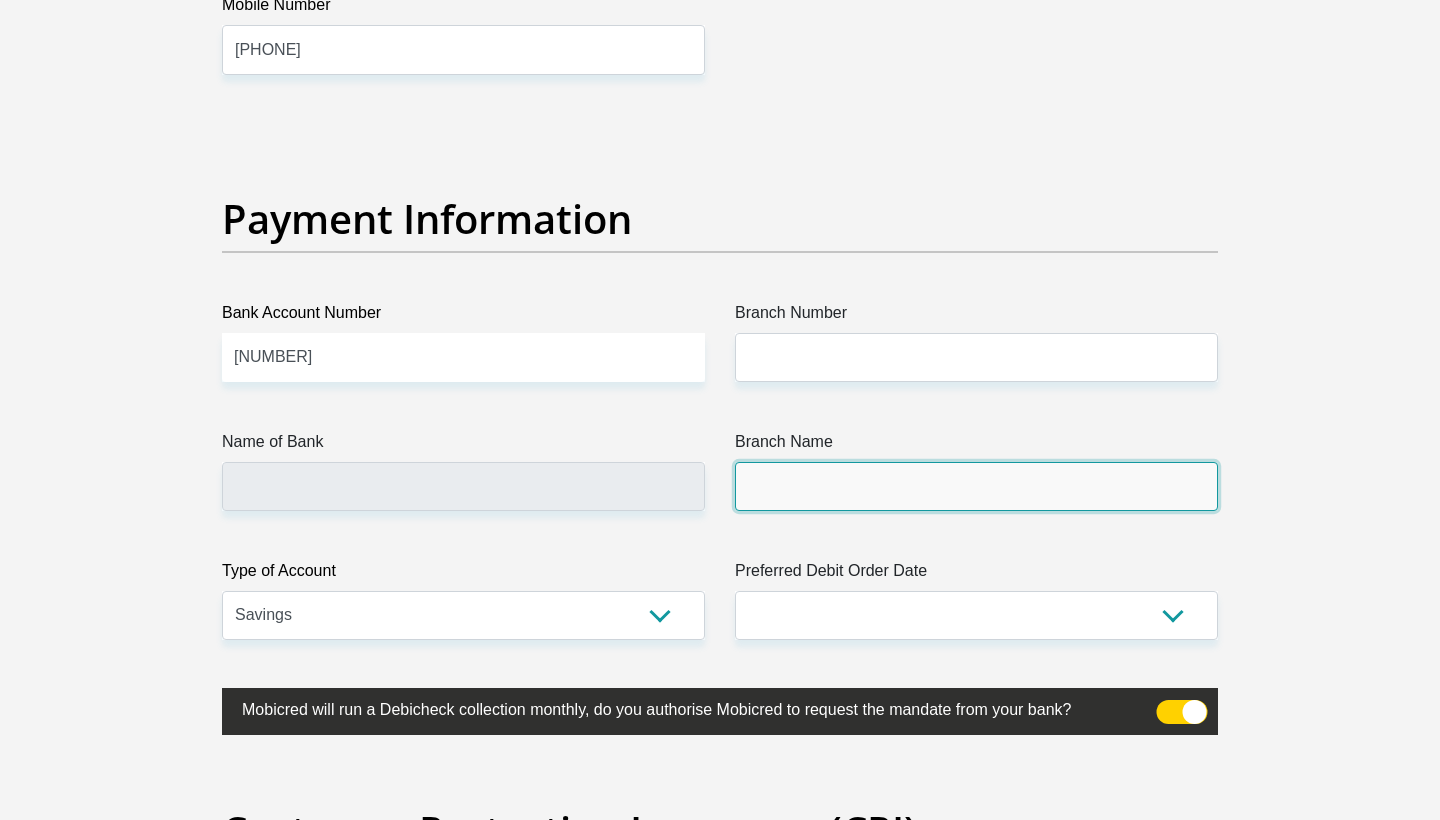 click on "Branch Name" at bounding box center [976, 486] 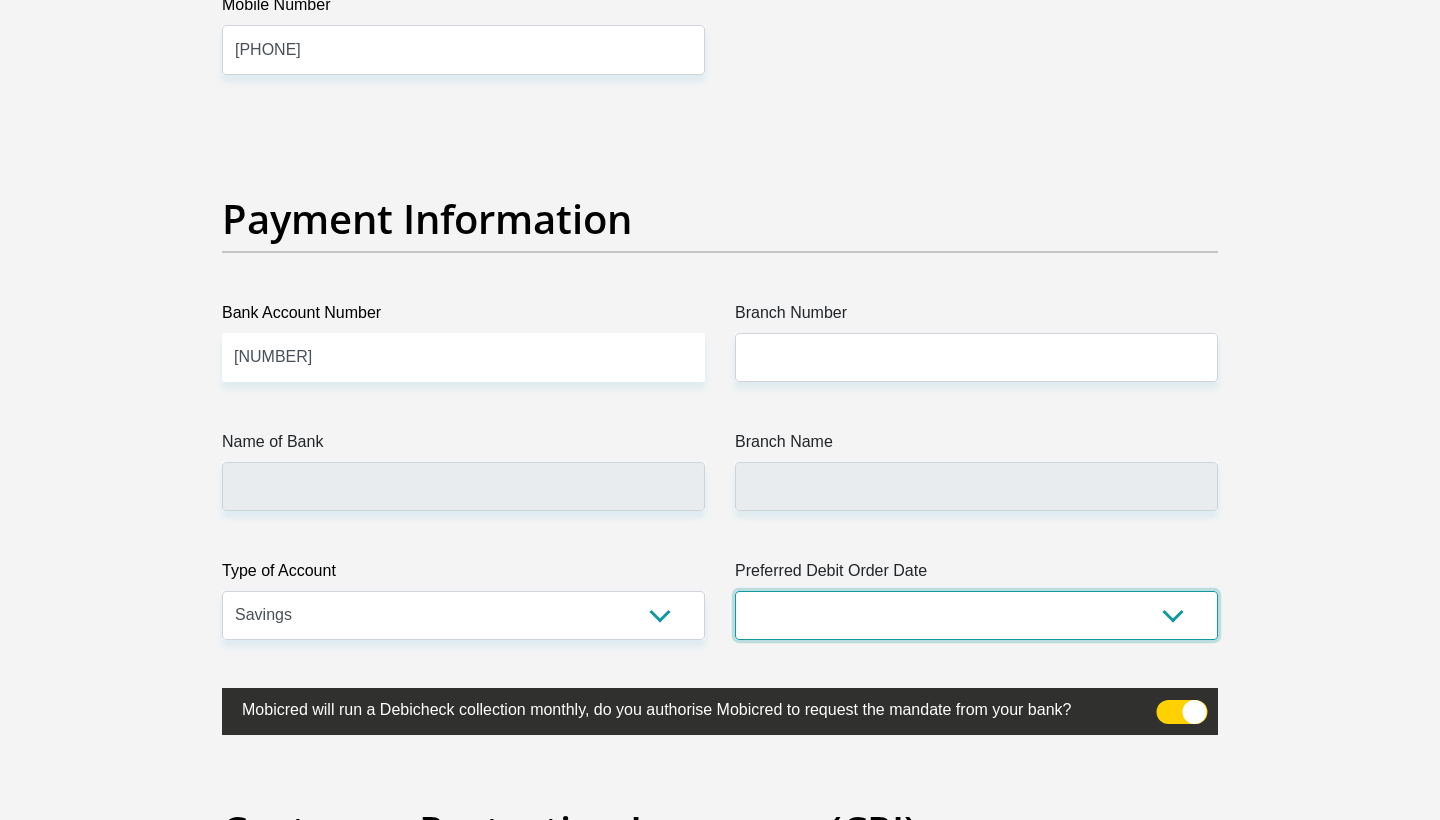 select on "20" 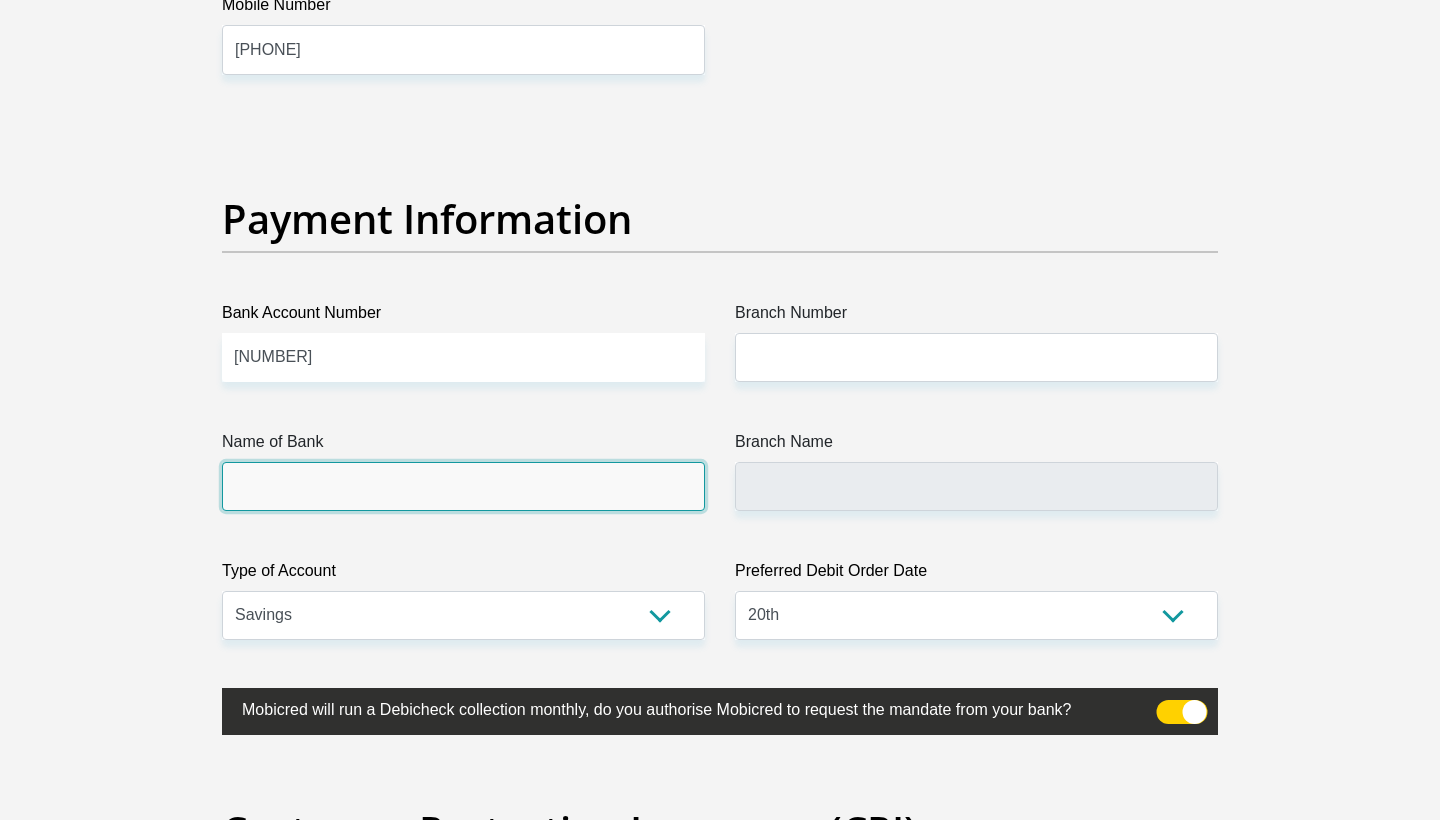 click on "Name of Bank" at bounding box center [463, 486] 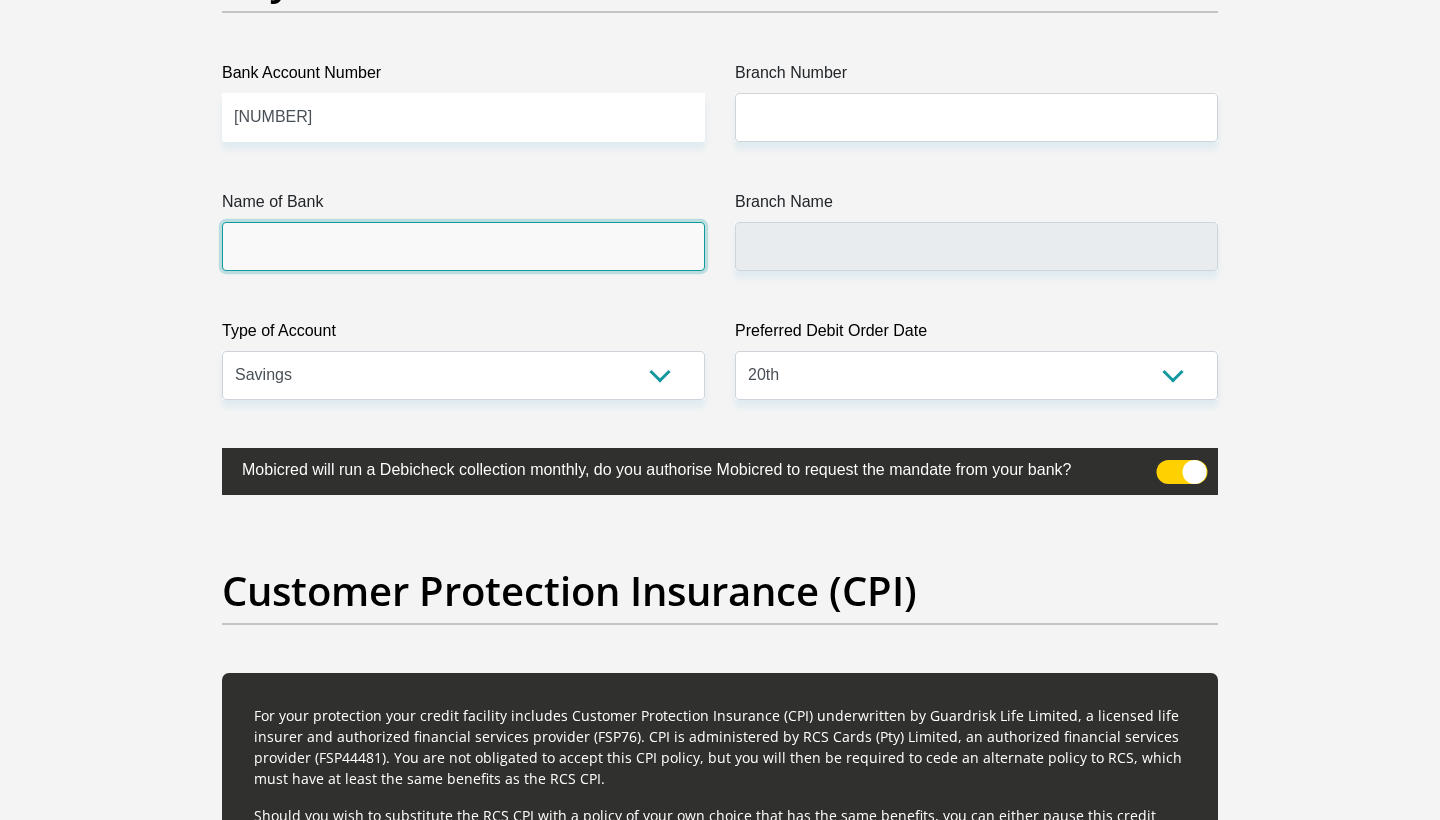 scroll, scrollTop: 4634, scrollLeft: 0, axis: vertical 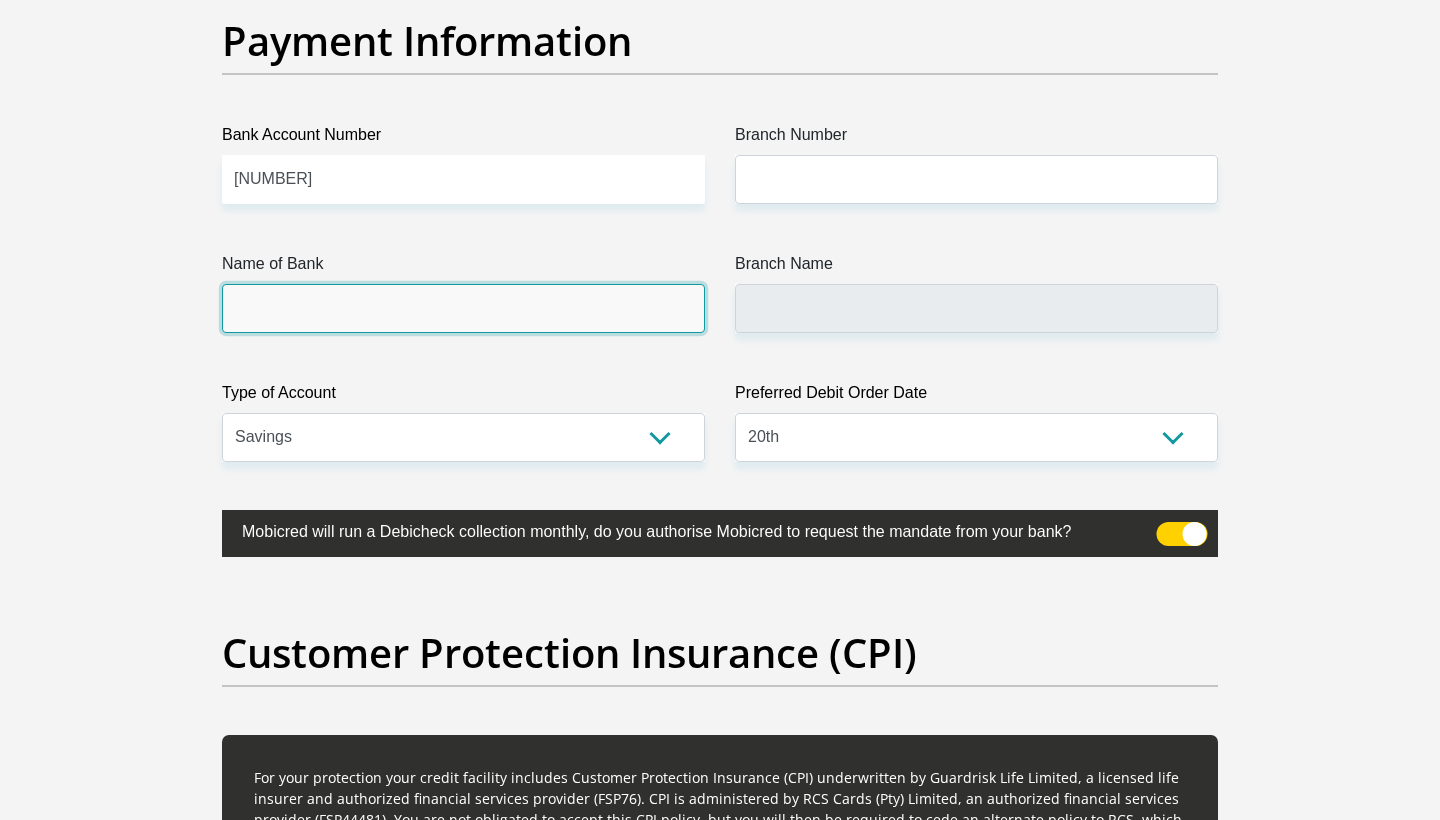 click on "Name of Bank" at bounding box center [463, 308] 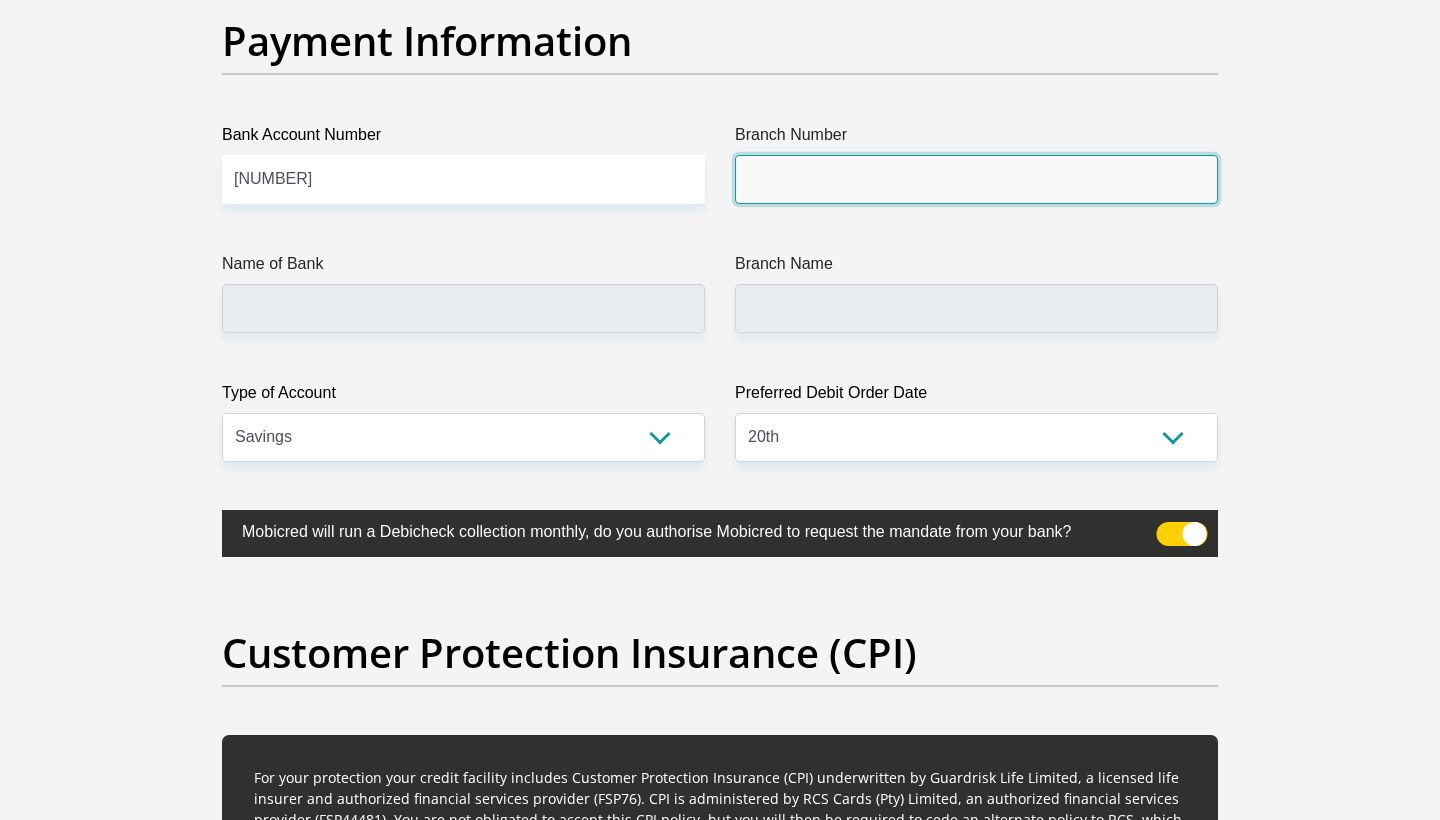 click on "Branch Number" at bounding box center [976, 179] 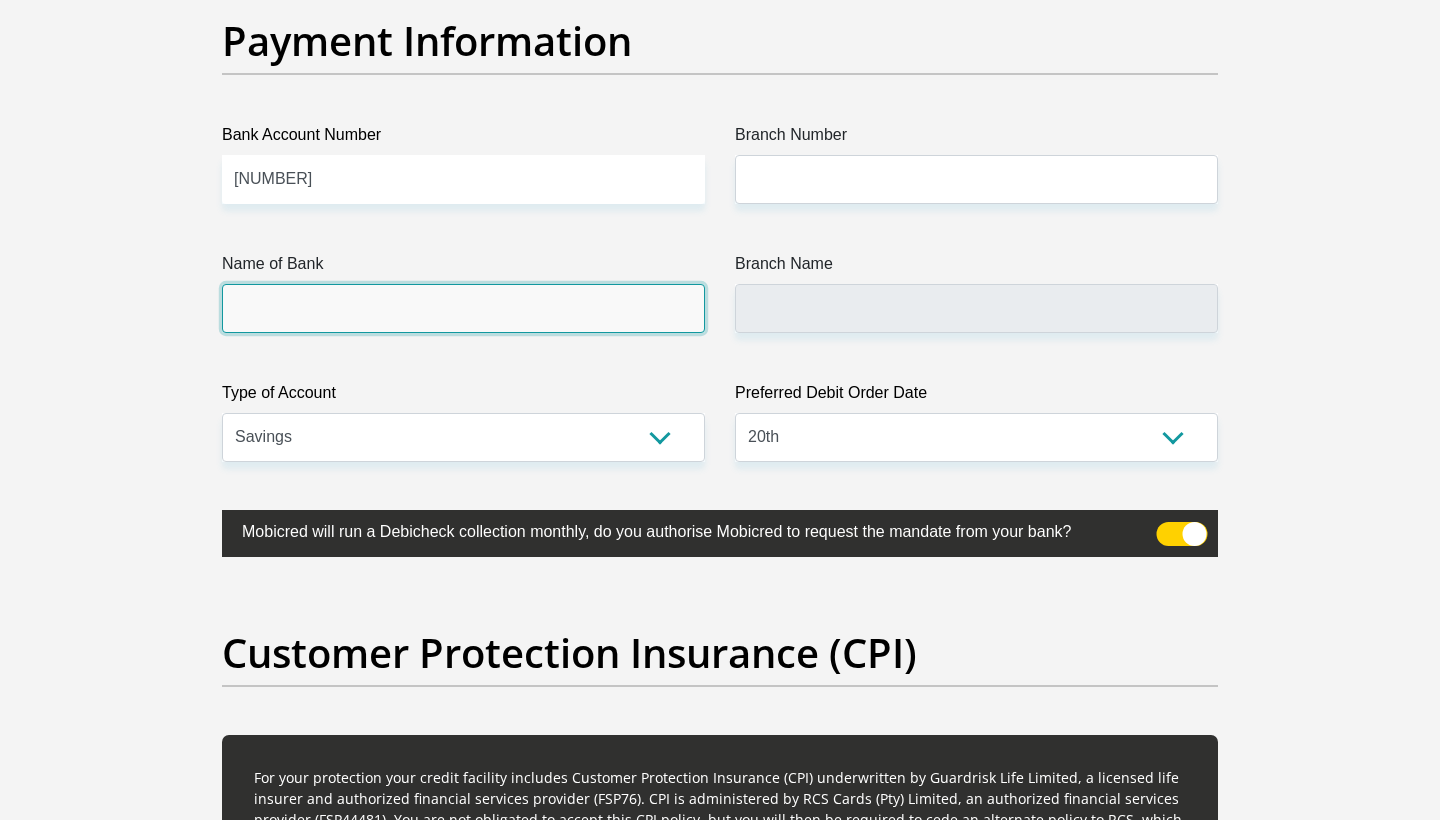 click on "Name of Bank" at bounding box center [463, 308] 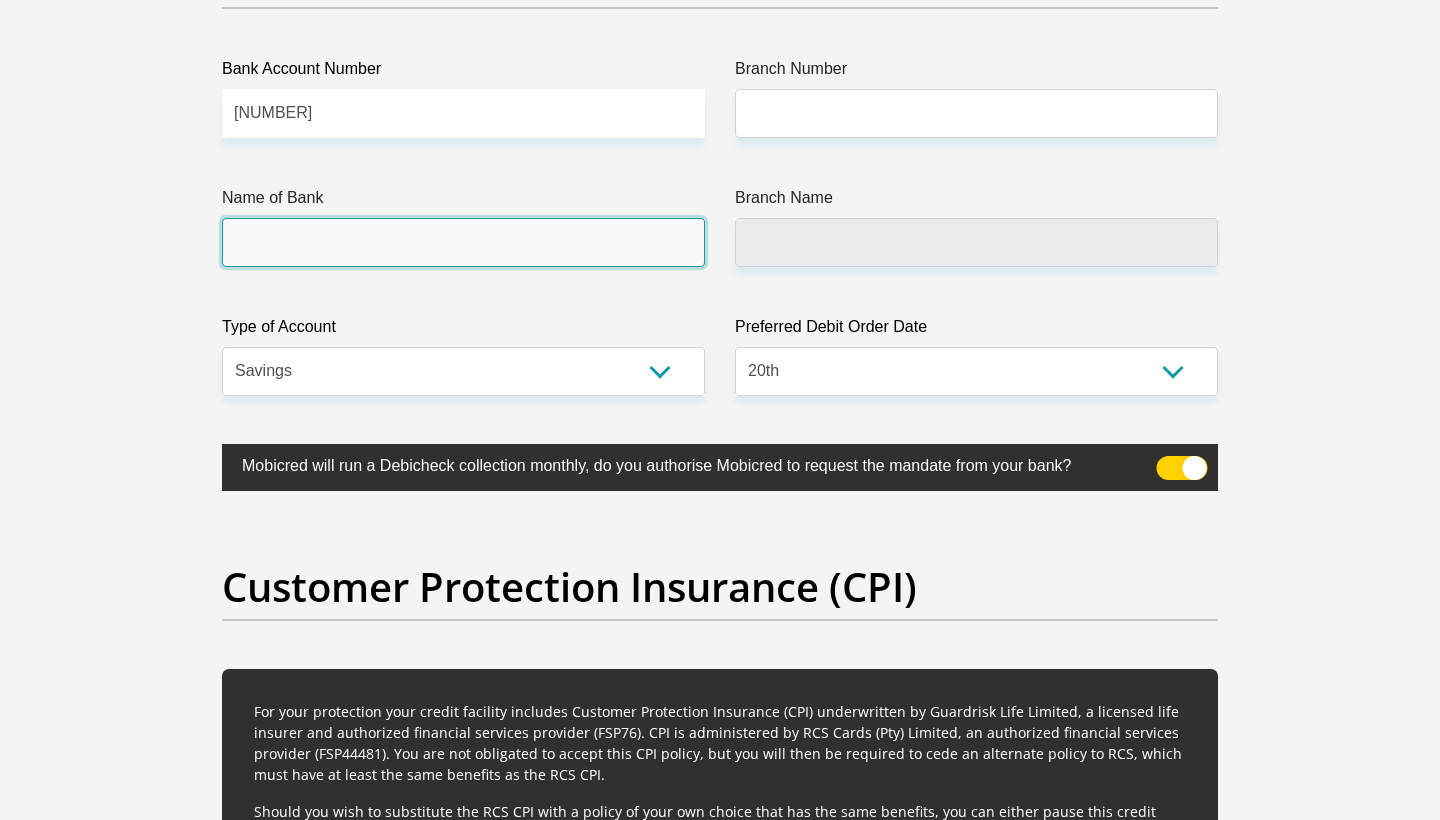 scroll, scrollTop: 4702, scrollLeft: 0, axis: vertical 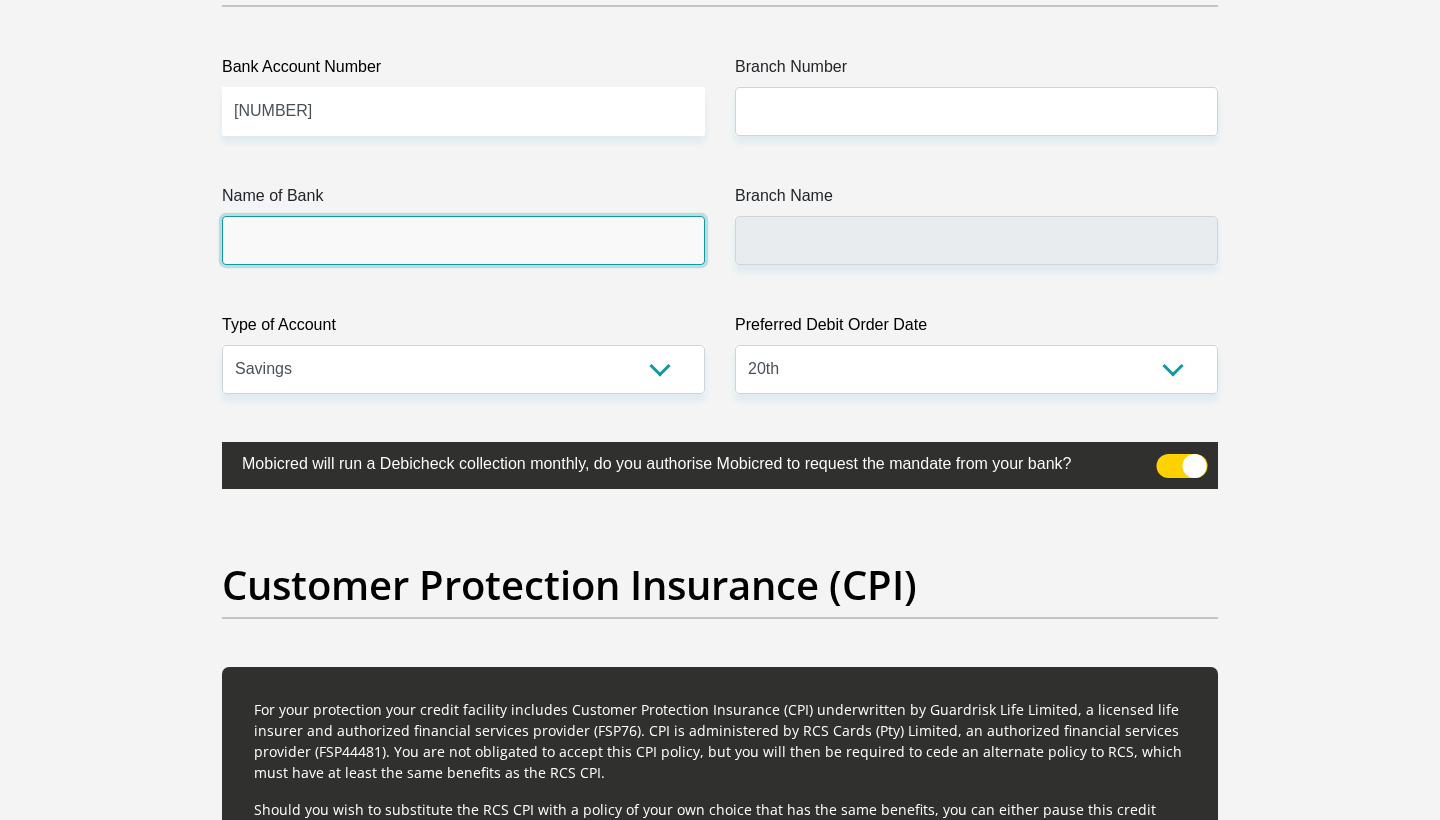 click on "Name of Bank" at bounding box center (463, 240) 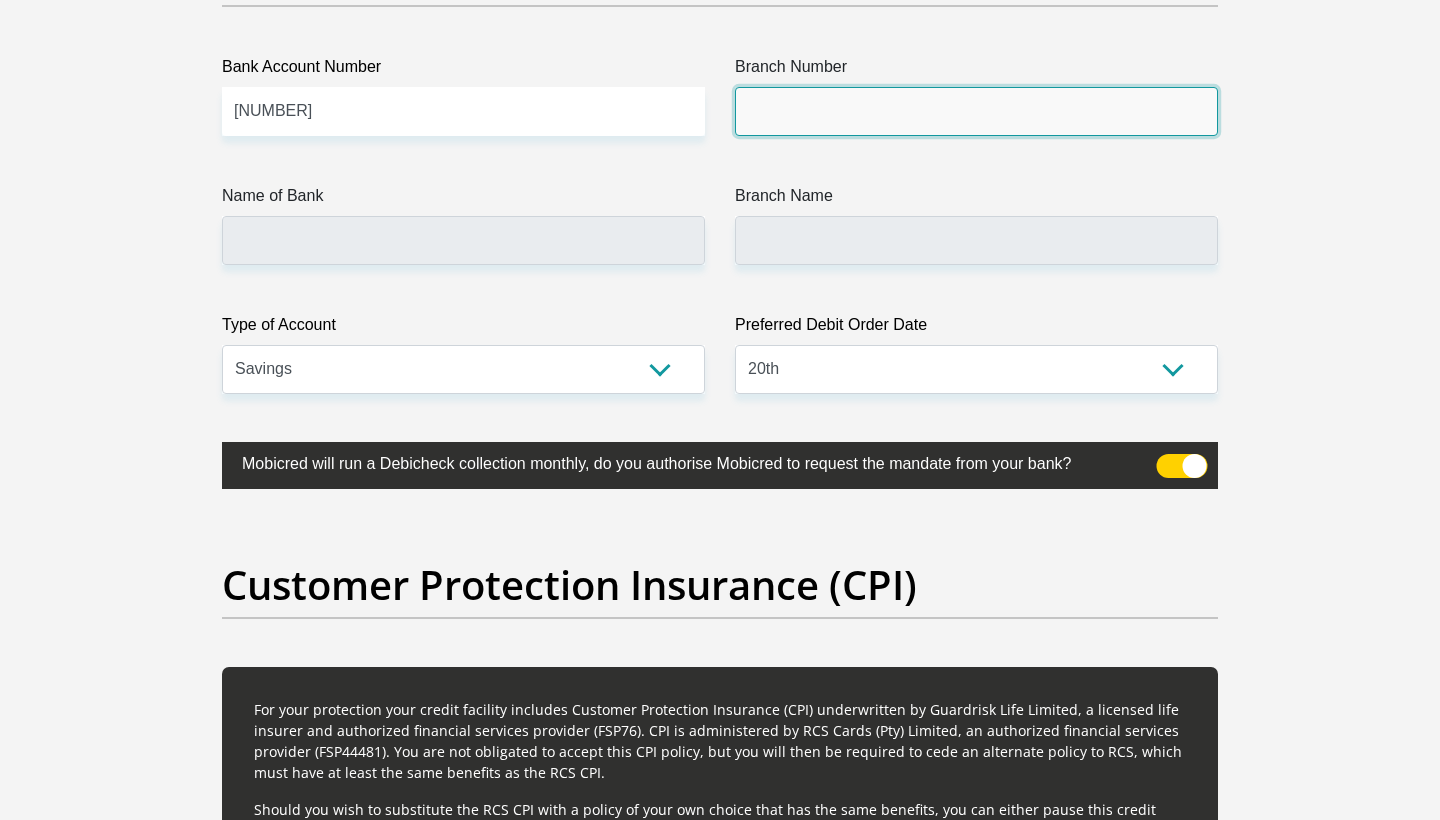 click on "Branch Number" at bounding box center [976, 111] 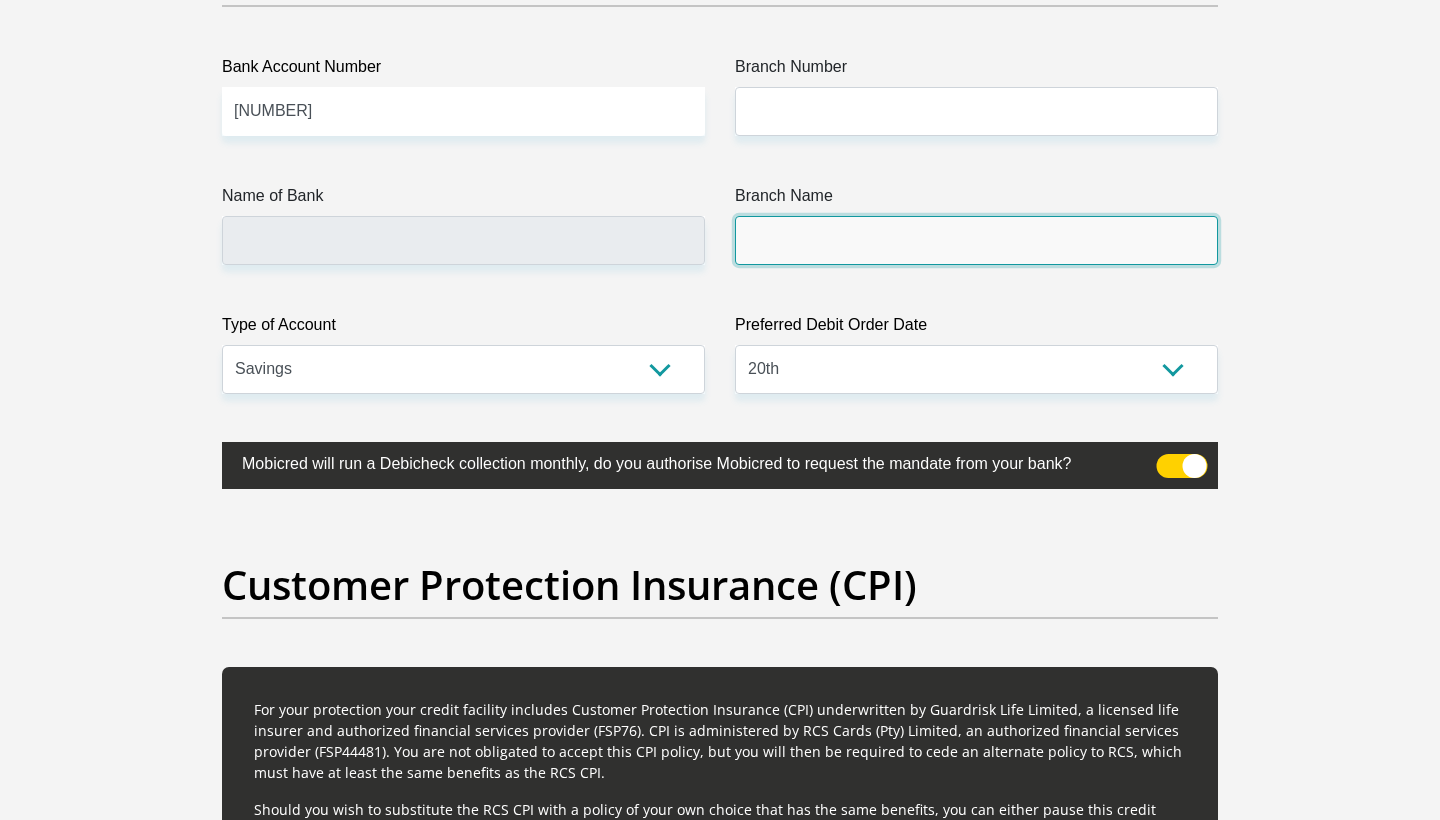 click on "Branch Name" at bounding box center [976, 240] 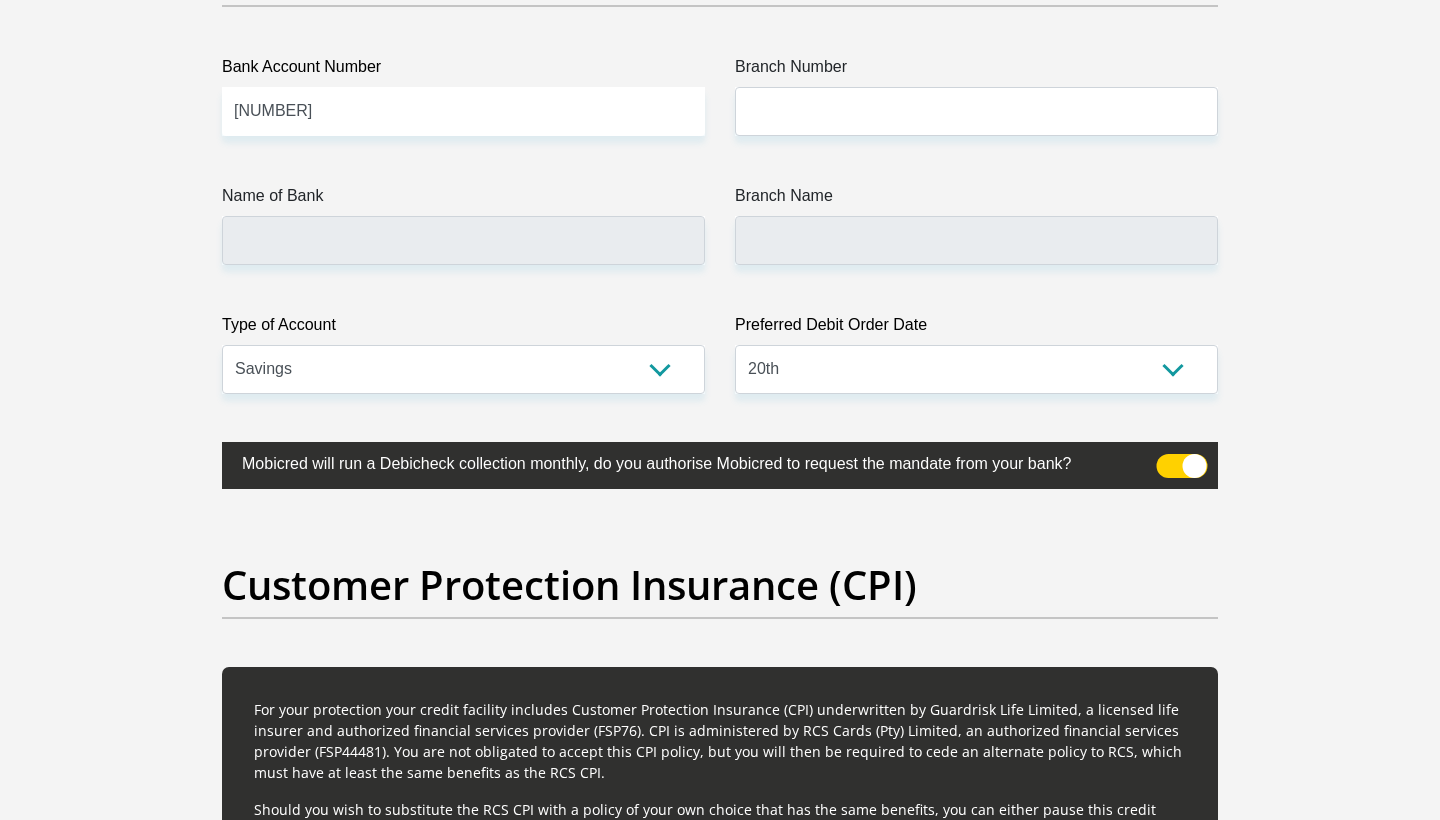 click on "Branch Number" at bounding box center [976, 71] 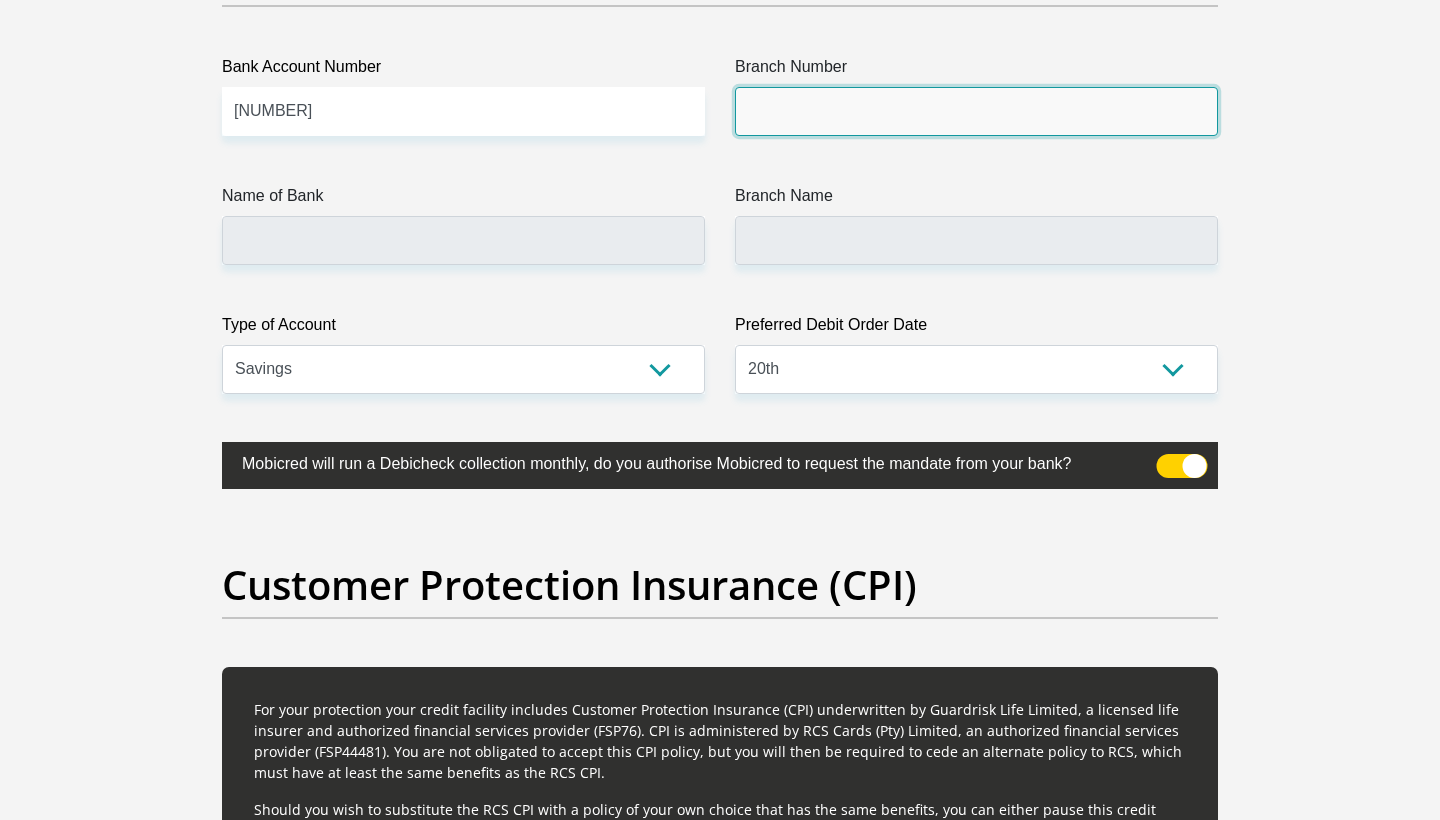 paste on "470010." 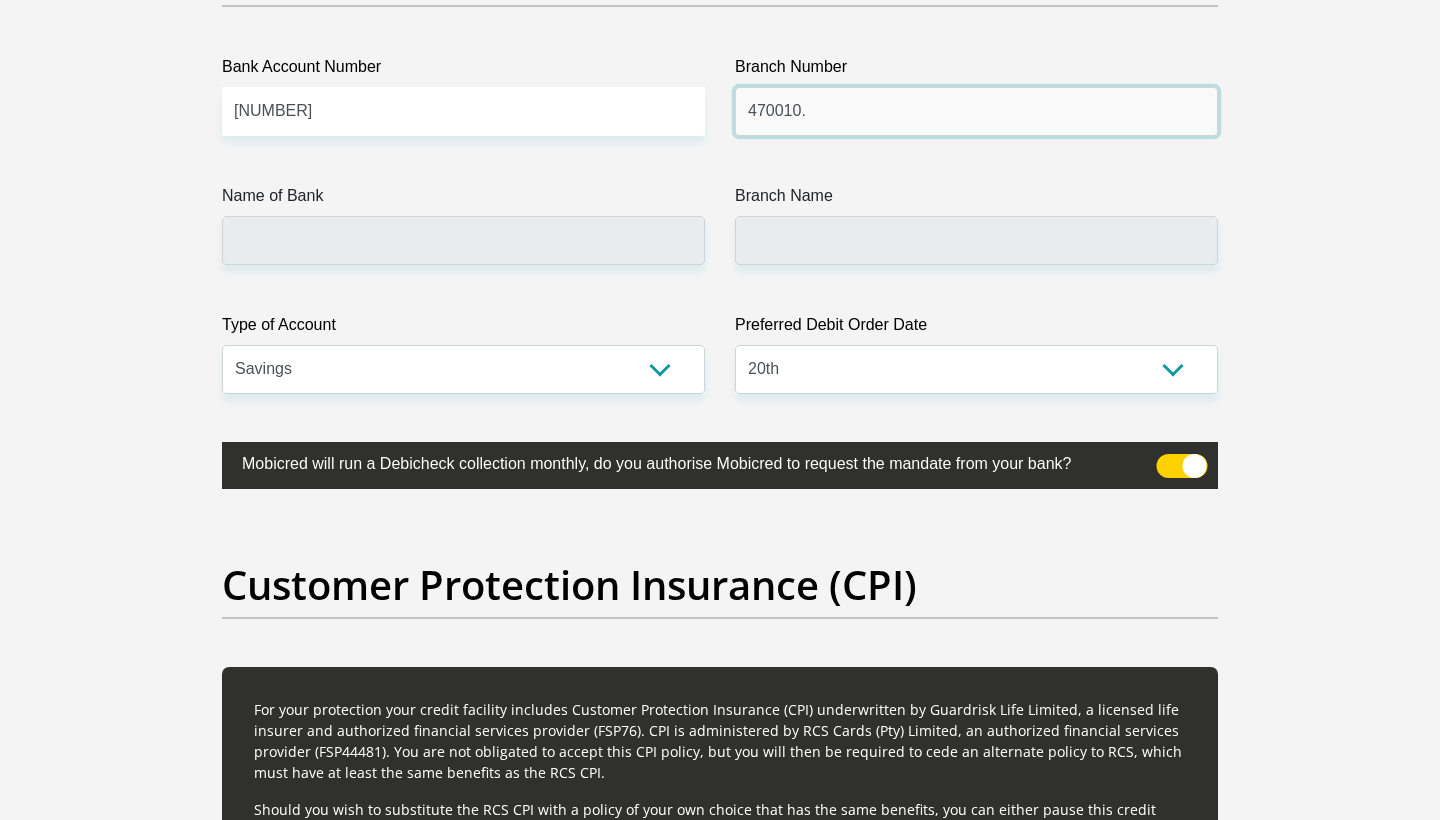 type on "470010" 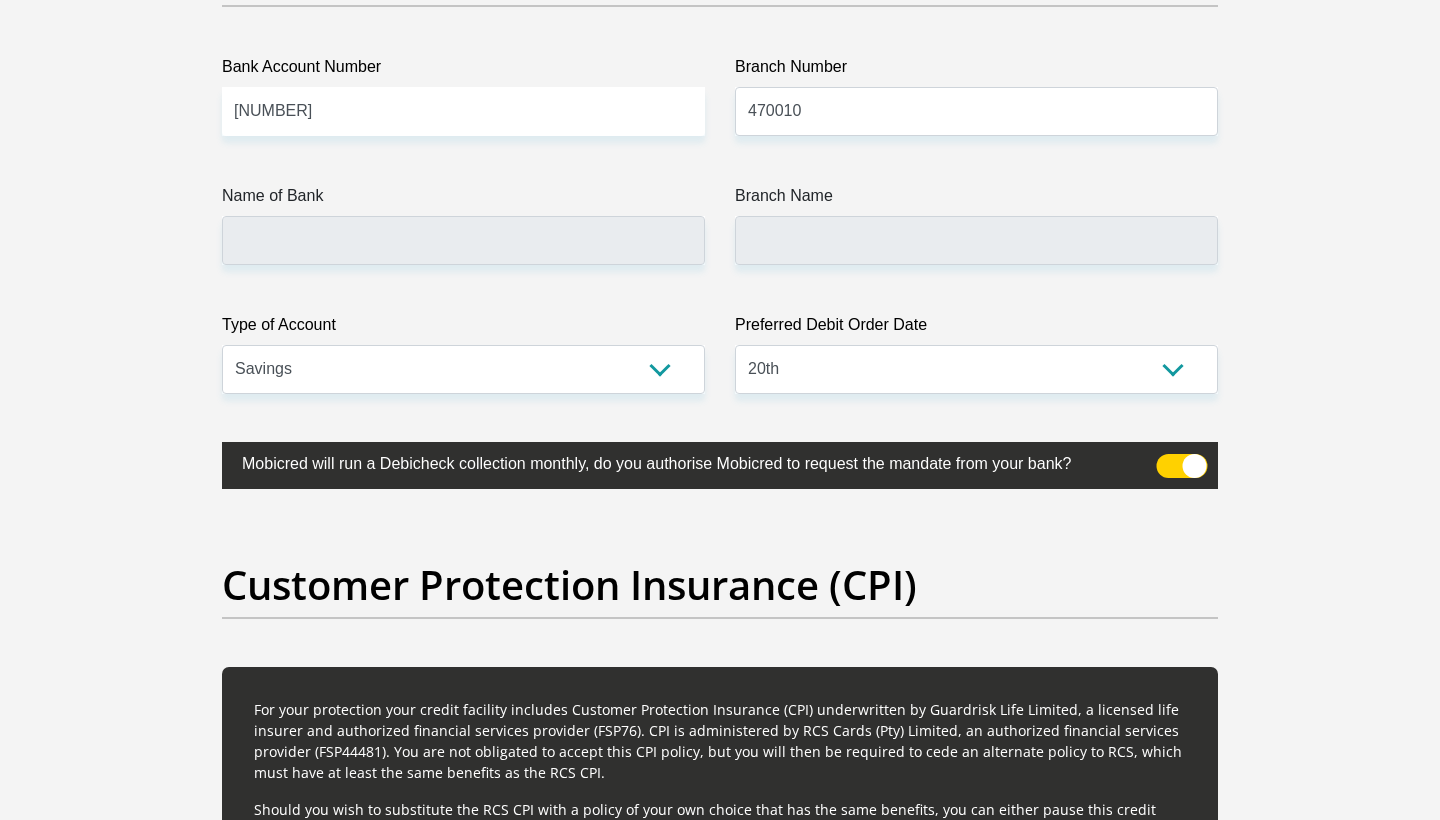 type on "CAPITEC BANK LIMITED" 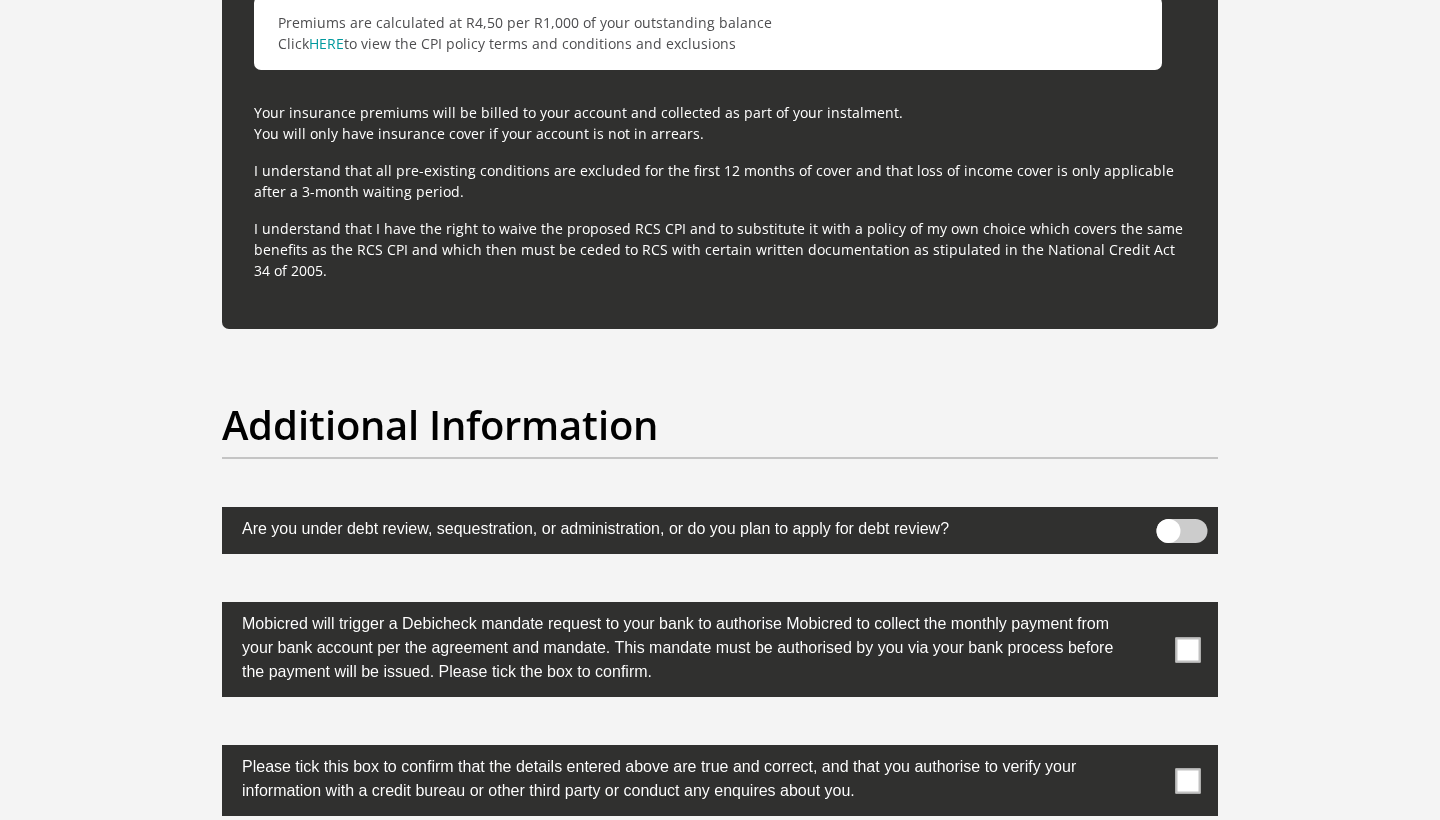 scroll, scrollTop: 6027, scrollLeft: 0, axis: vertical 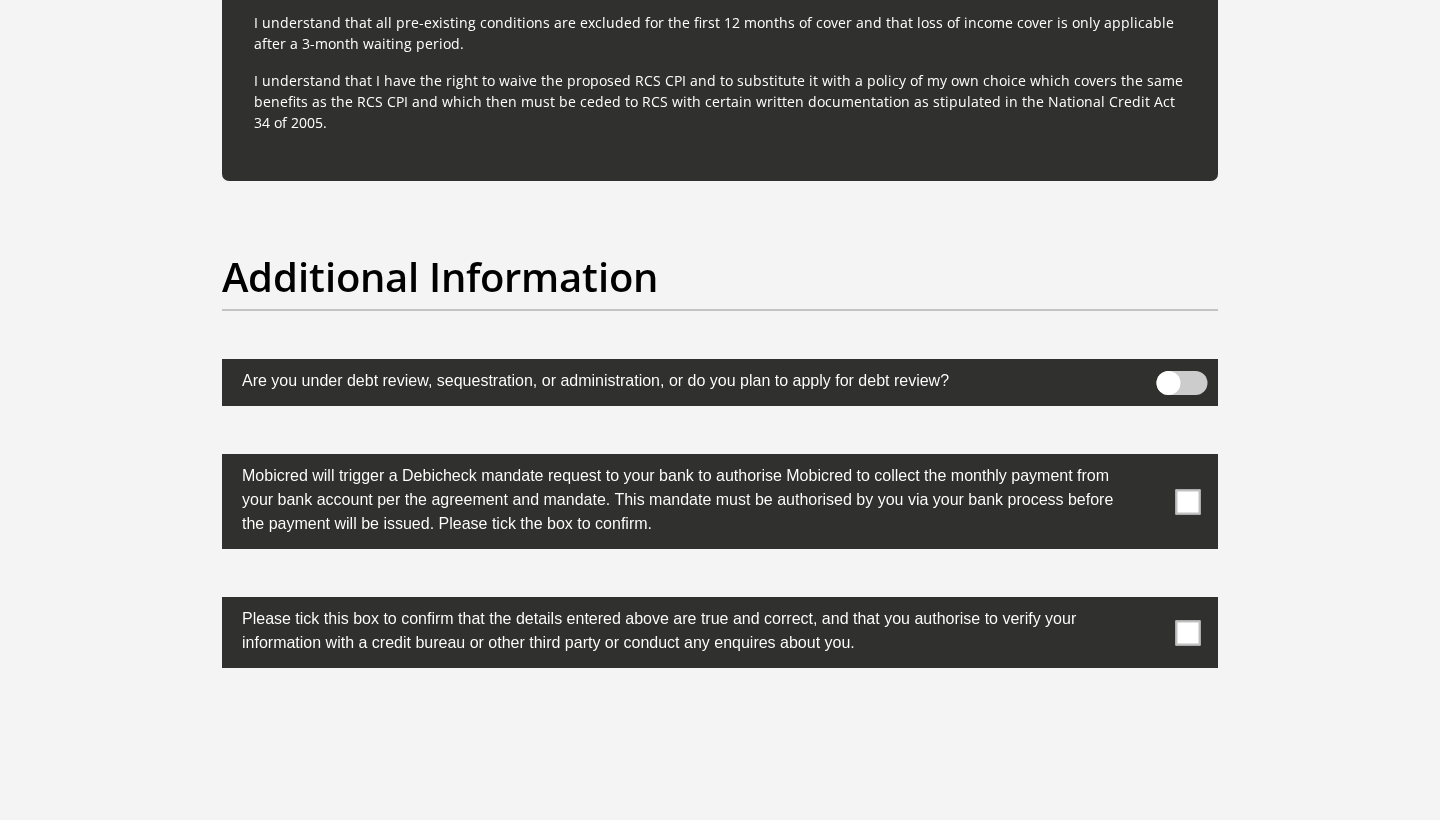 type on "470010" 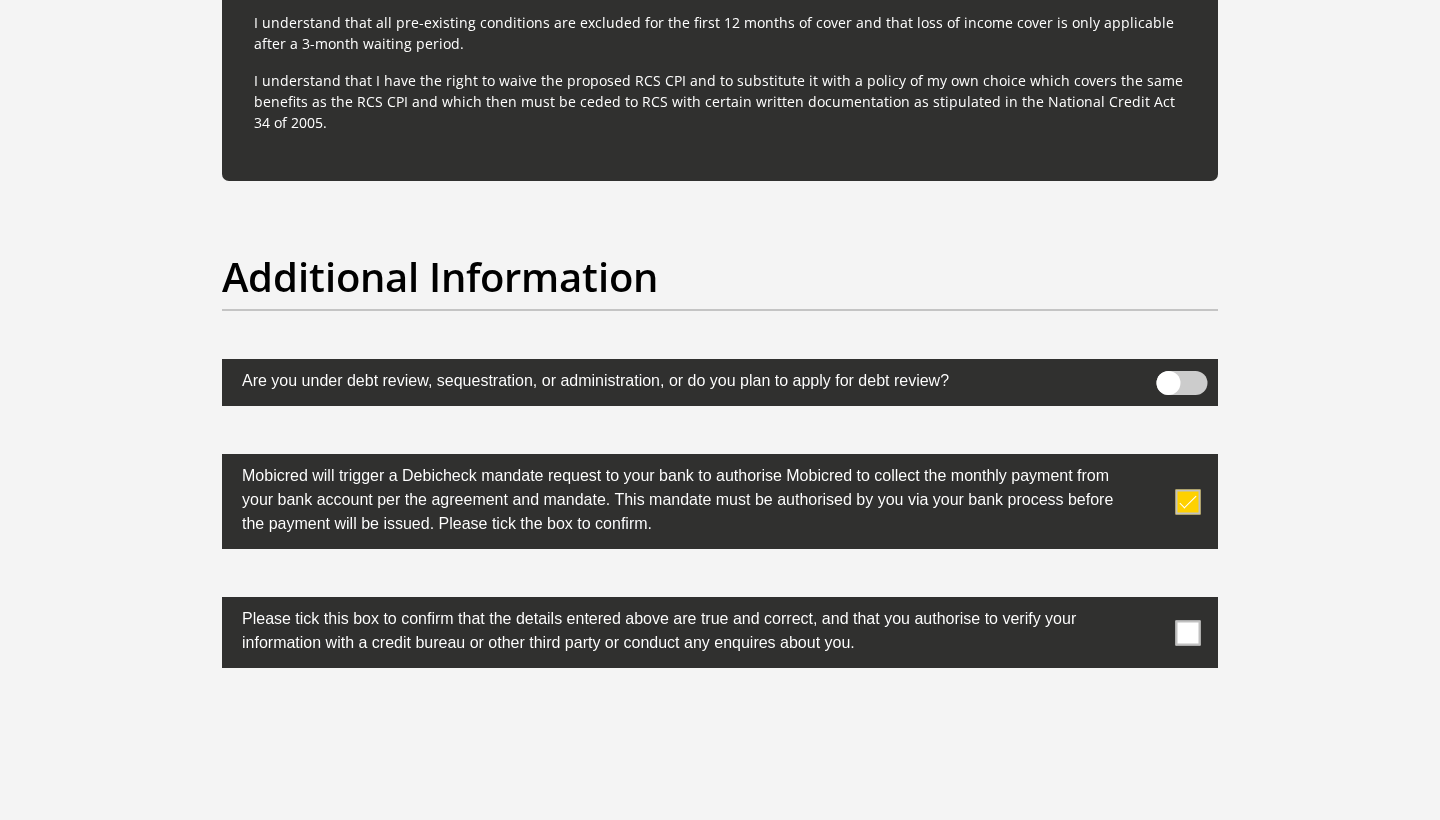 click at bounding box center [1188, 632] 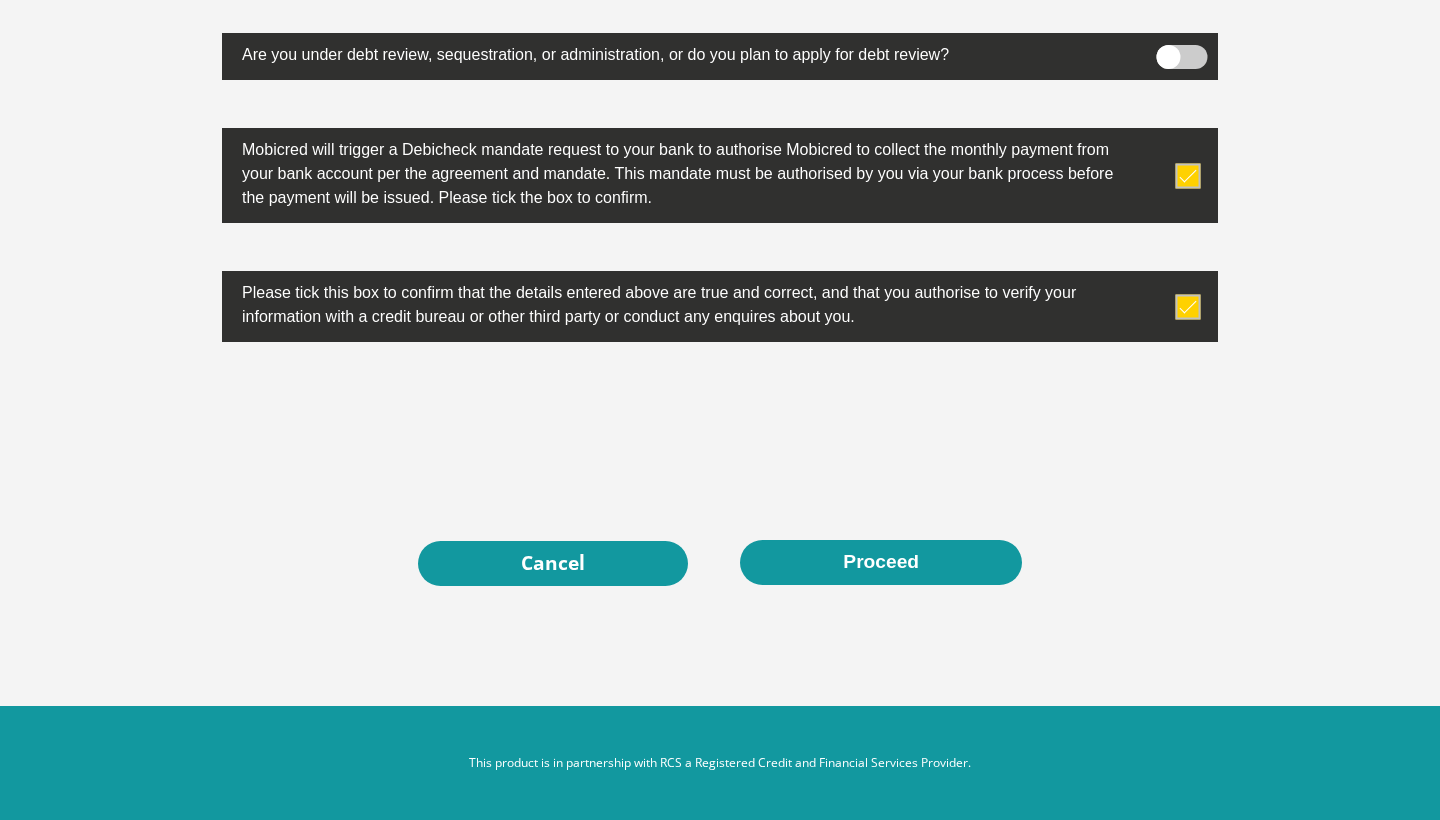 scroll, scrollTop: 6353, scrollLeft: 0, axis: vertical 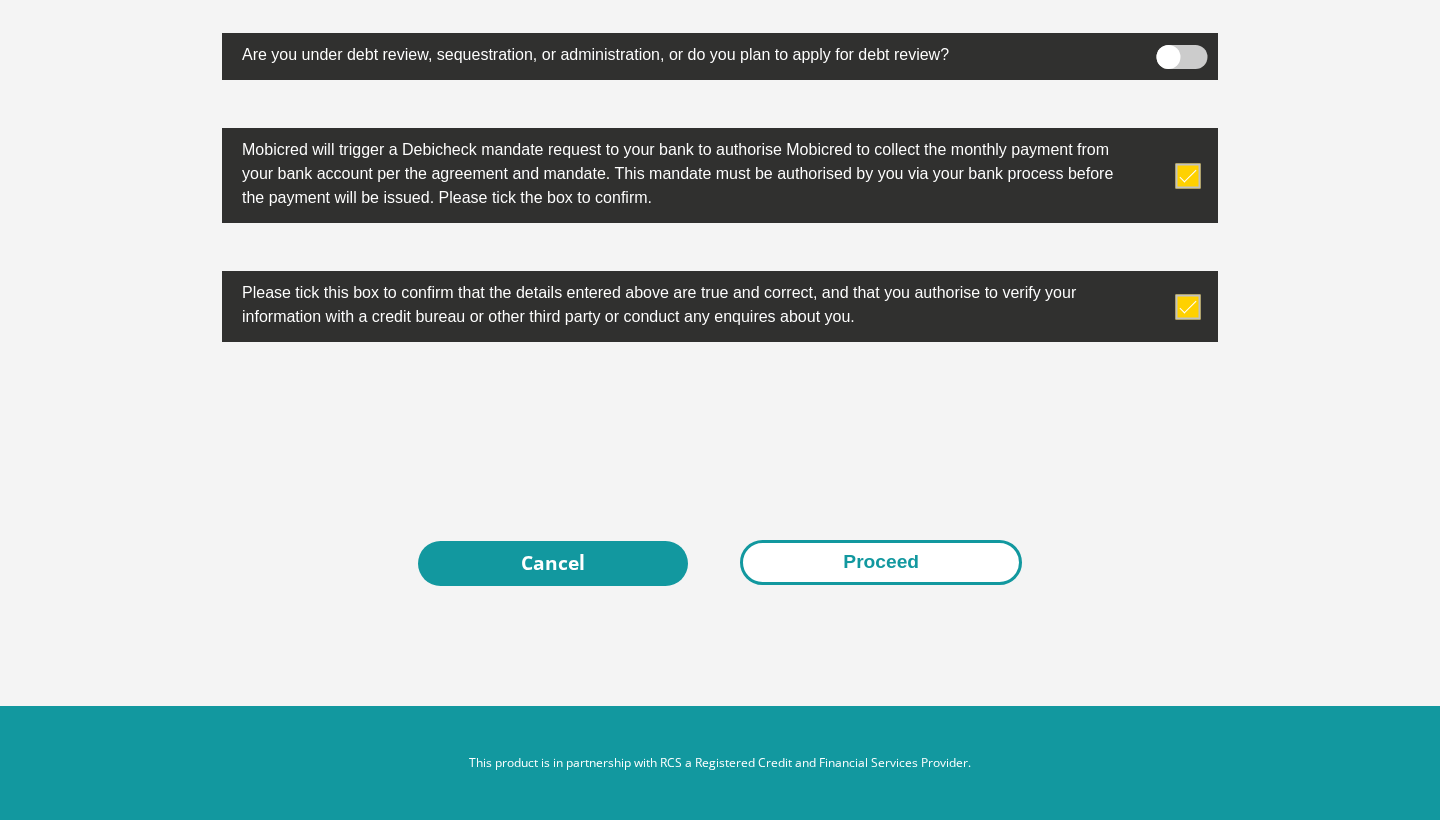 click on "Proceed" at bounding box center [881, 562] 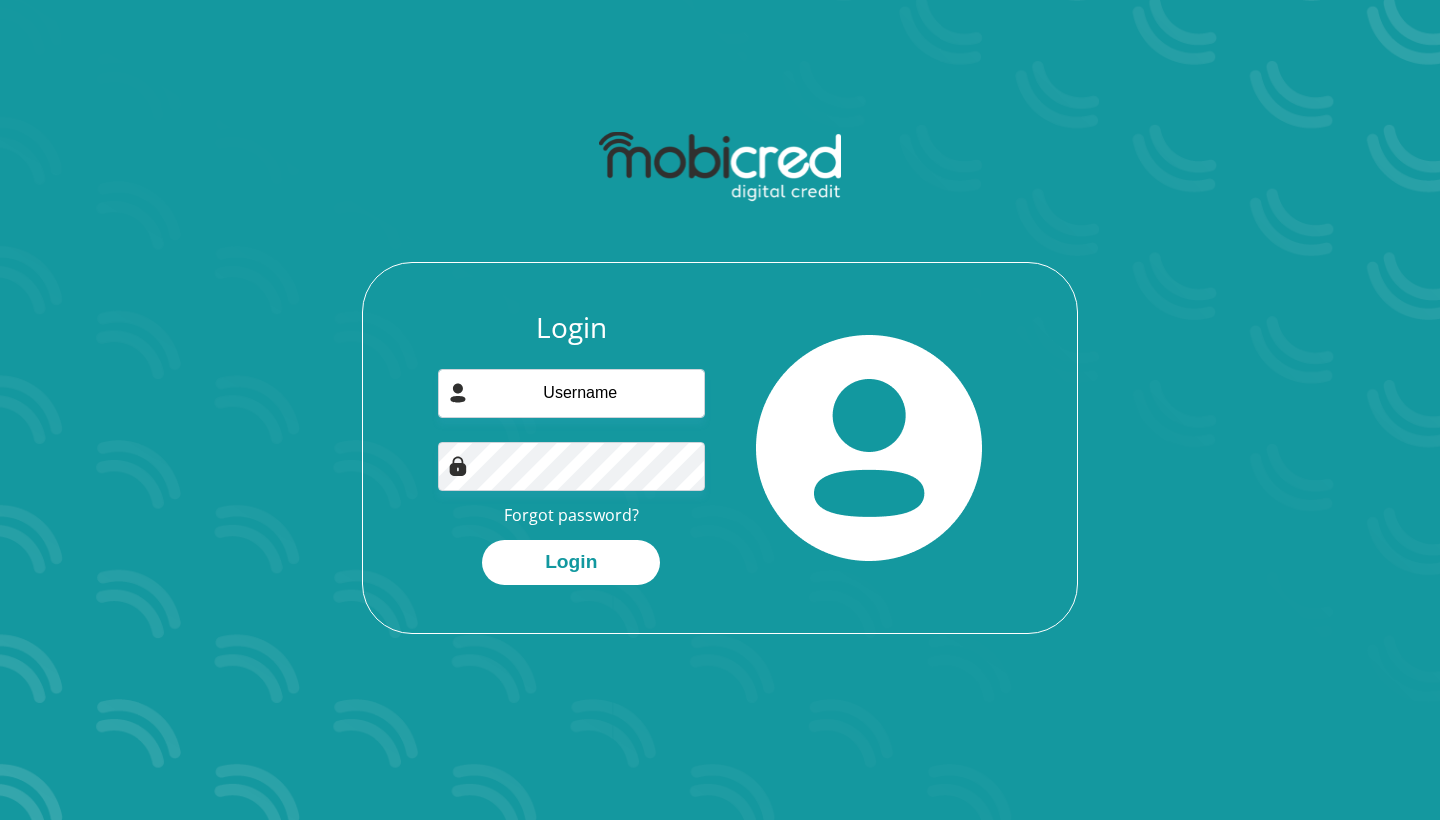scroll, scrollTop: 0, scrollLeft: 0, axis: both 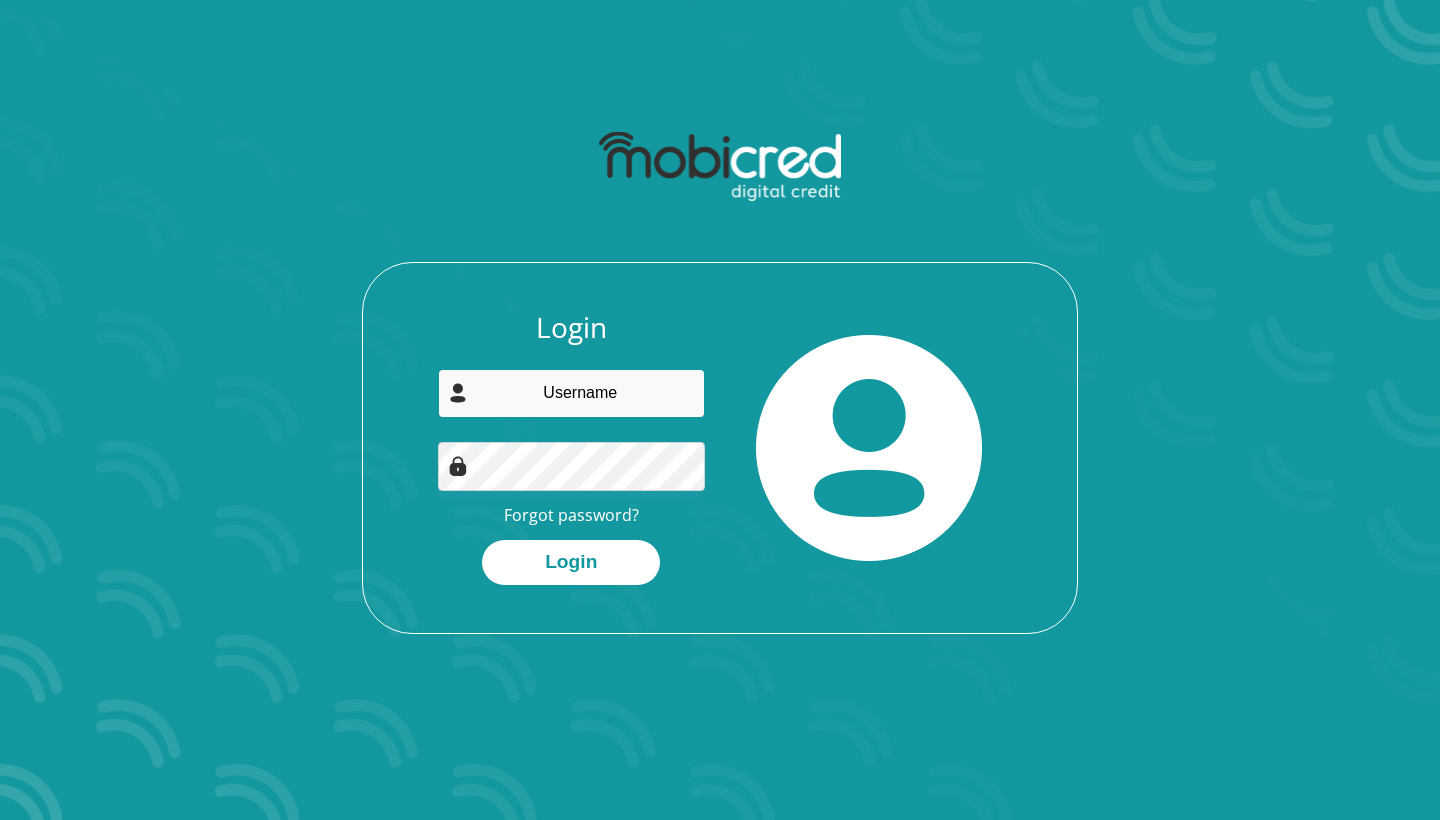 type on "[EMAIL]" 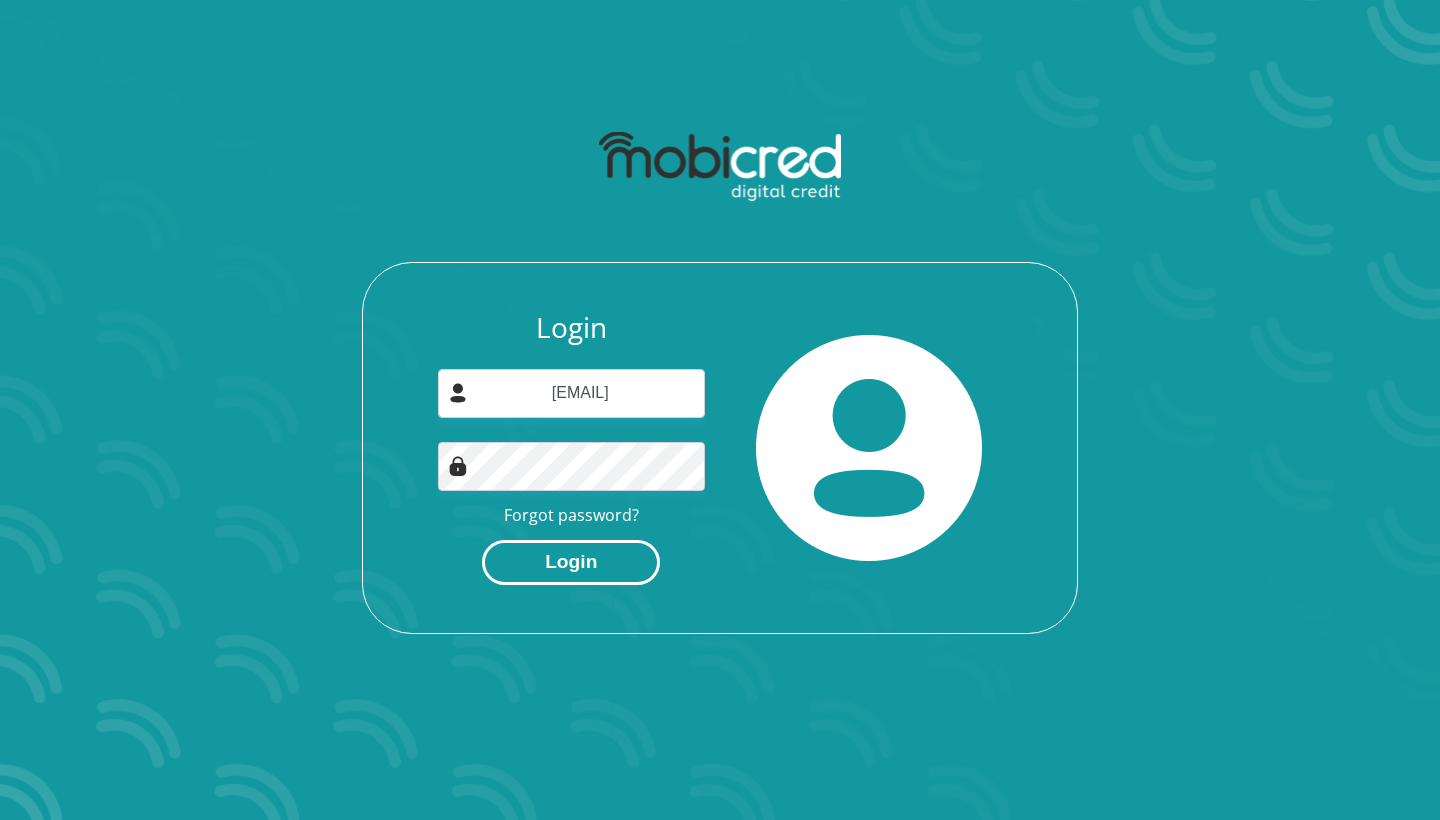 click on "Login" at bounding box center (571, 562) 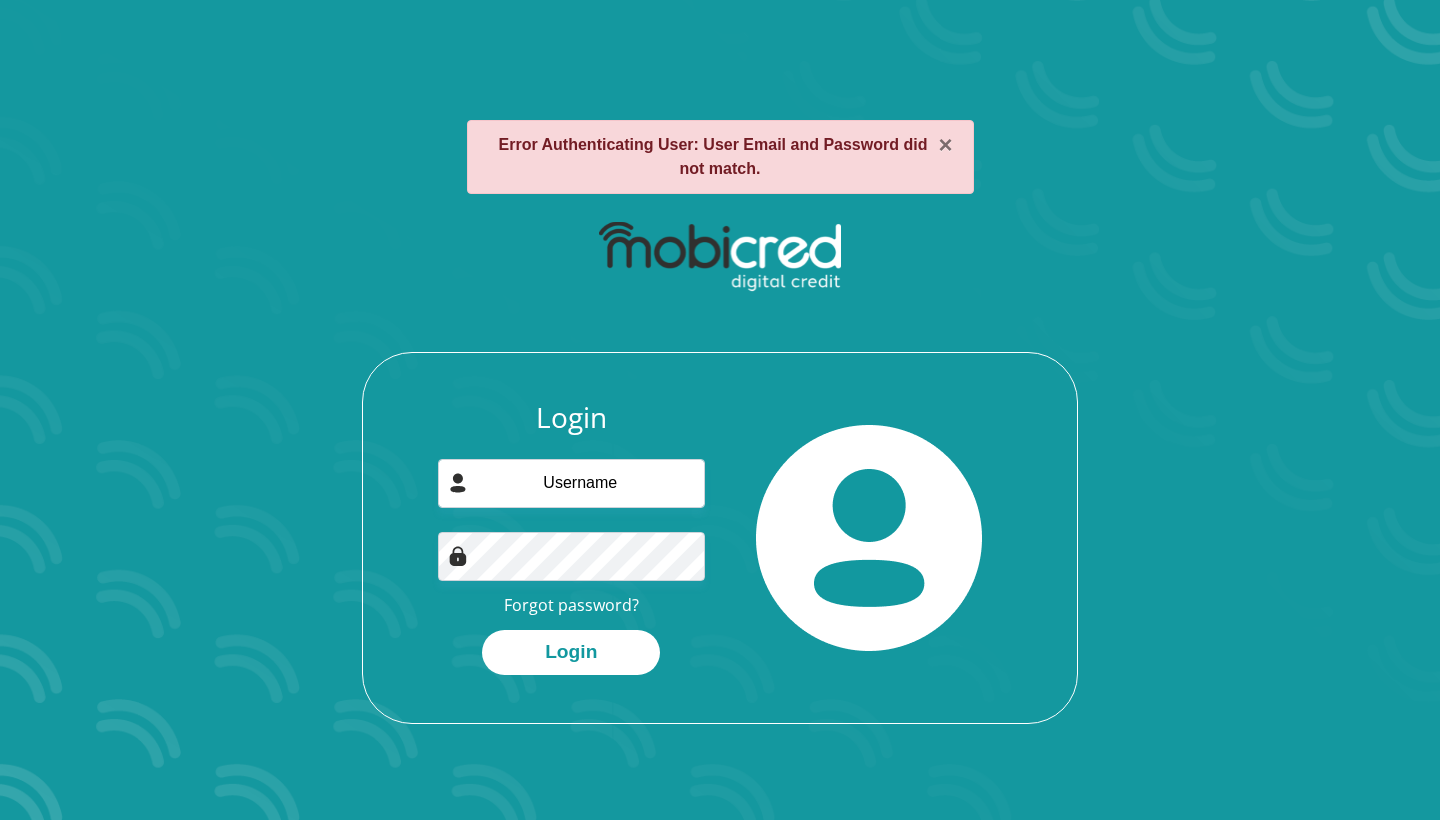 scroll, scrollTop: 0, scrollLeft: 0, axis: both 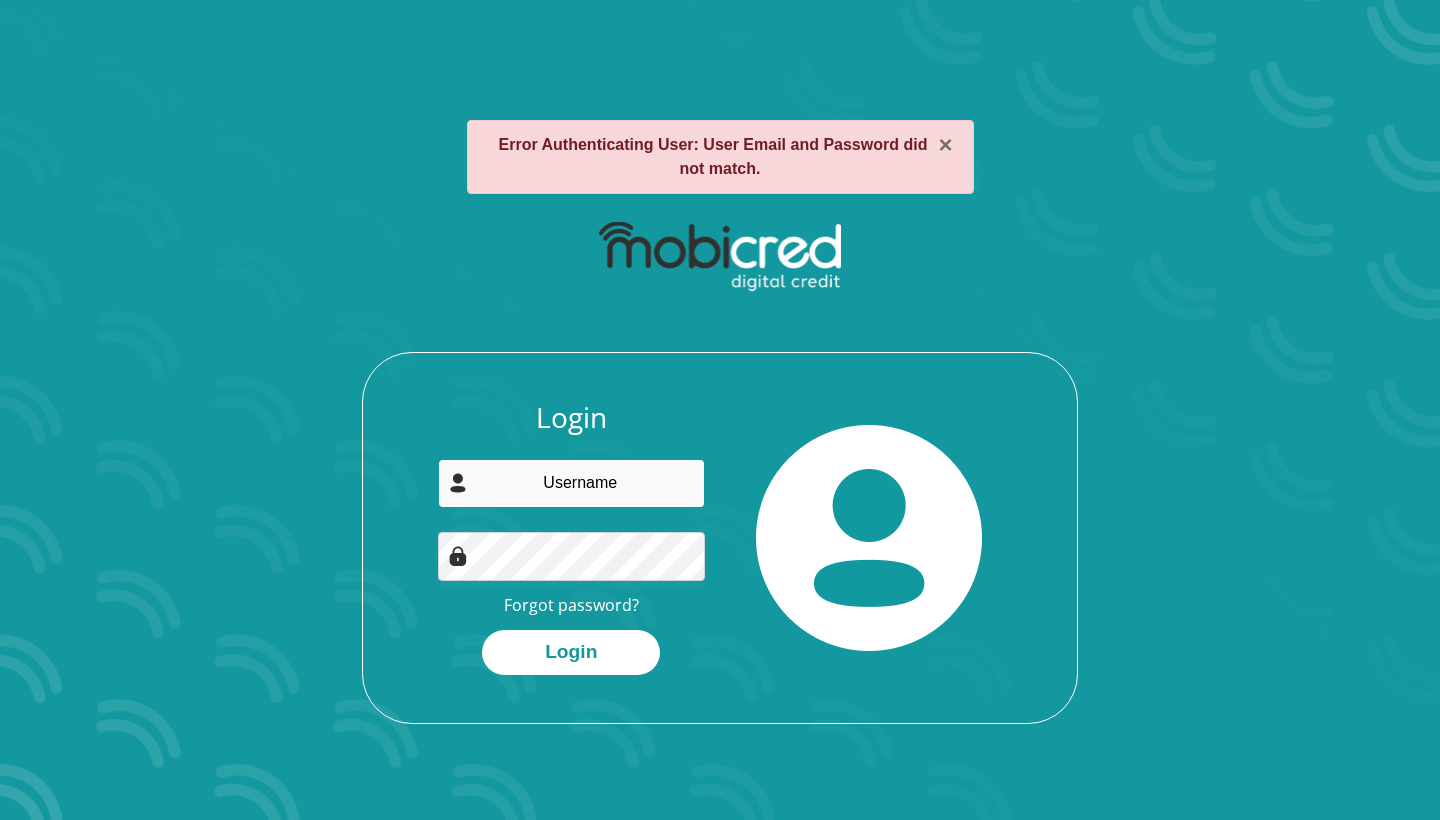 type on "[EMAIL]" 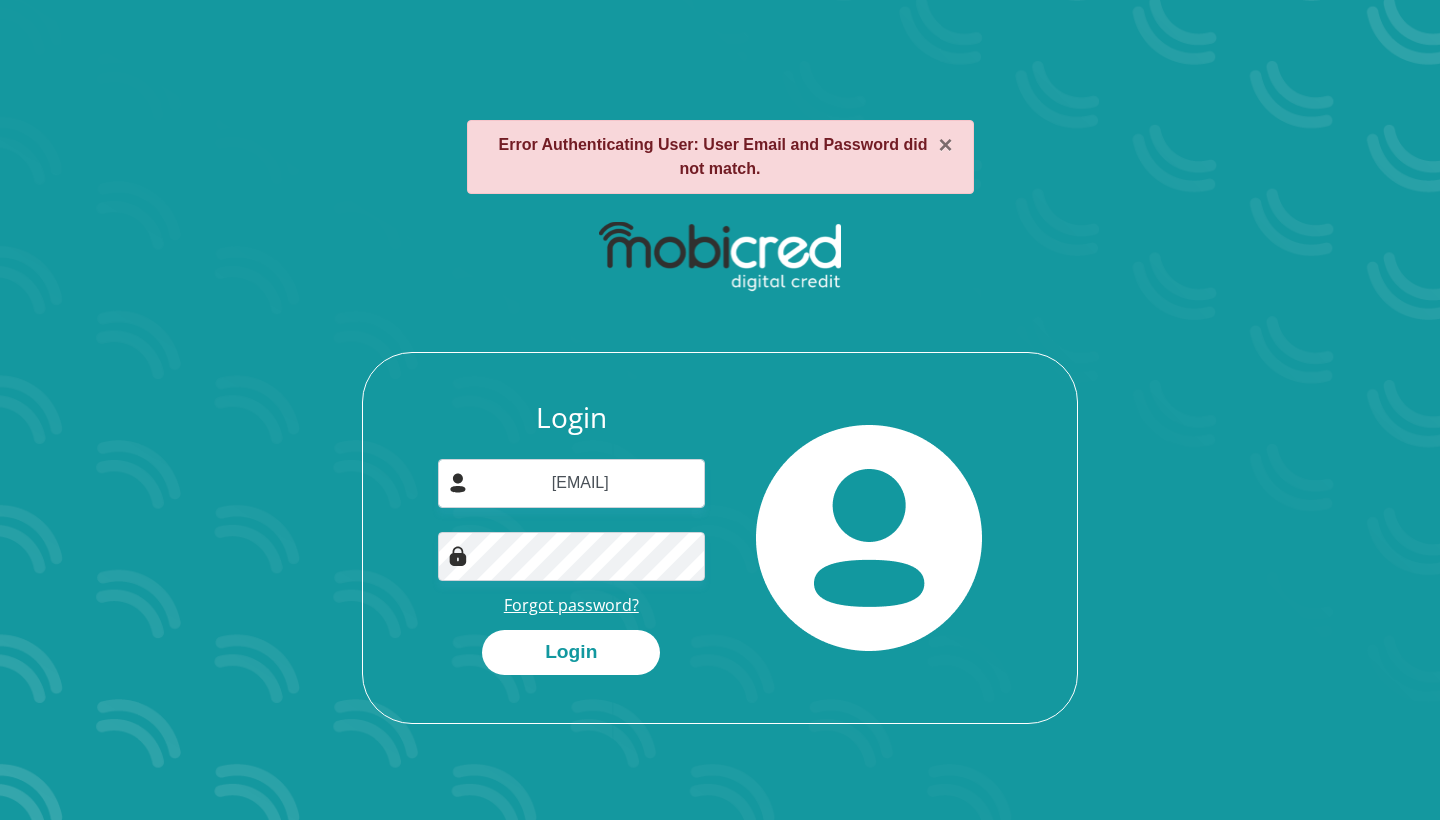 click on "Forgot password?" at bounding box center [571, 605] 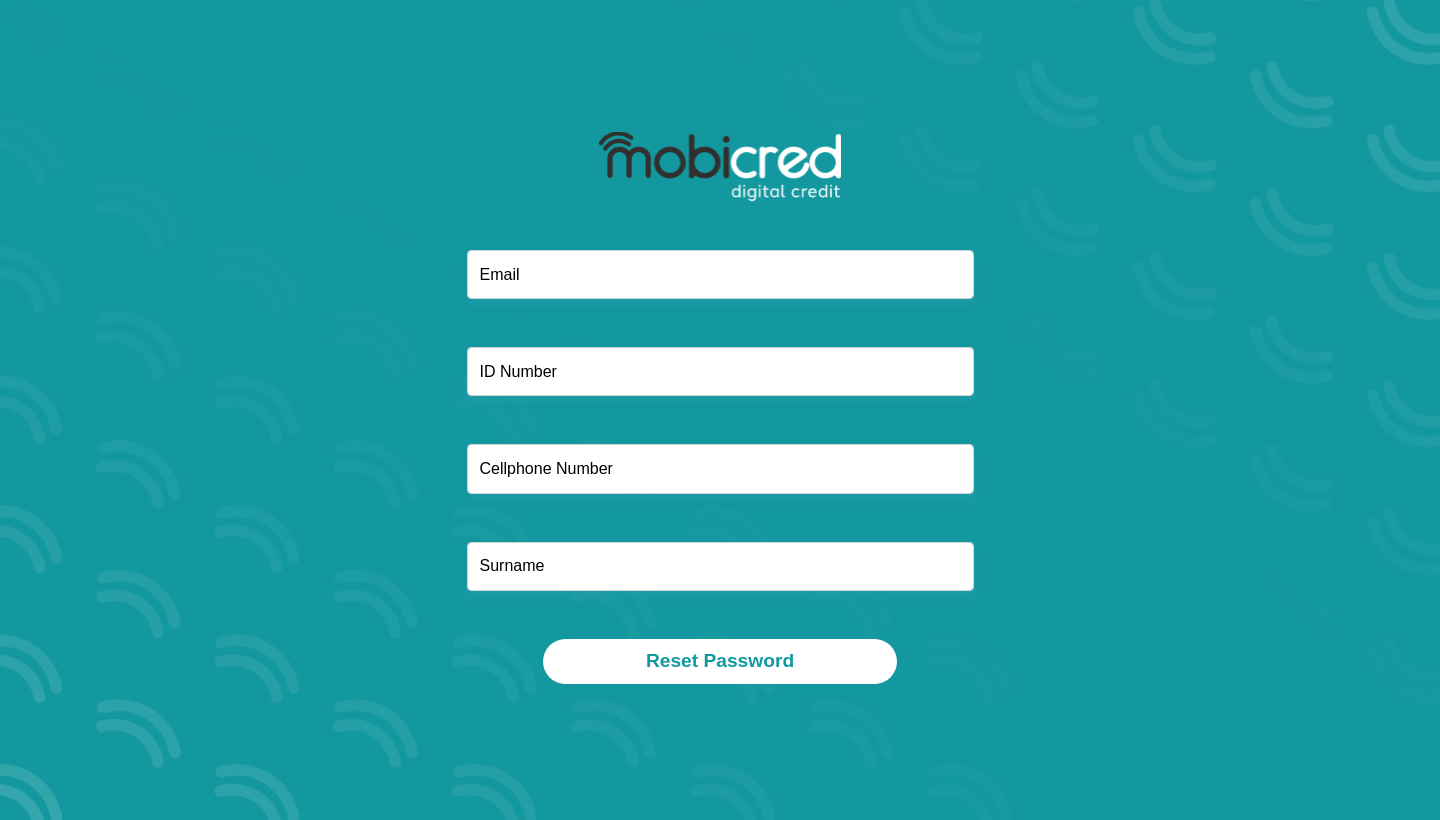 scroll, scrollTop: 0, scrollLeft: 0, axis: both 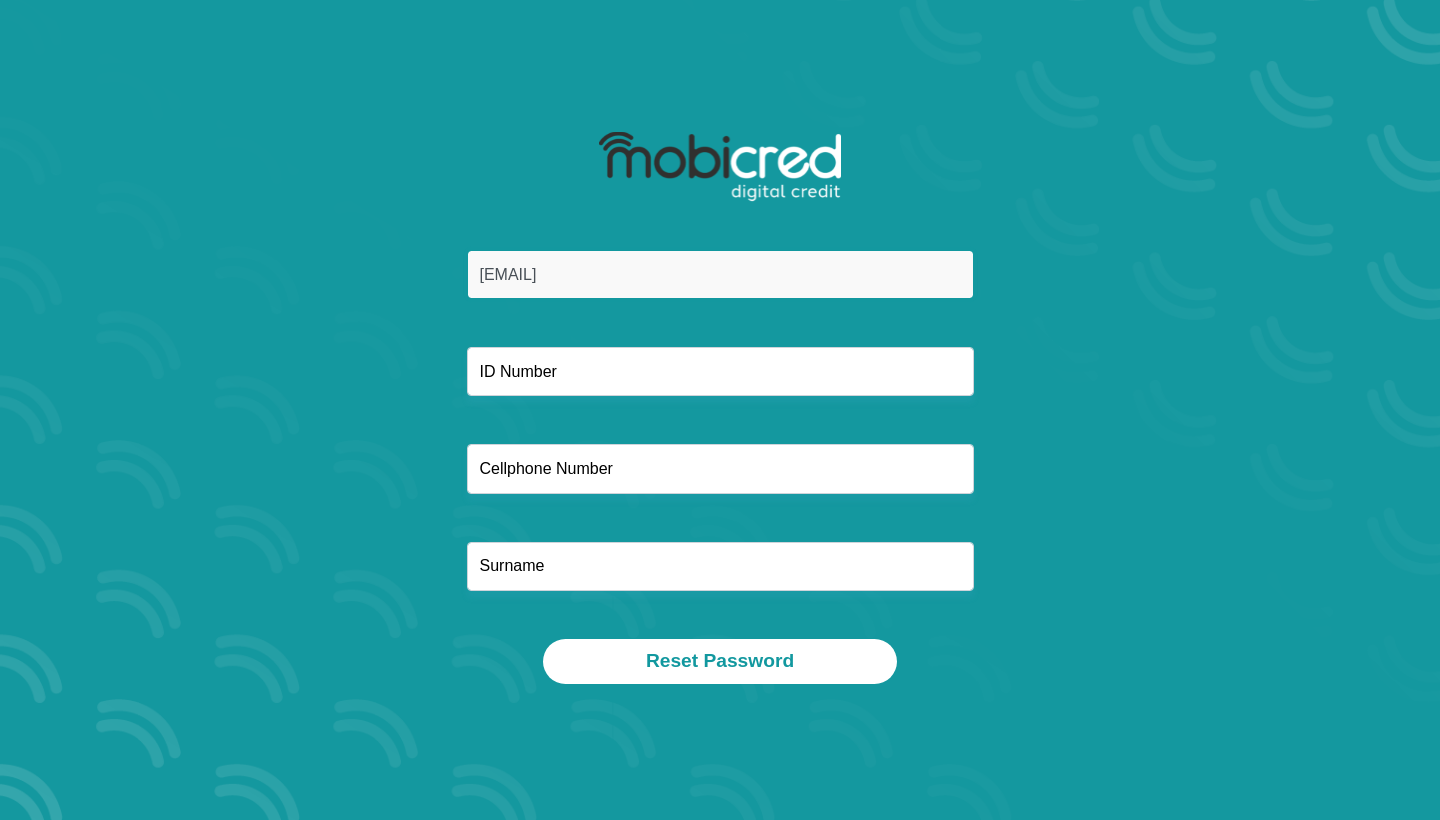 type on "[EMAIL]" 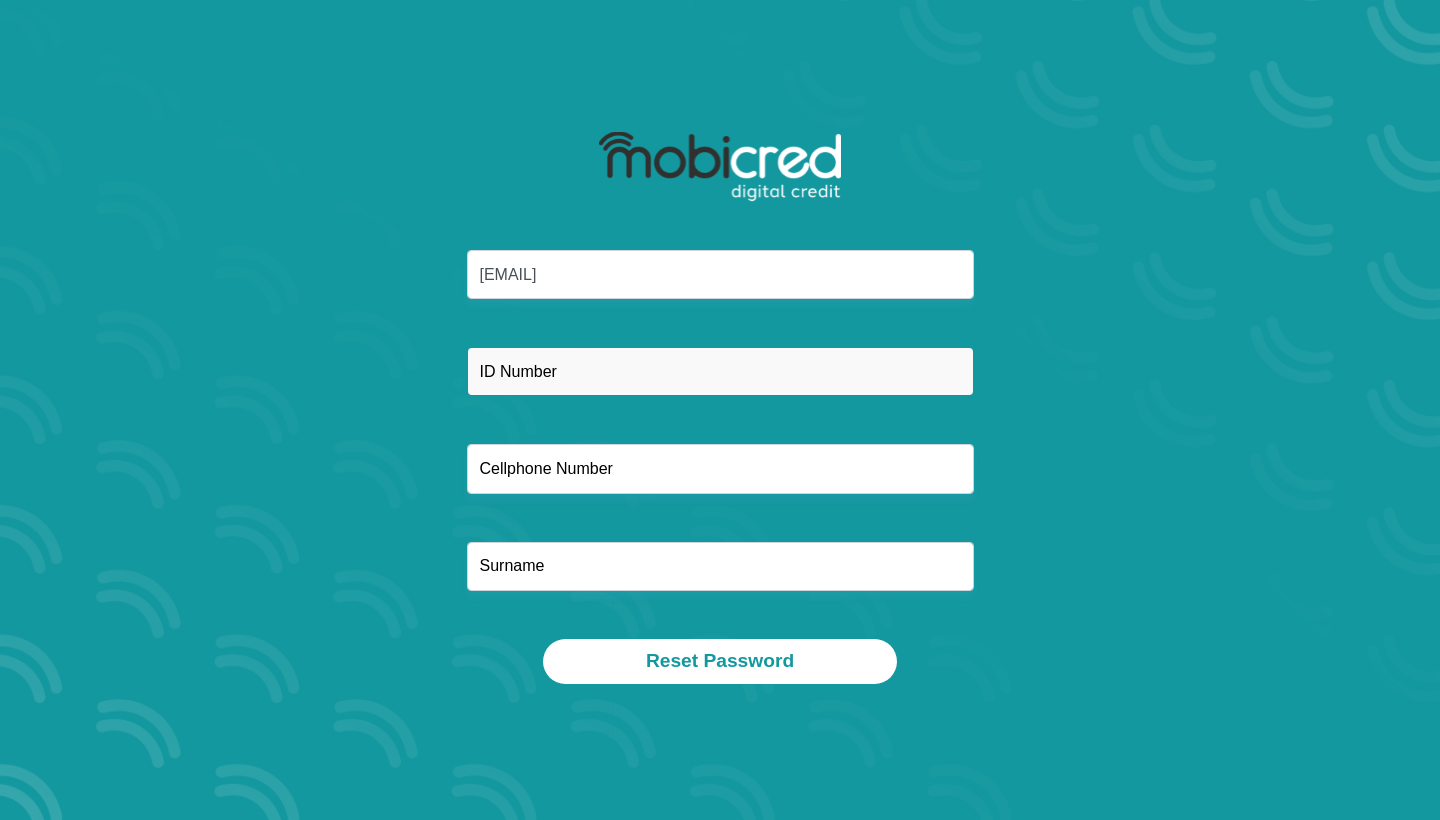 click at bounding box center [720, 371] 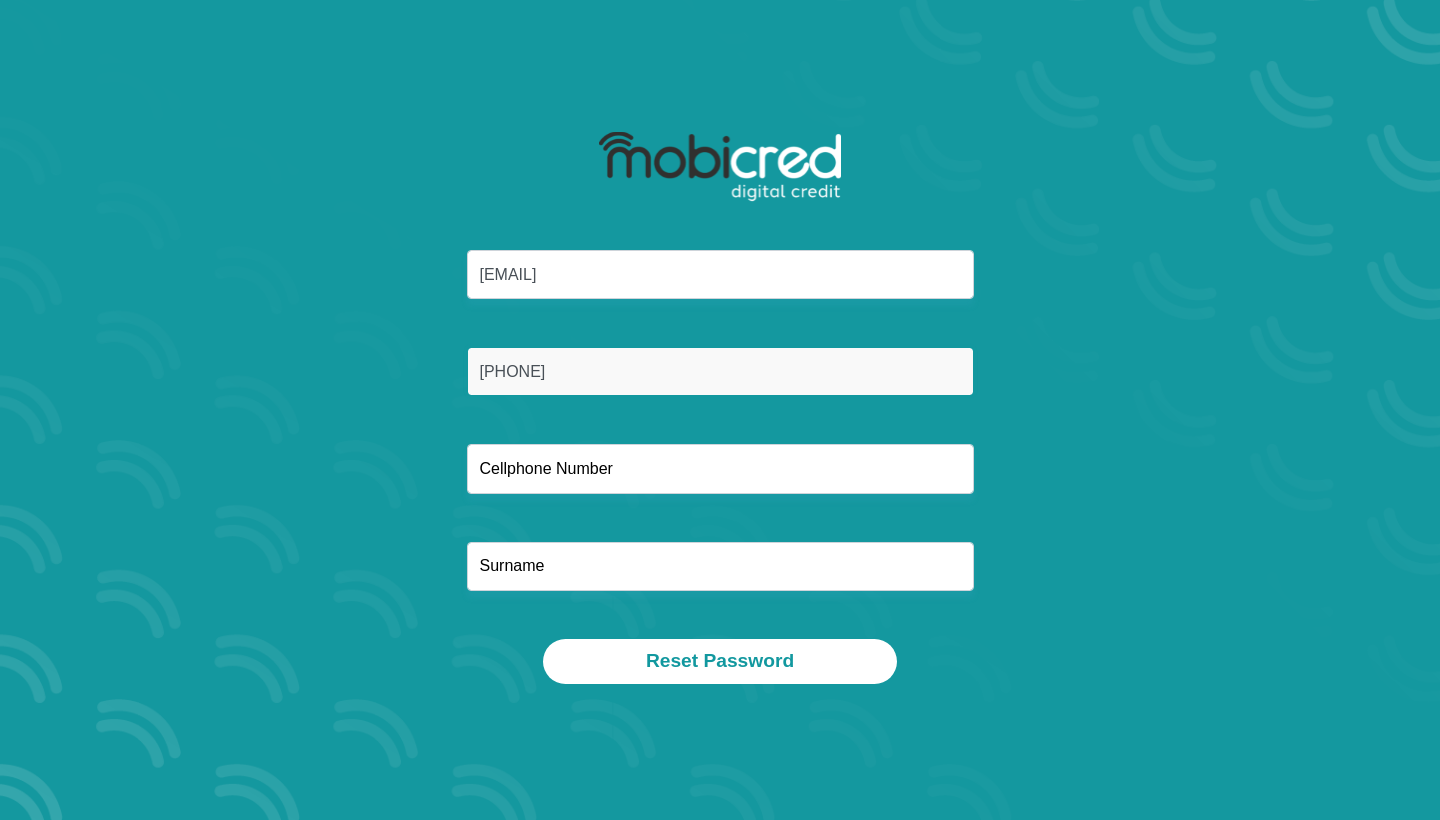 type on "9712060180081" 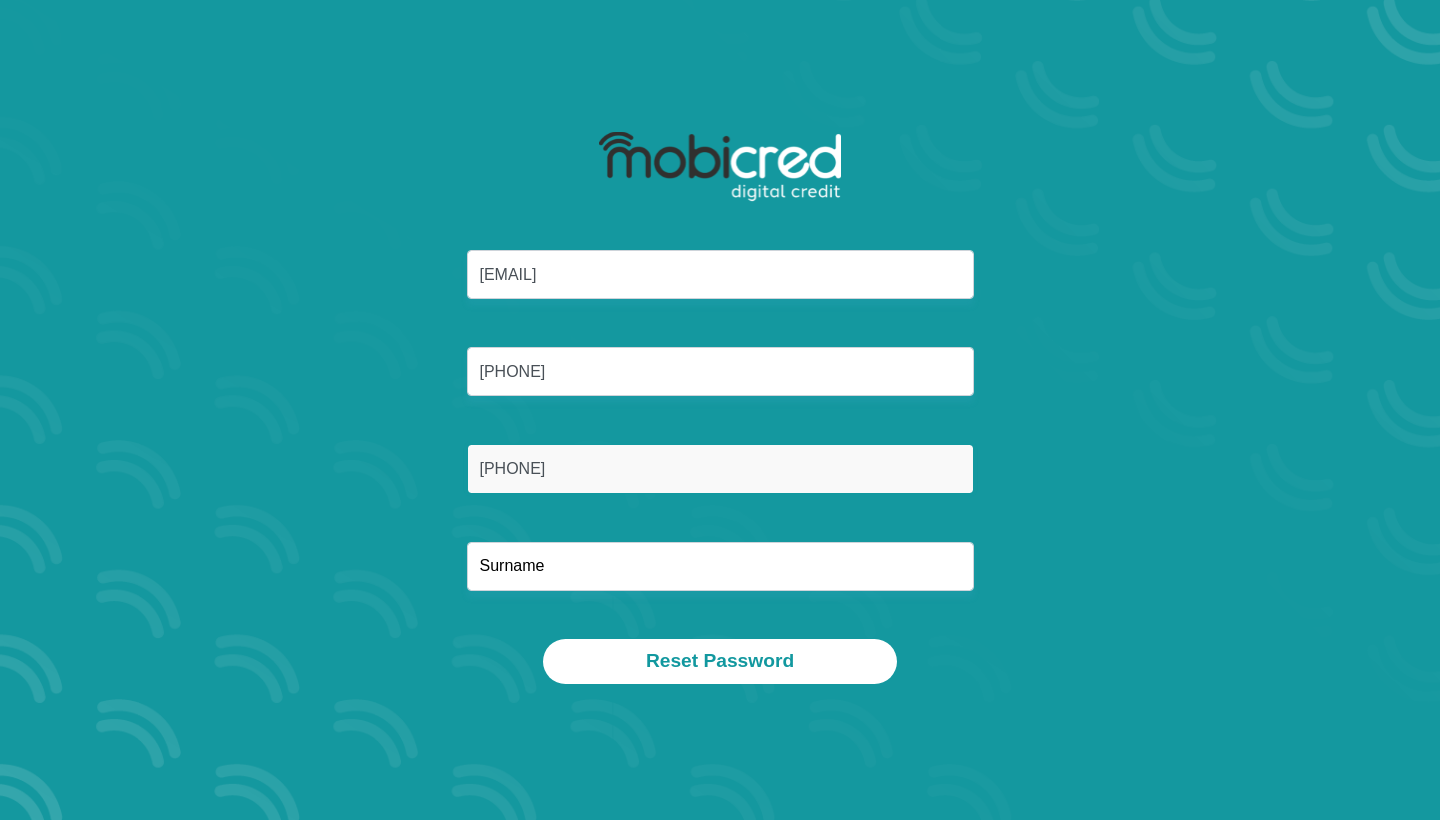 type on "0699311277" 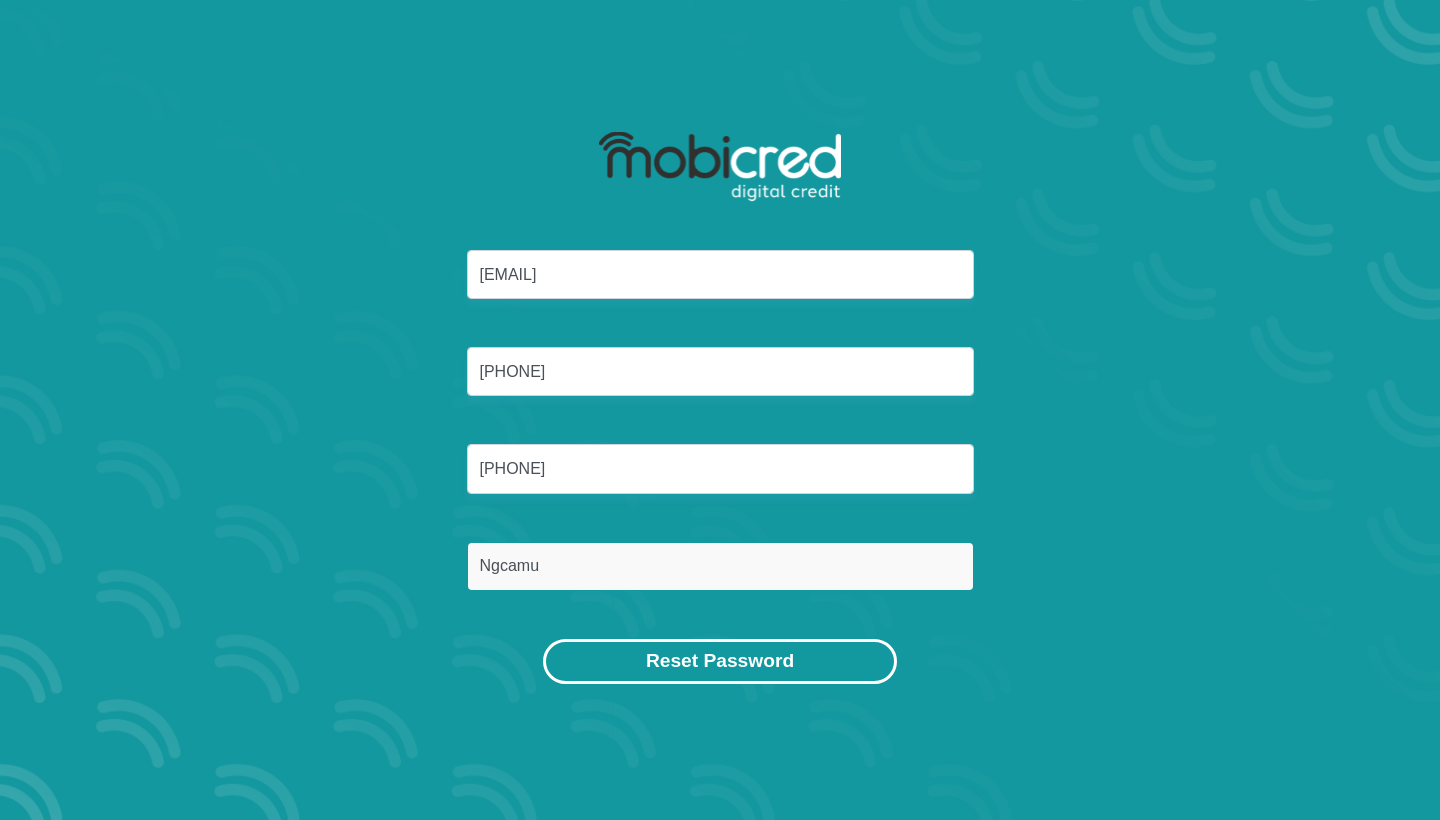 type on "Ngcamu" 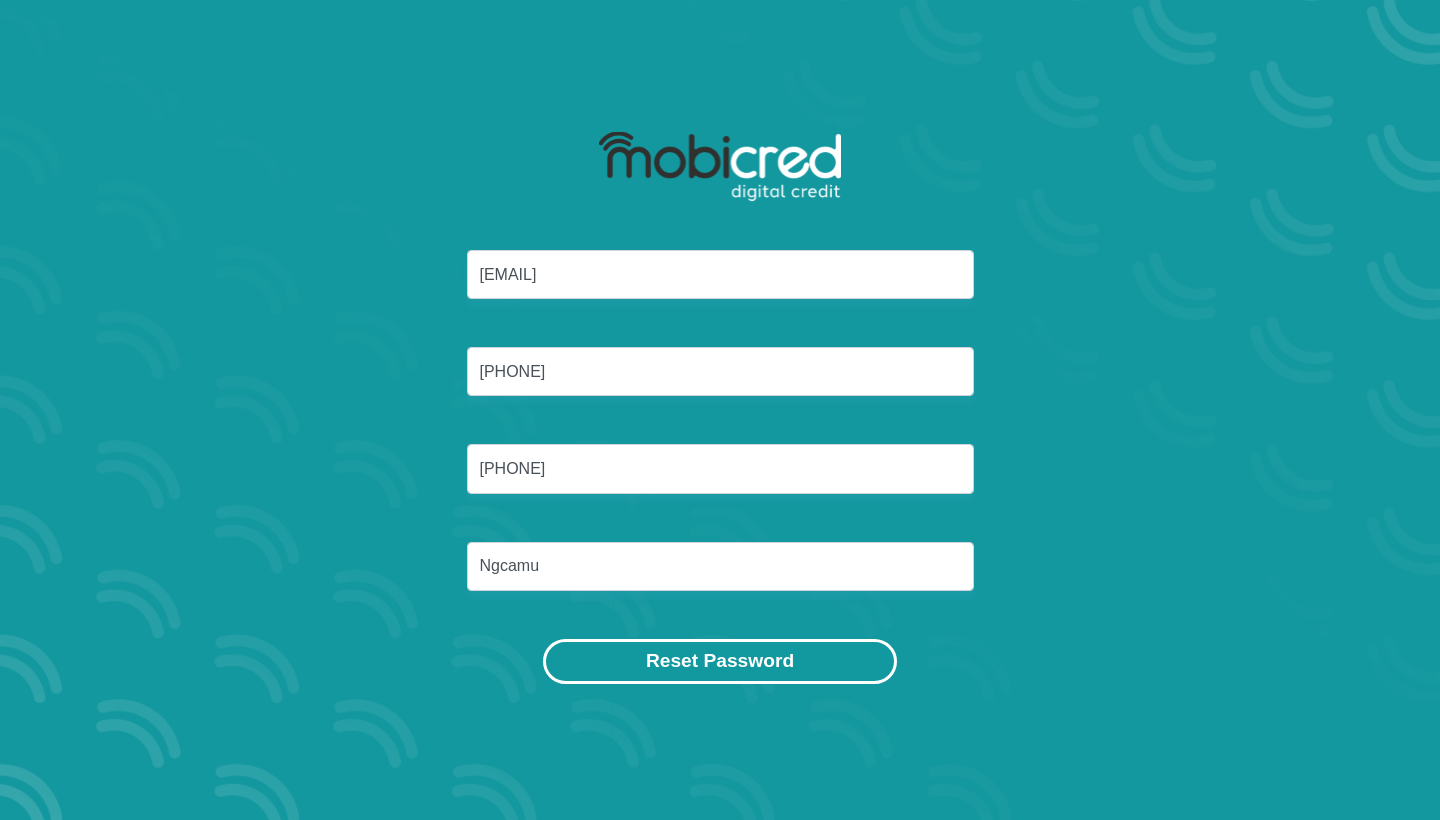 click on "Reset Password" at bounding box center [720, 661] 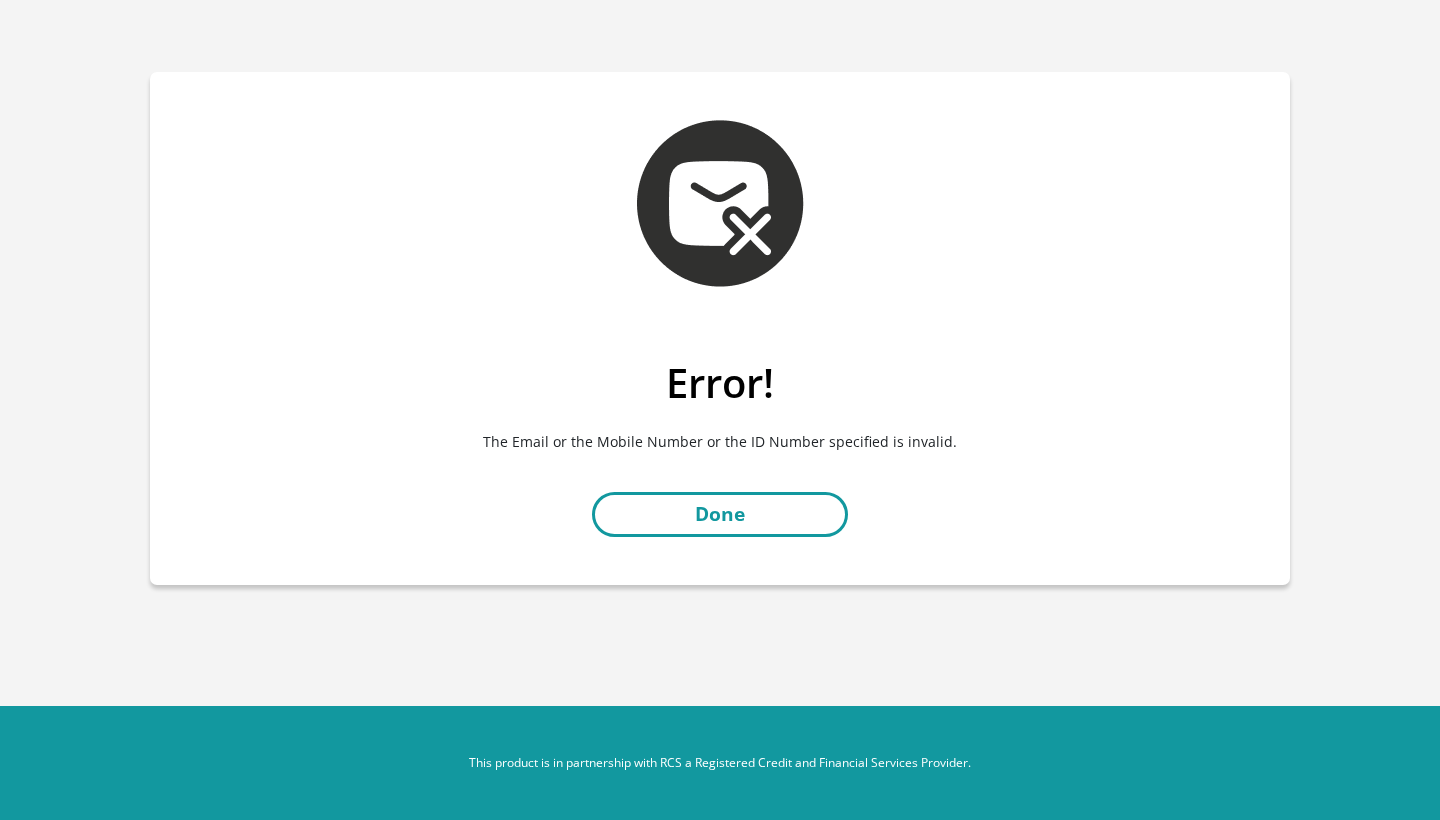 scroll, scrollTop: 0, scrollLeft: 0, axis: both 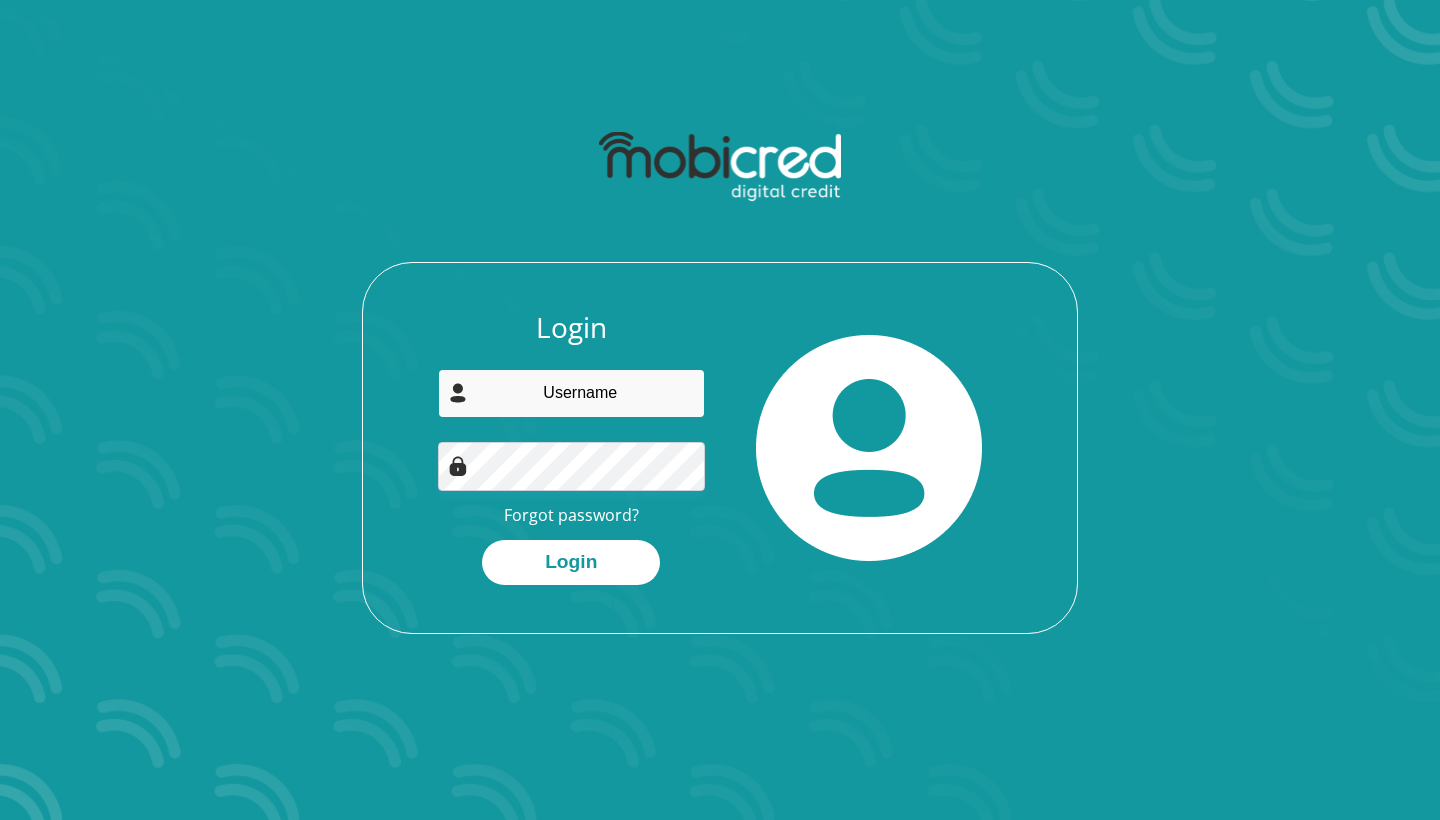 click at bounding box center [572, 393] 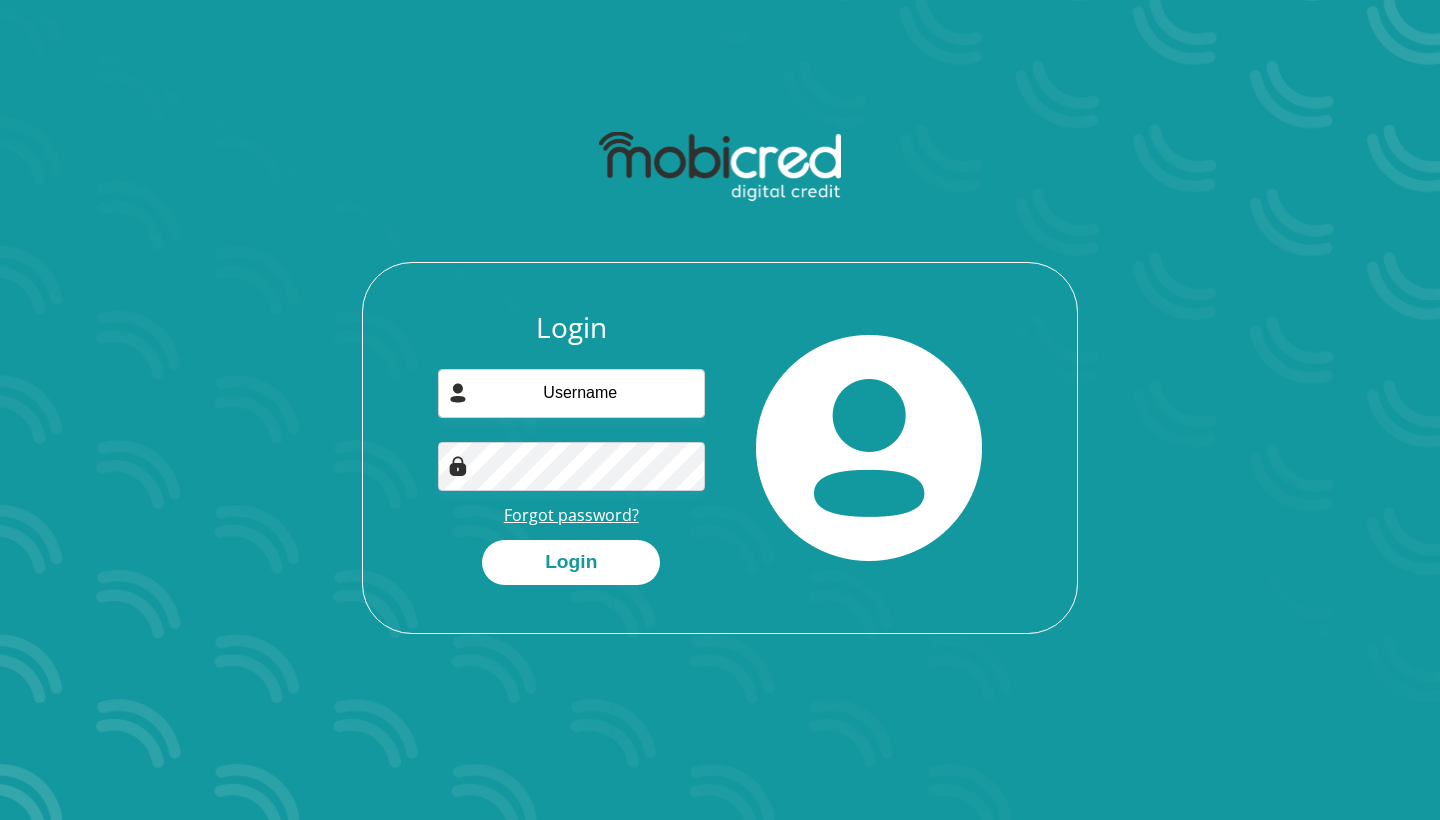 click on "Forgot password?" at bounding box center (571, 515) 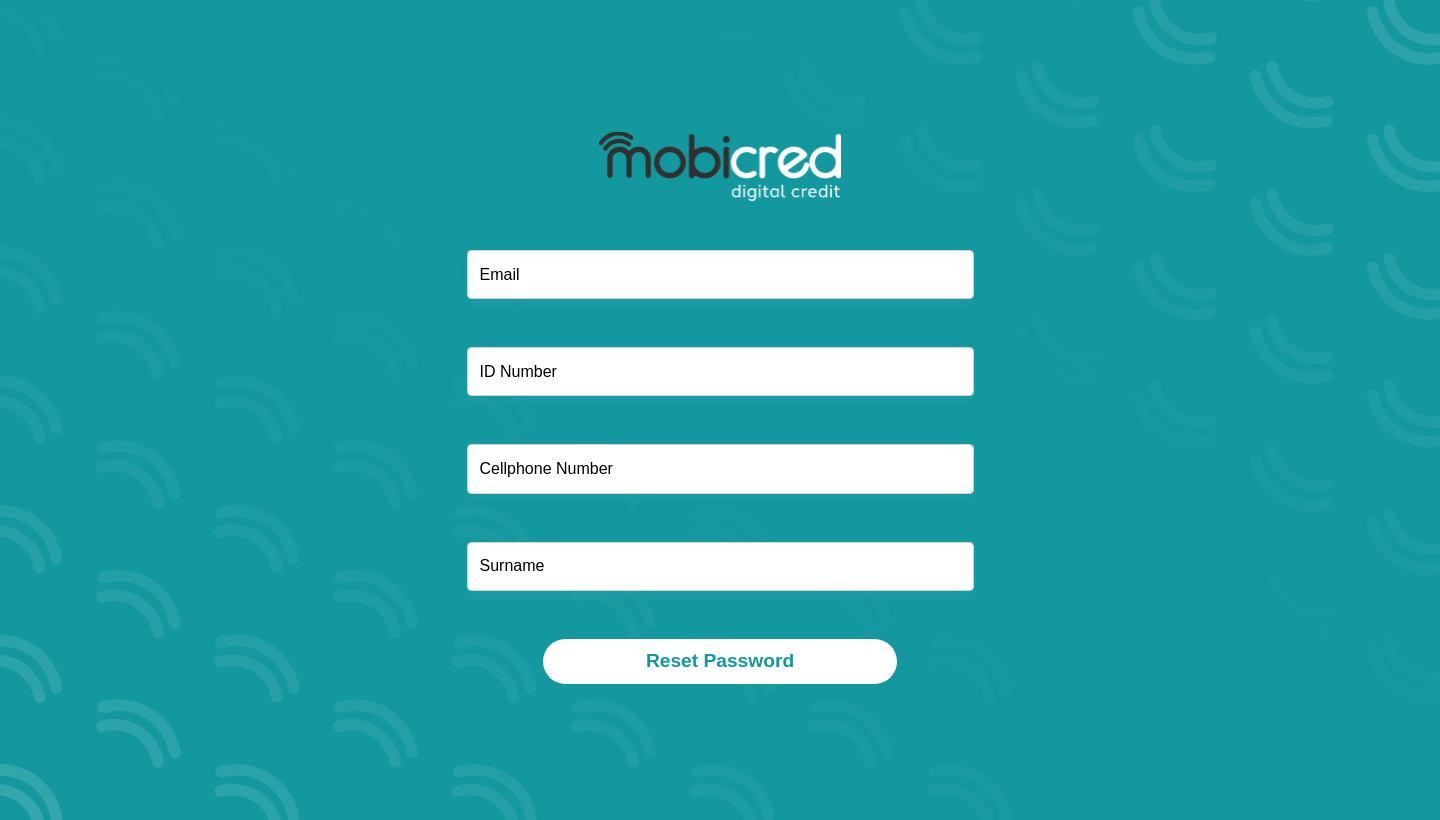 scroll, scrollTop: 0, scrollLeft: 0, axis: both 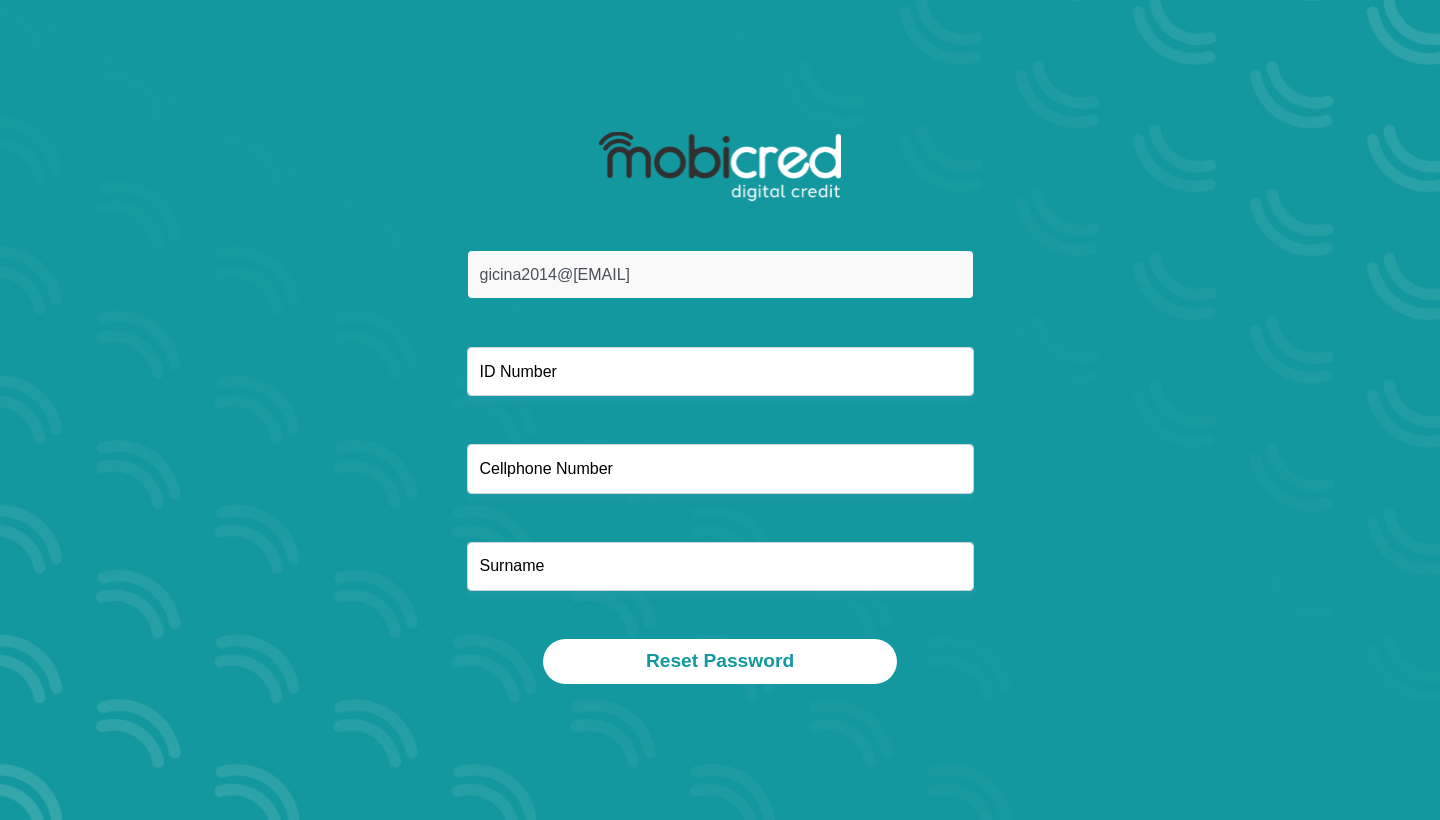 type on "[EMAIL]" 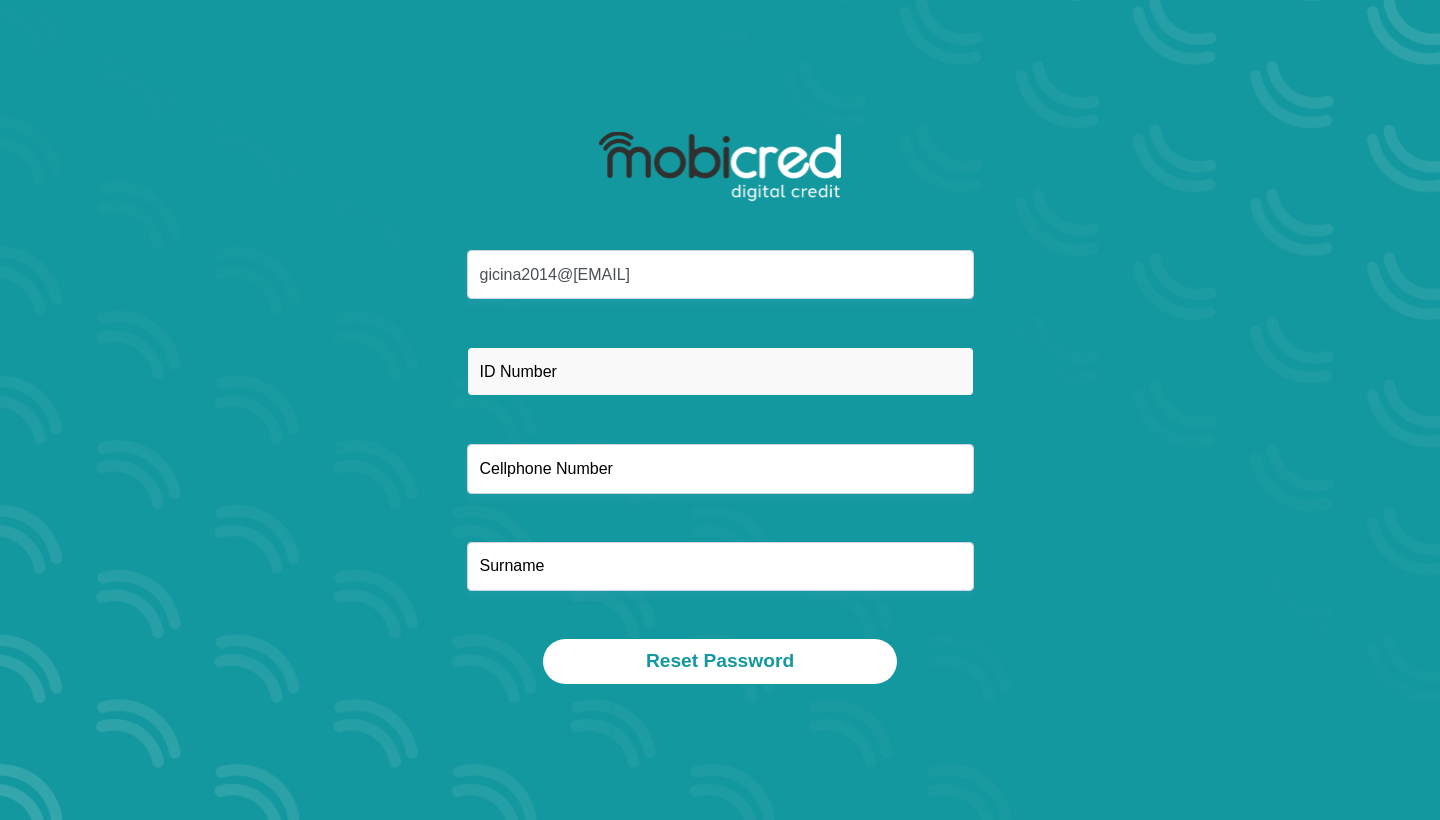 click at bounding box center (720, 371) 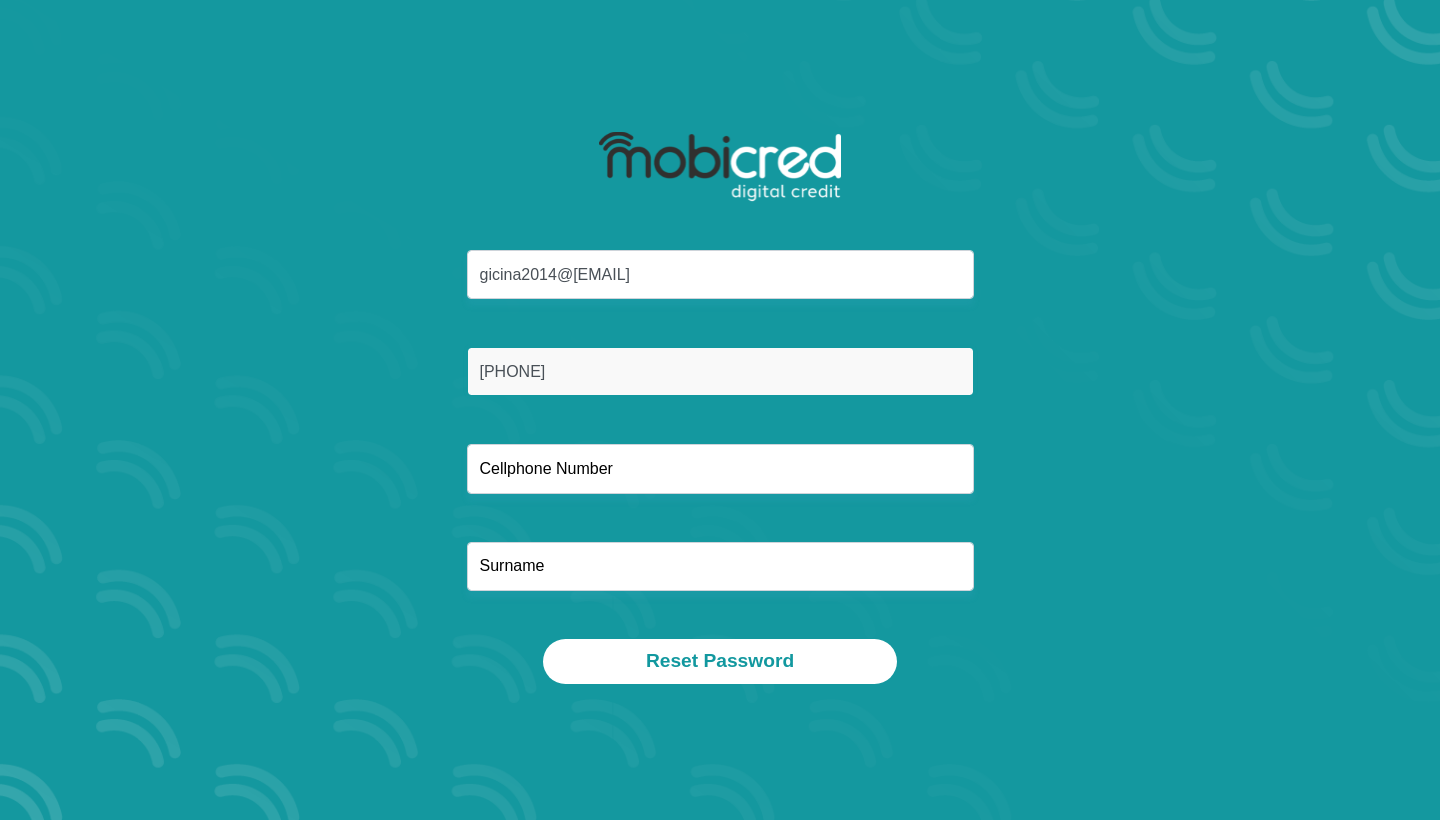 type on "9712060180081" 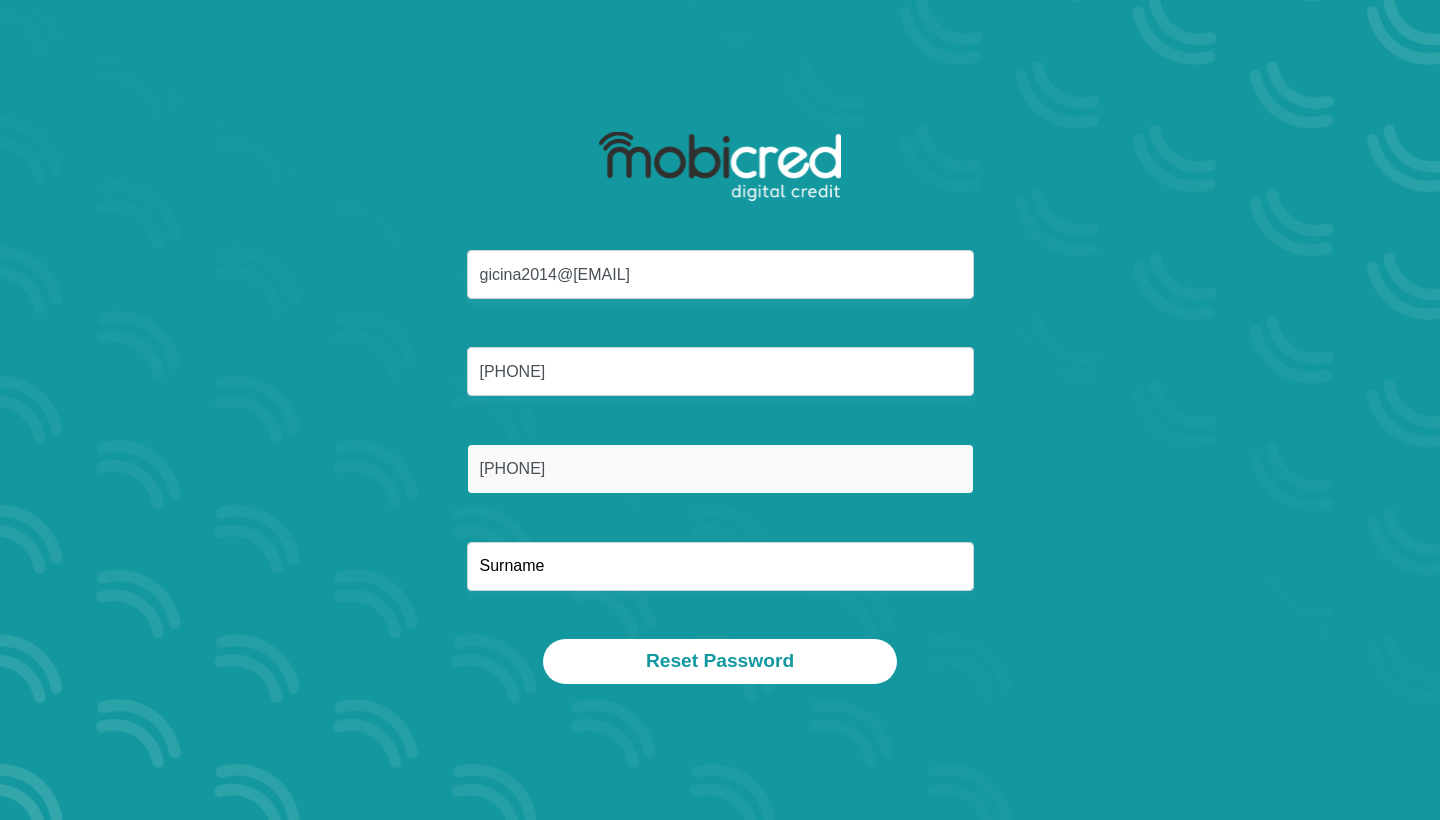 type on "0691976494" 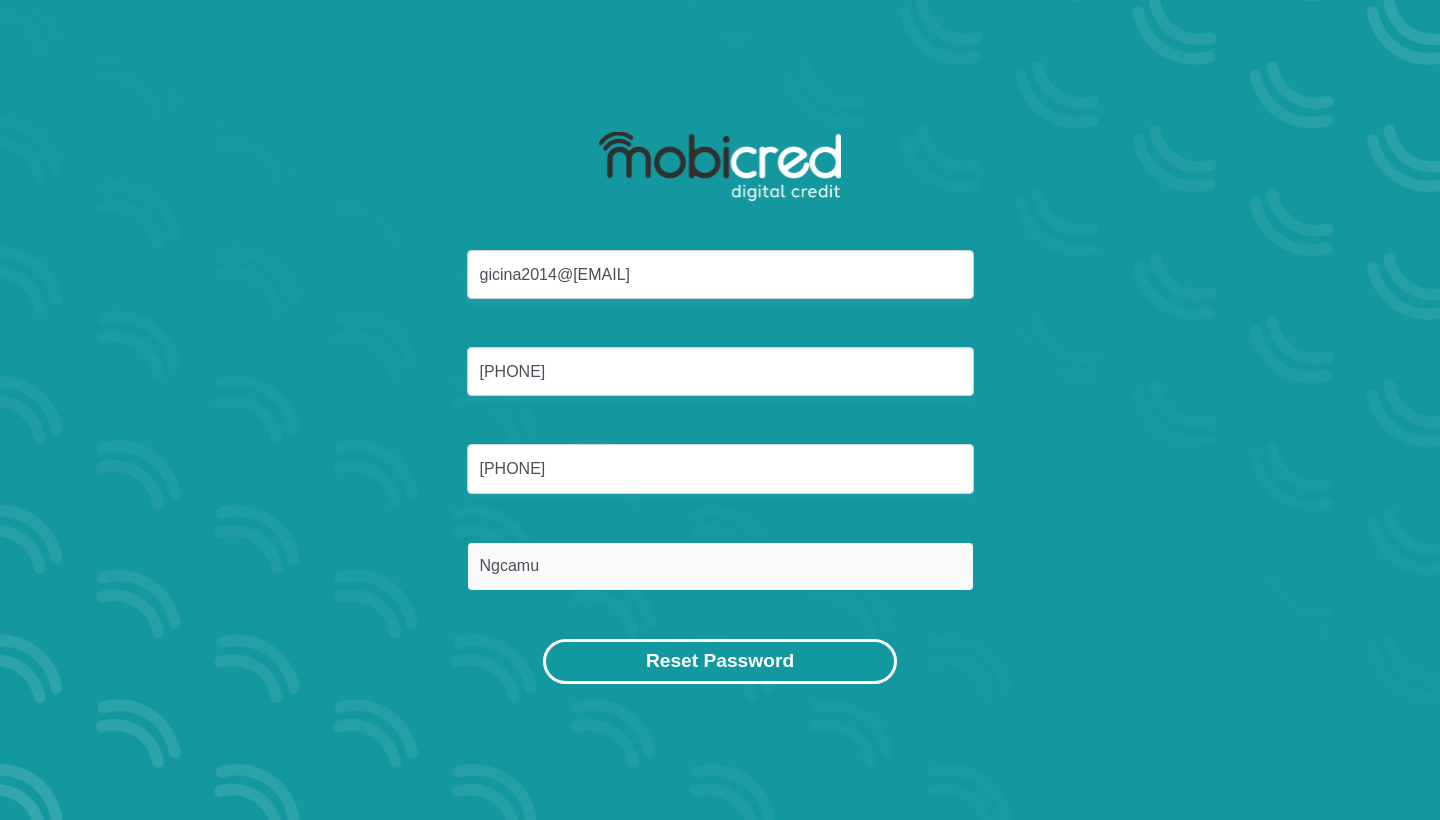 type on "Ngcamu" 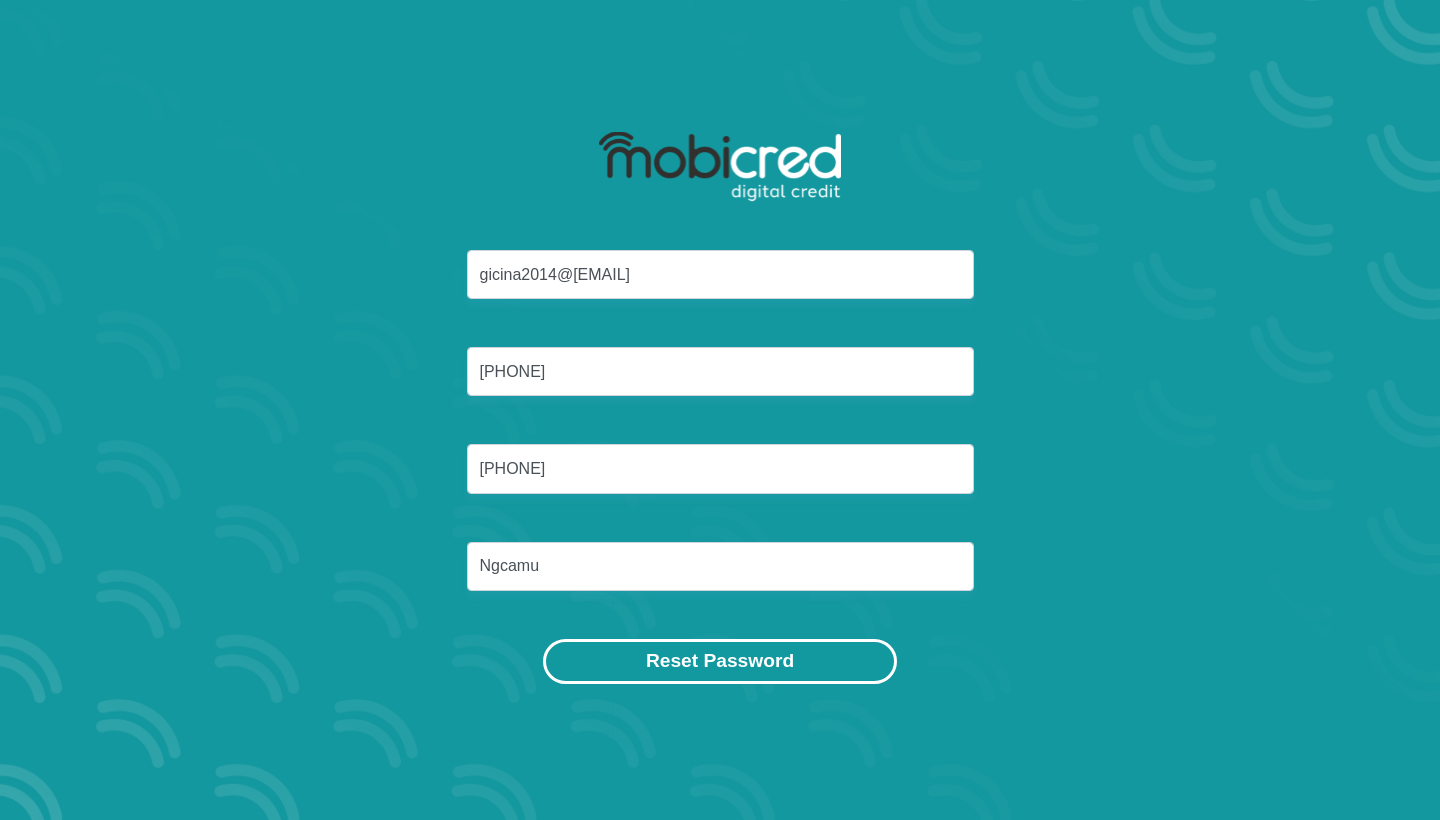 click on "Reset Password" at bounding box center (720, 661) 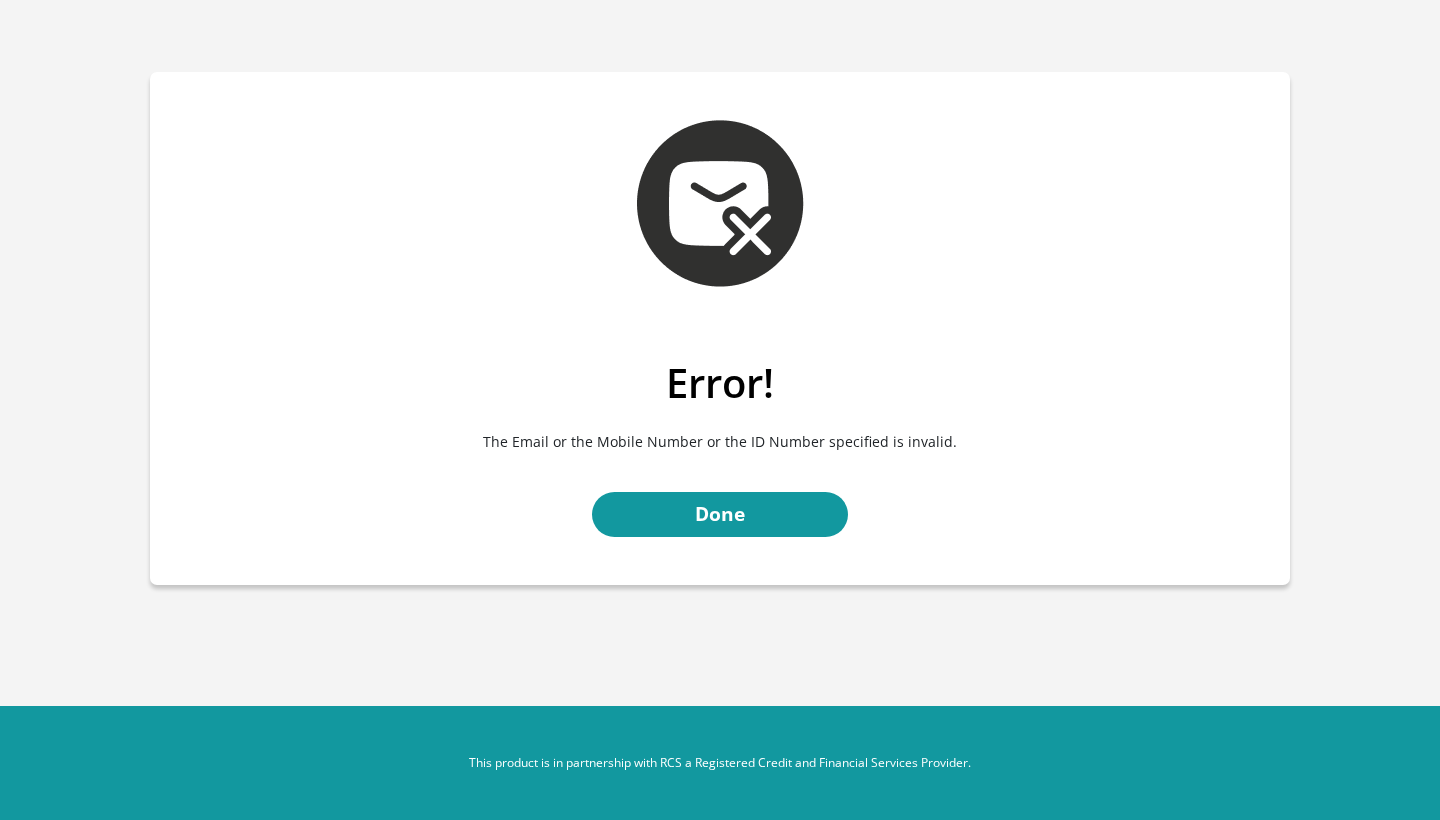 scroll, scrollTop: 0, scrollLeft: 0, axis: both 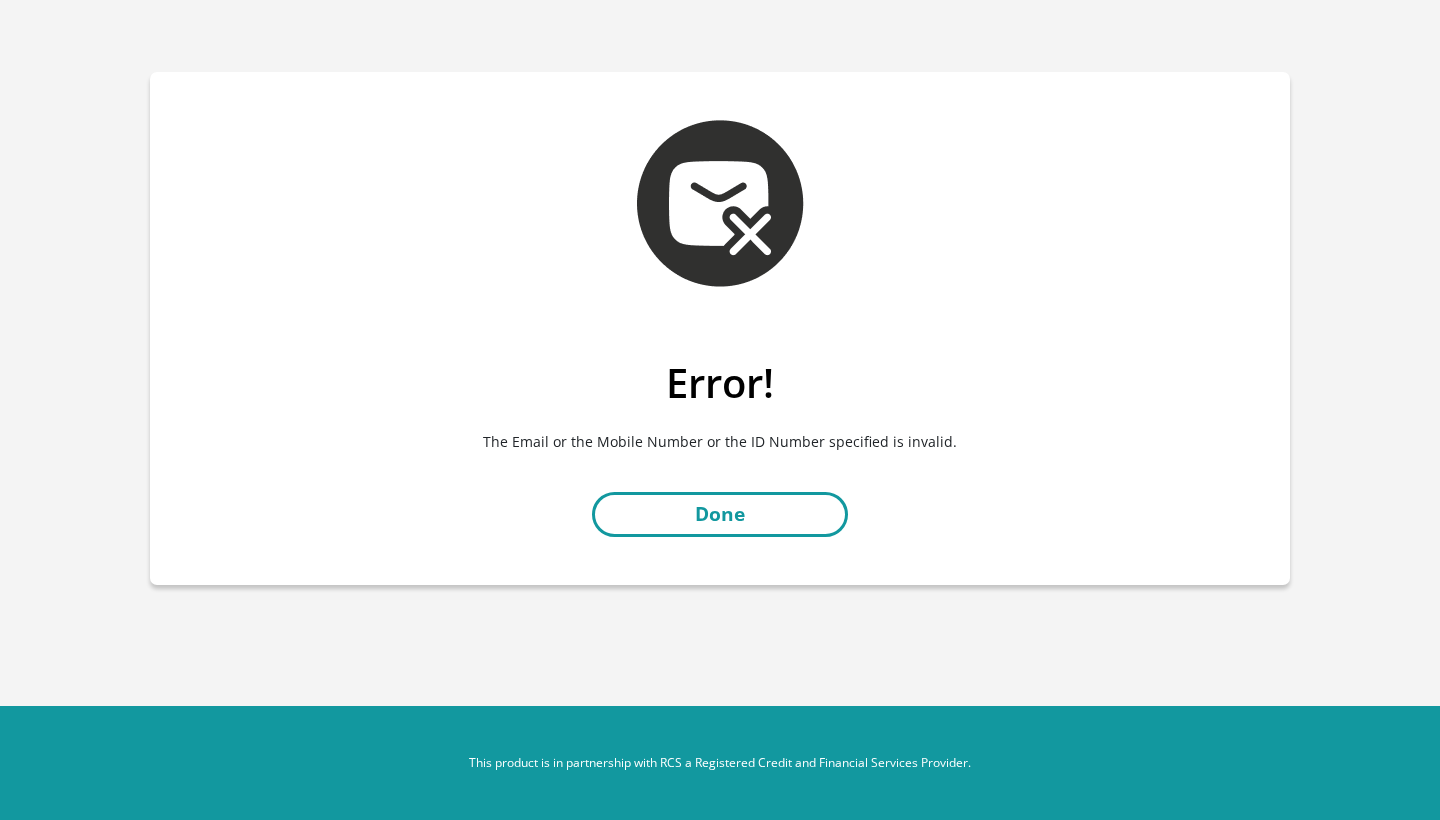 click on "Done" at bounding box center [720, 514] 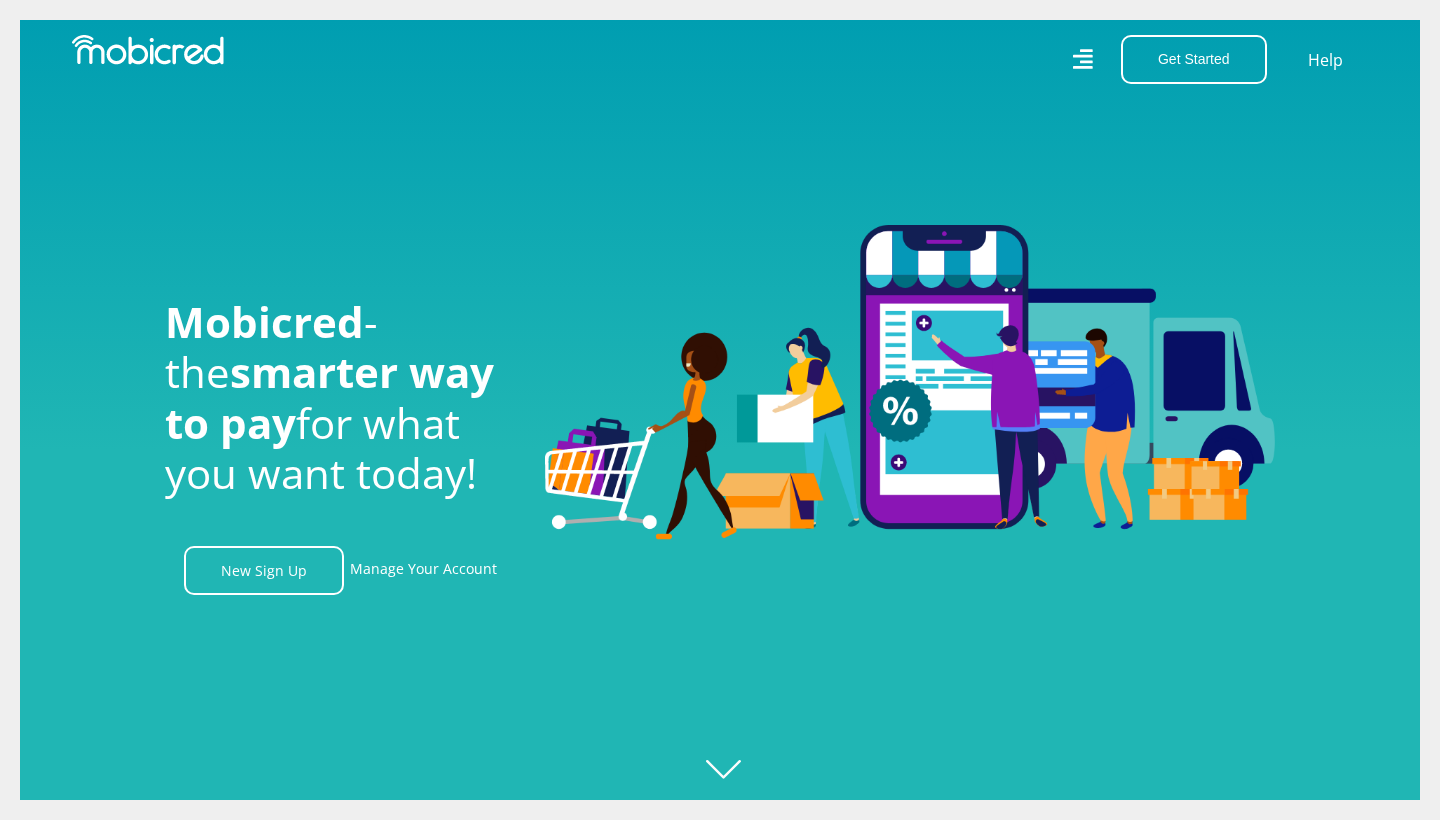 scroll, scrollTop: 0, scrollLeft: 0, axis: both 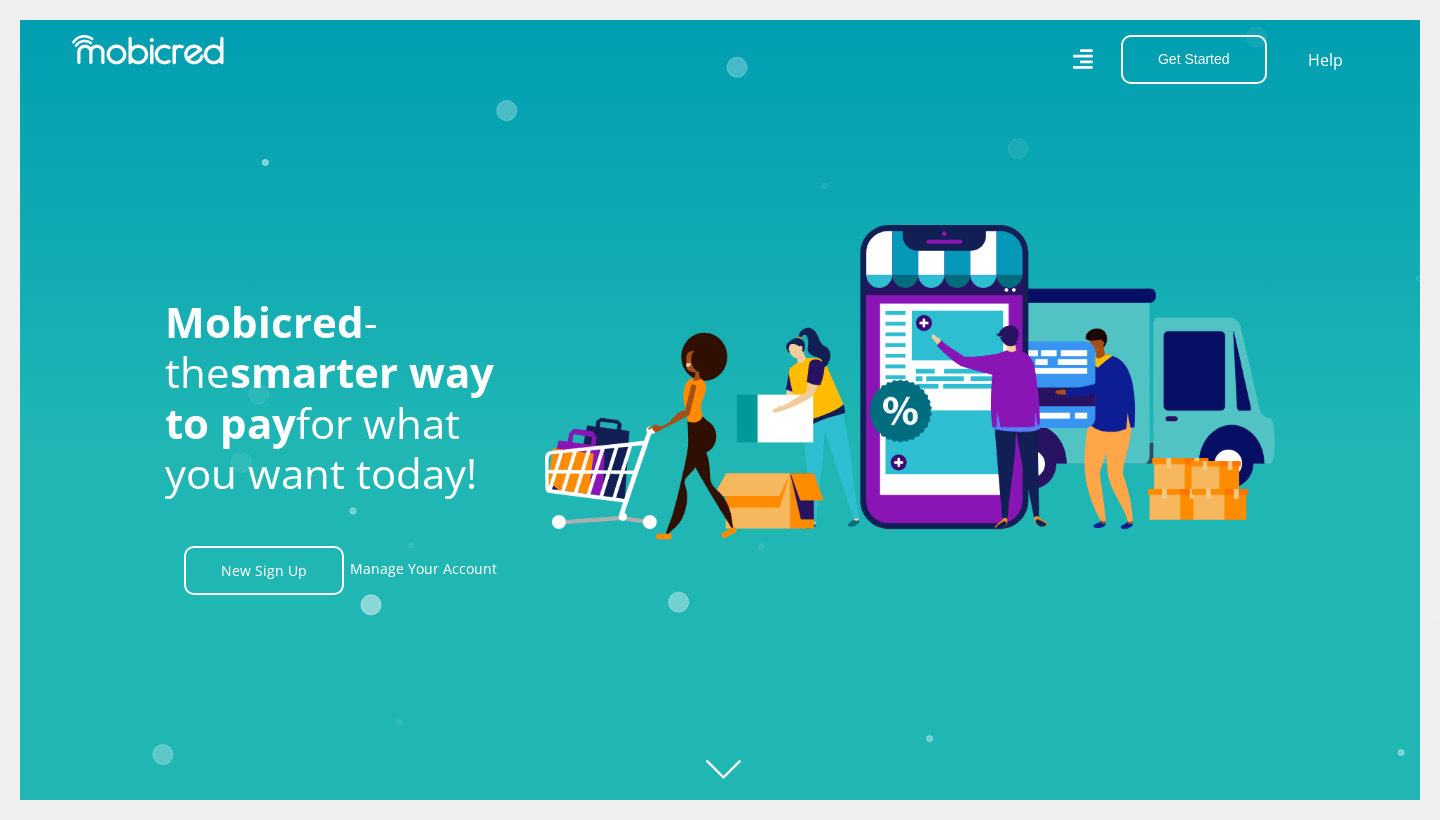 click on "Manage Your Account" at bounding box center (423, 570) 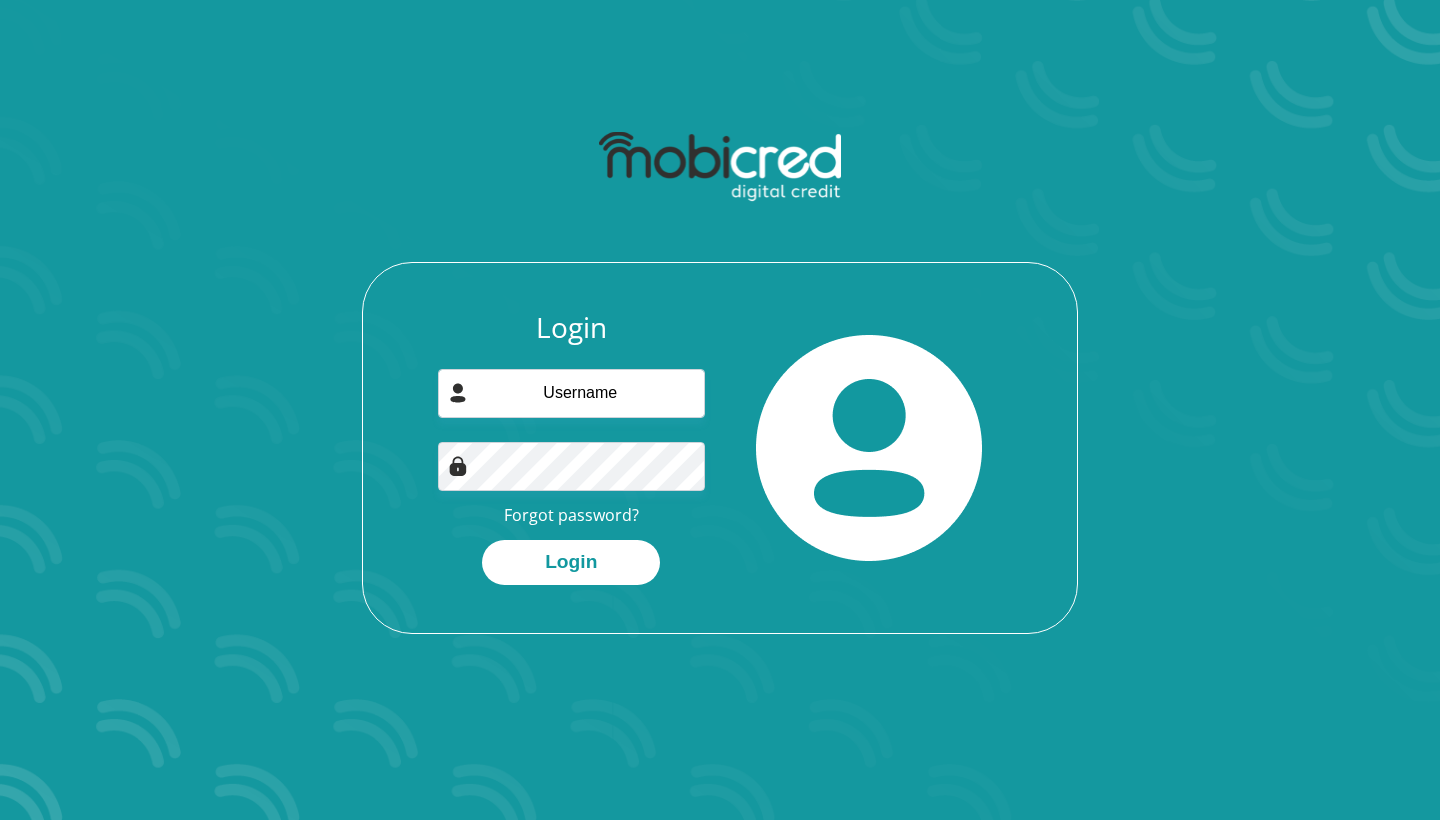 scroll, scrollTop: 0, scrollLeft: 0, axis: both 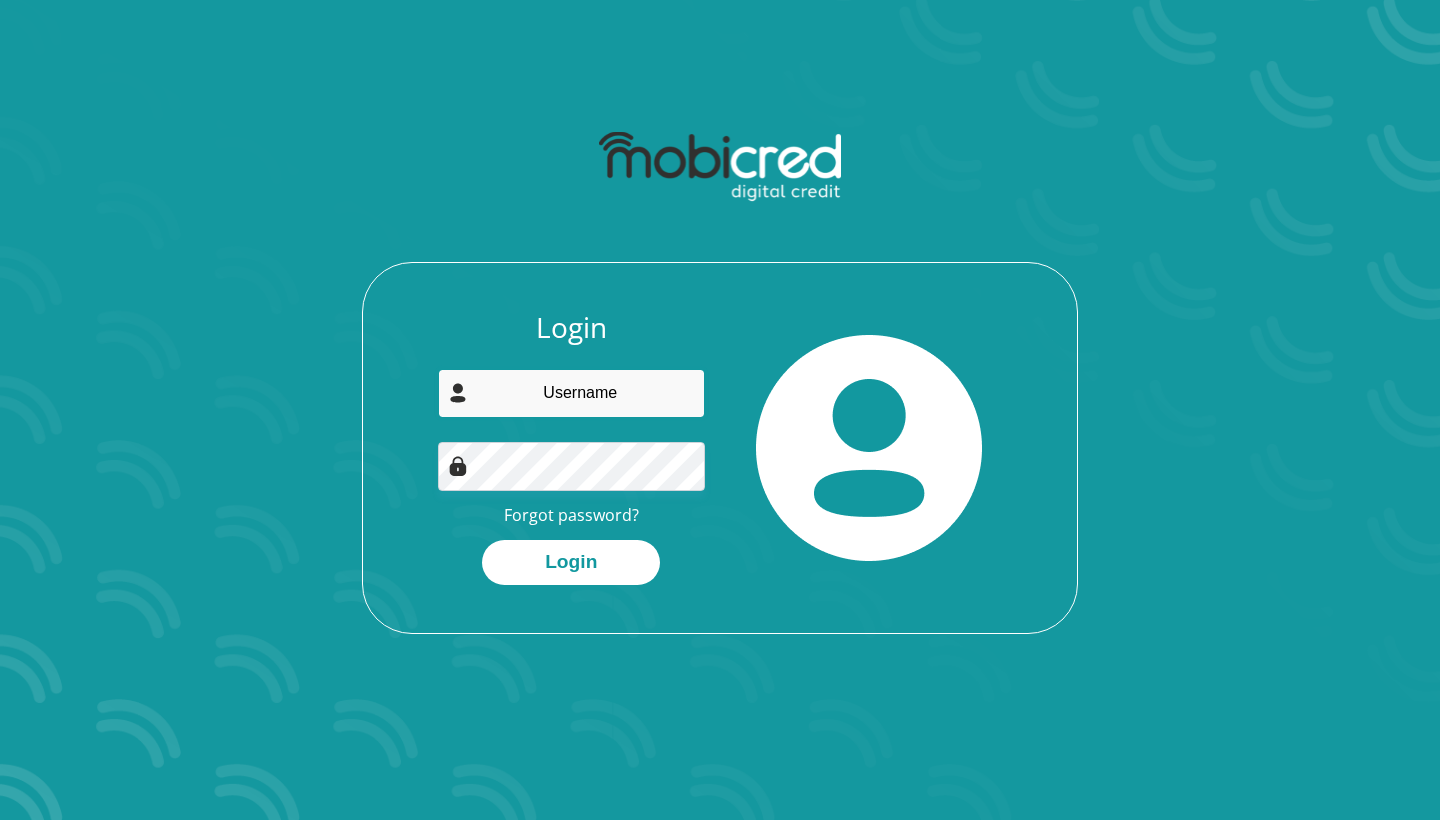 type on "[EMAIL]" 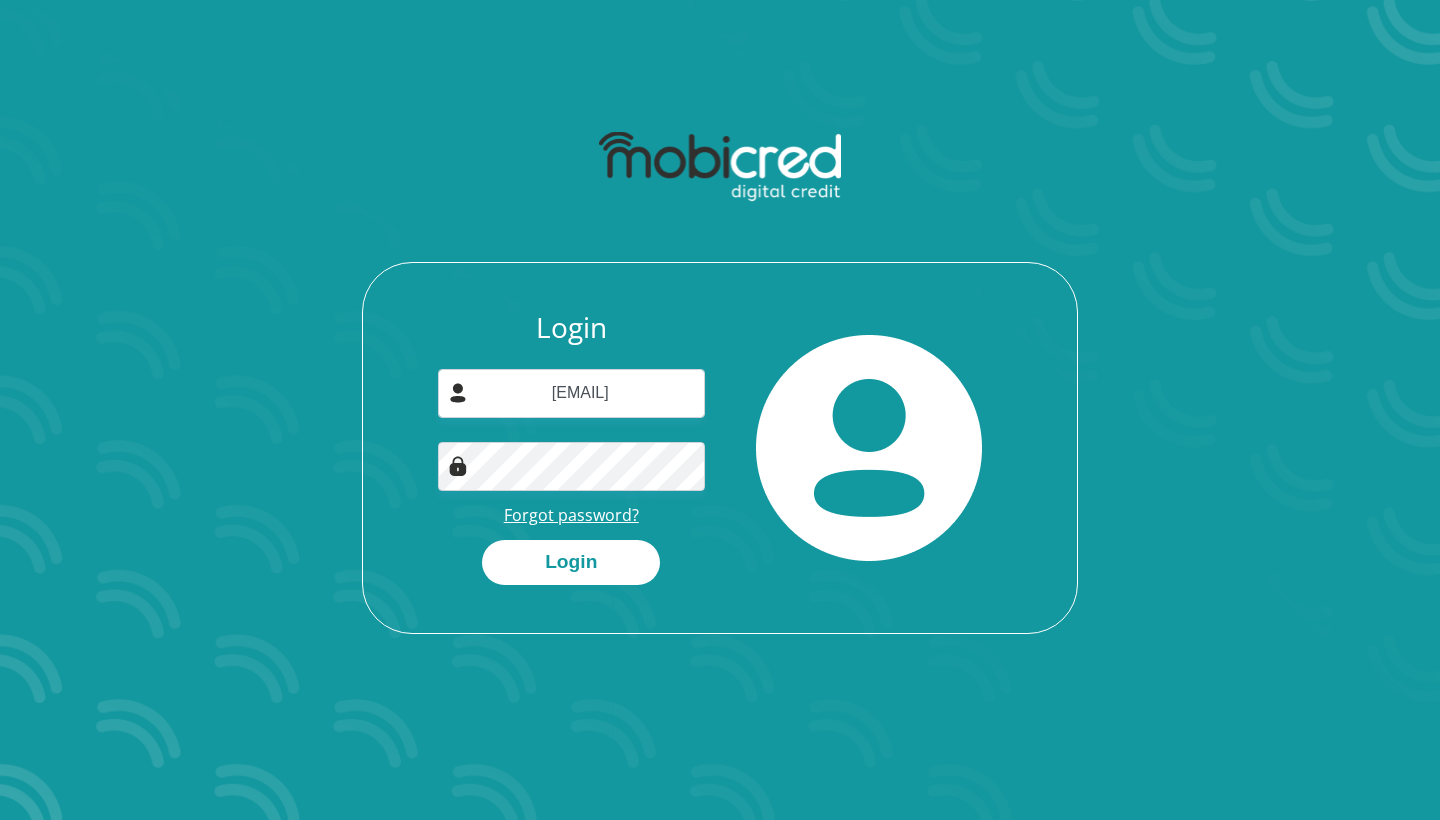 click on "Forgot password?" at bounding box center [571, 515] 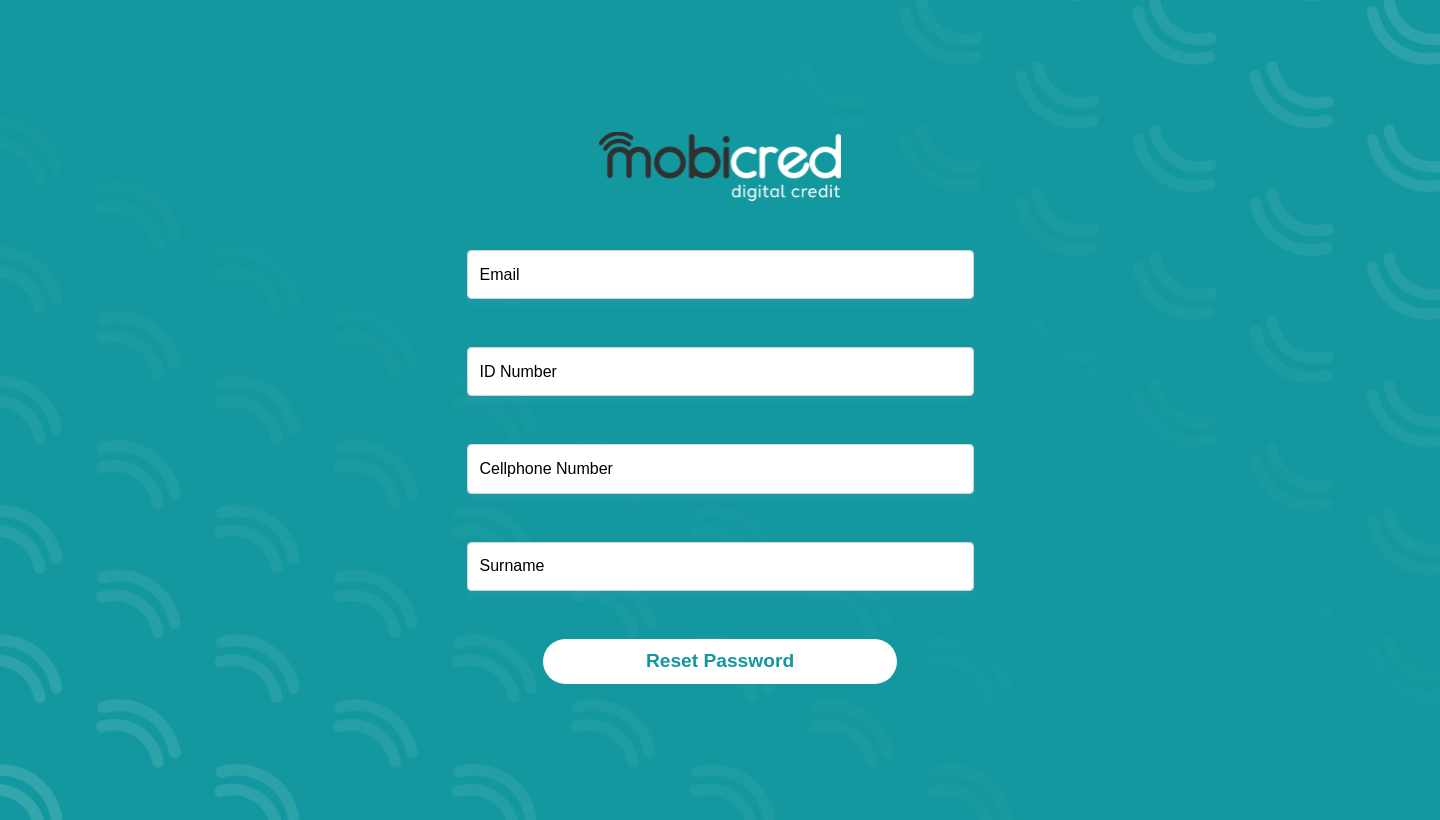 scroll, scrollTop: 0, scrollLeft: 0, axis: both 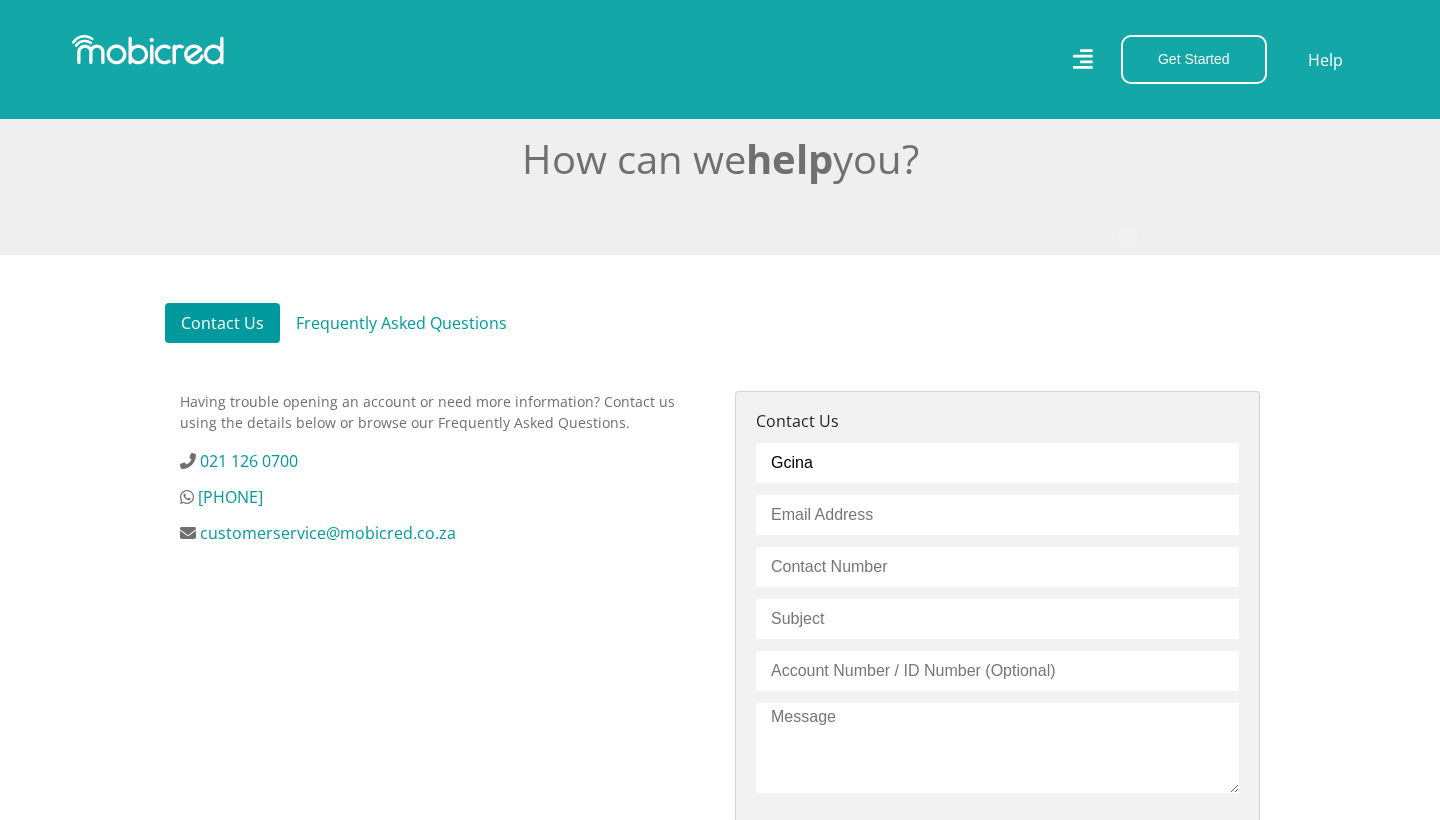 type on "Gcina" 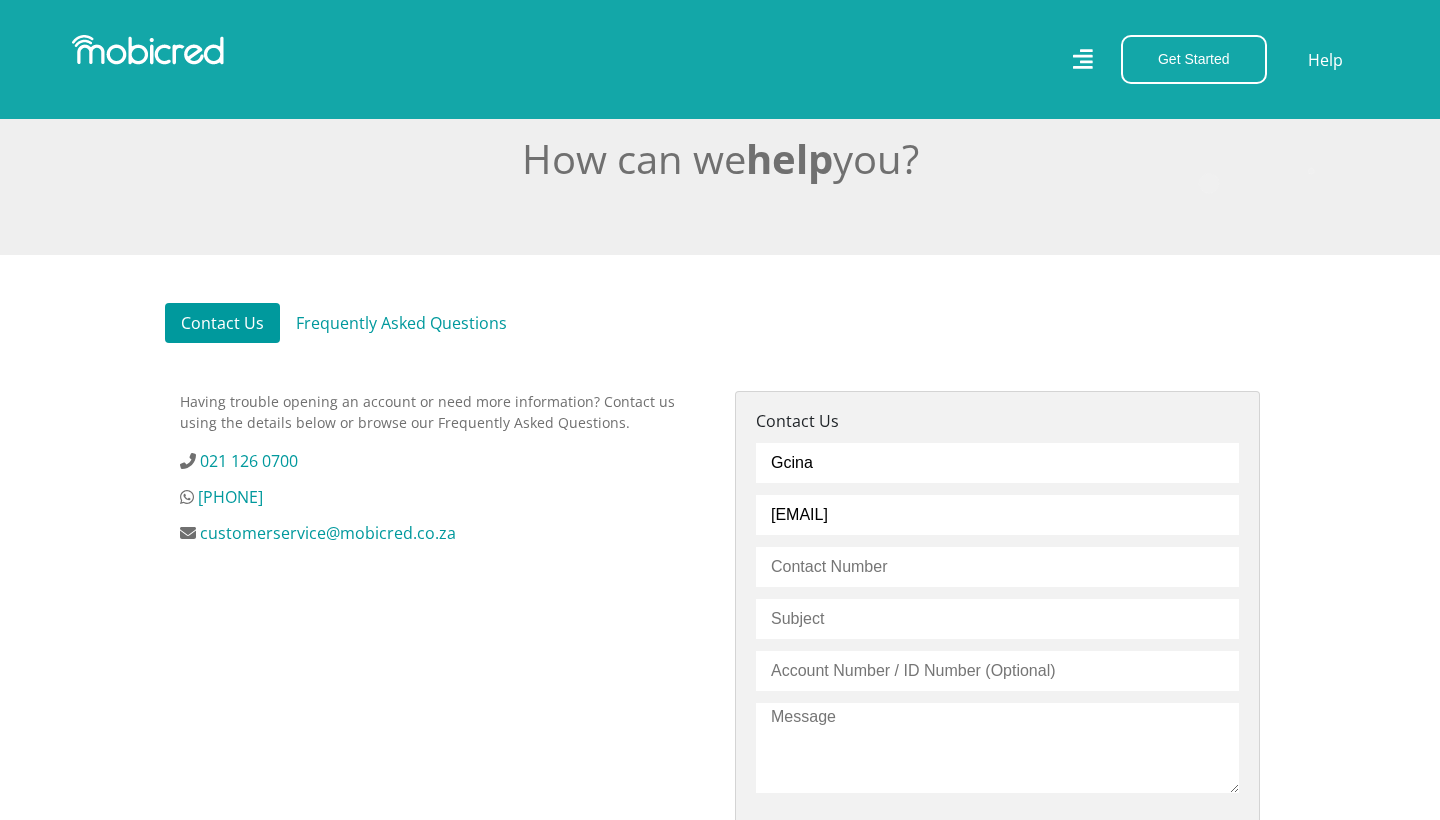 type on "[EMAIL]" 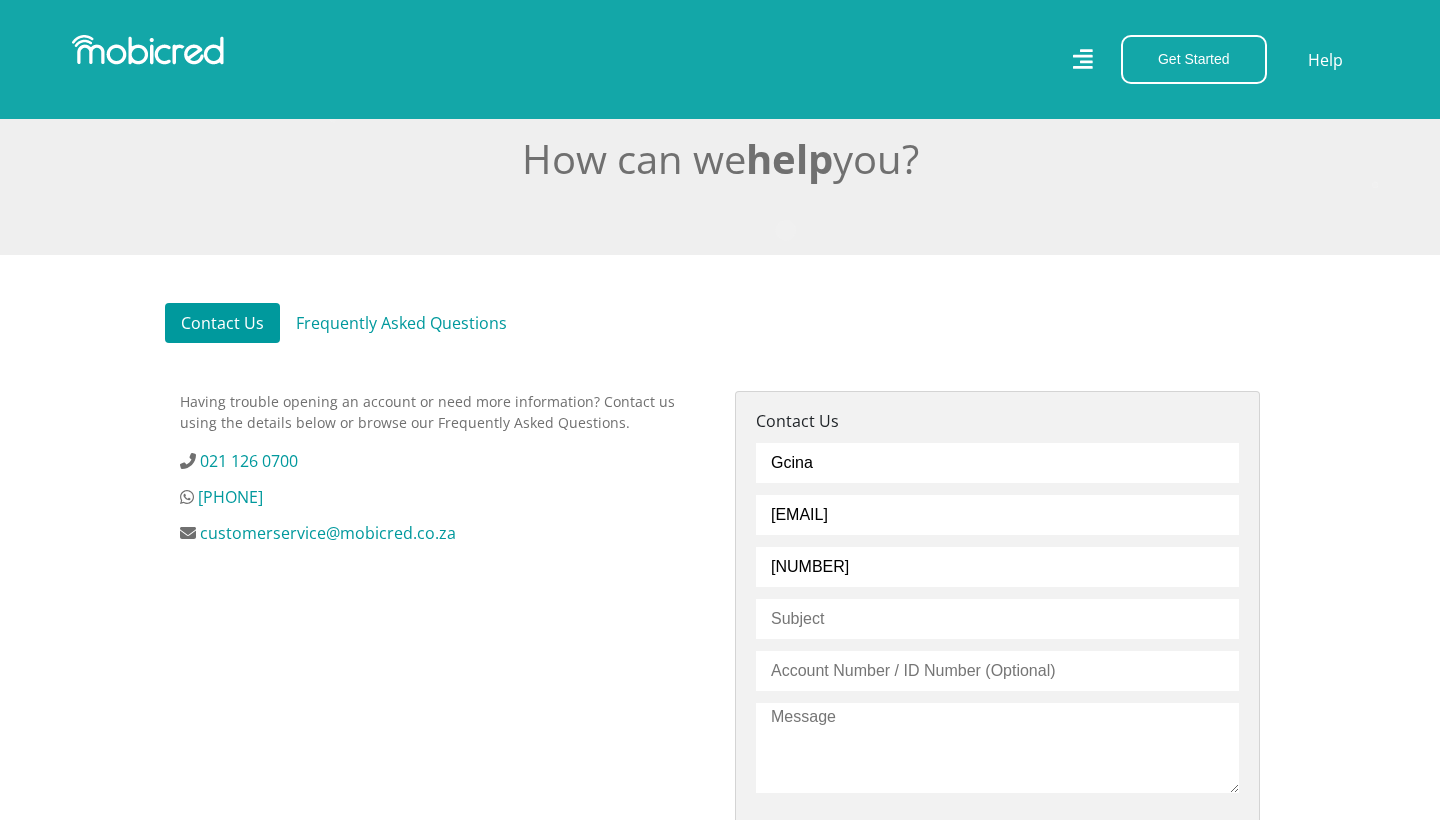 type on "[NUMBER]" 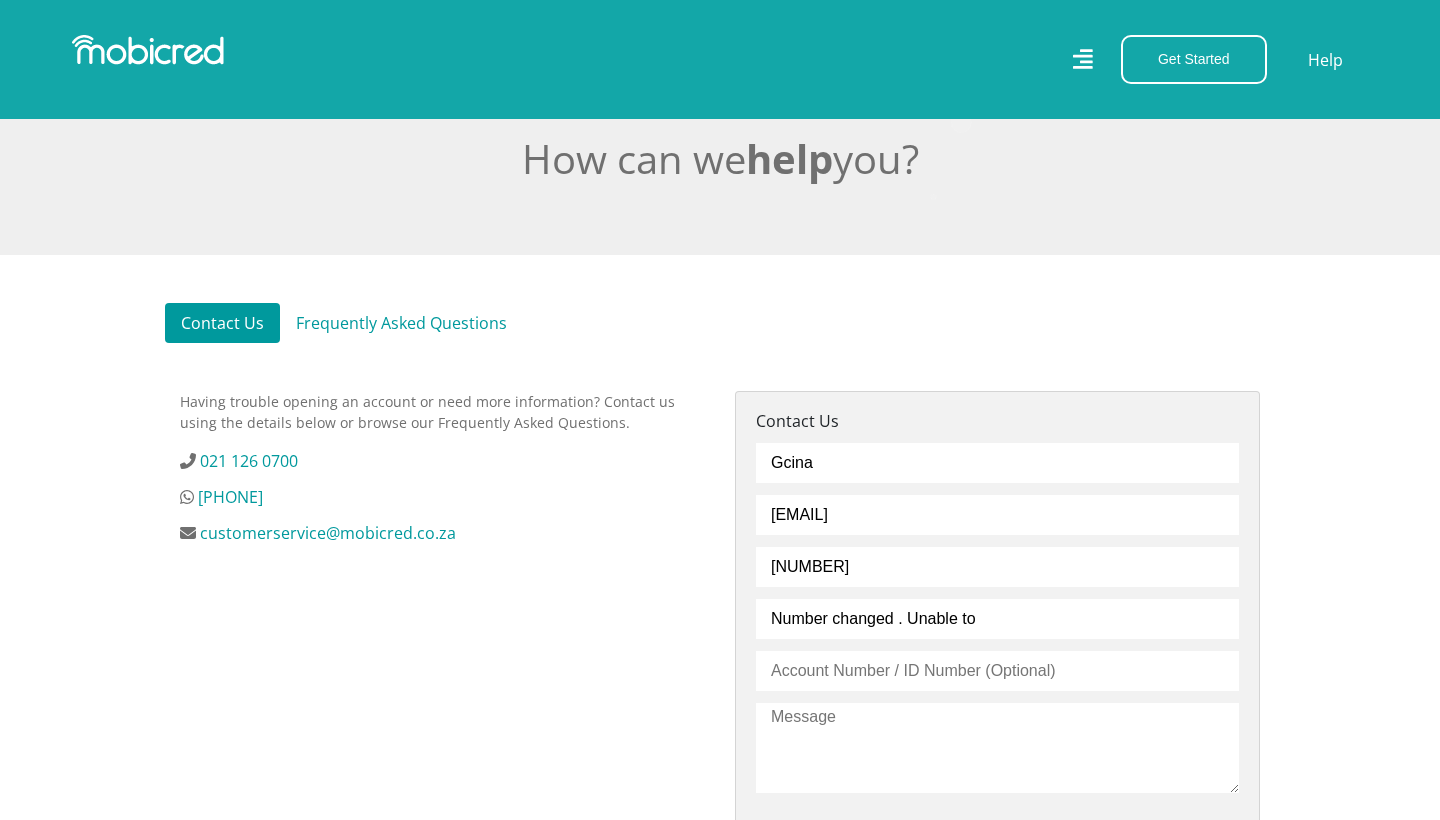 type on "Number changed . Unable to" 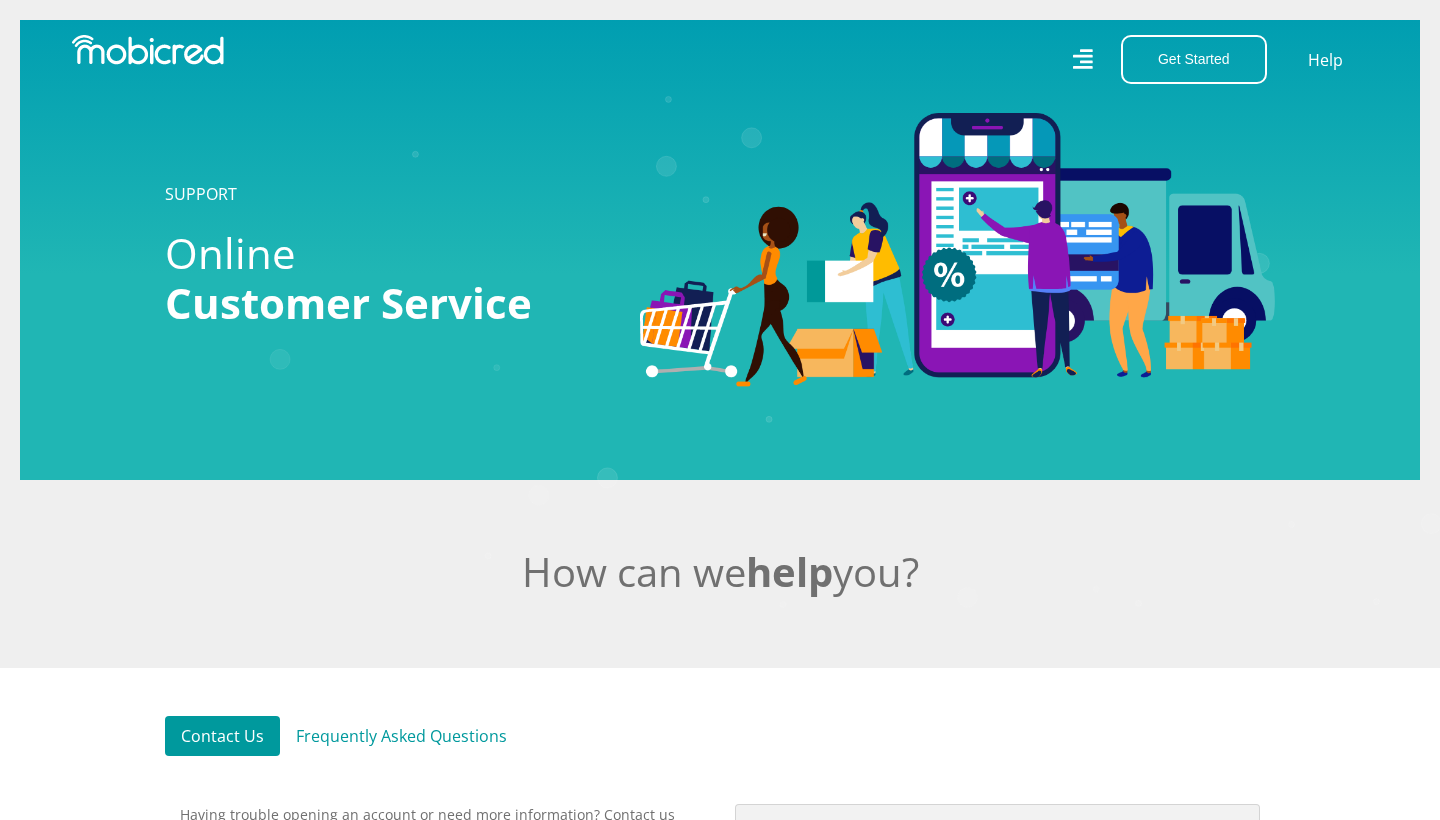 scroll, scrollTop: 0, scrollLeft: 0, axis: both 